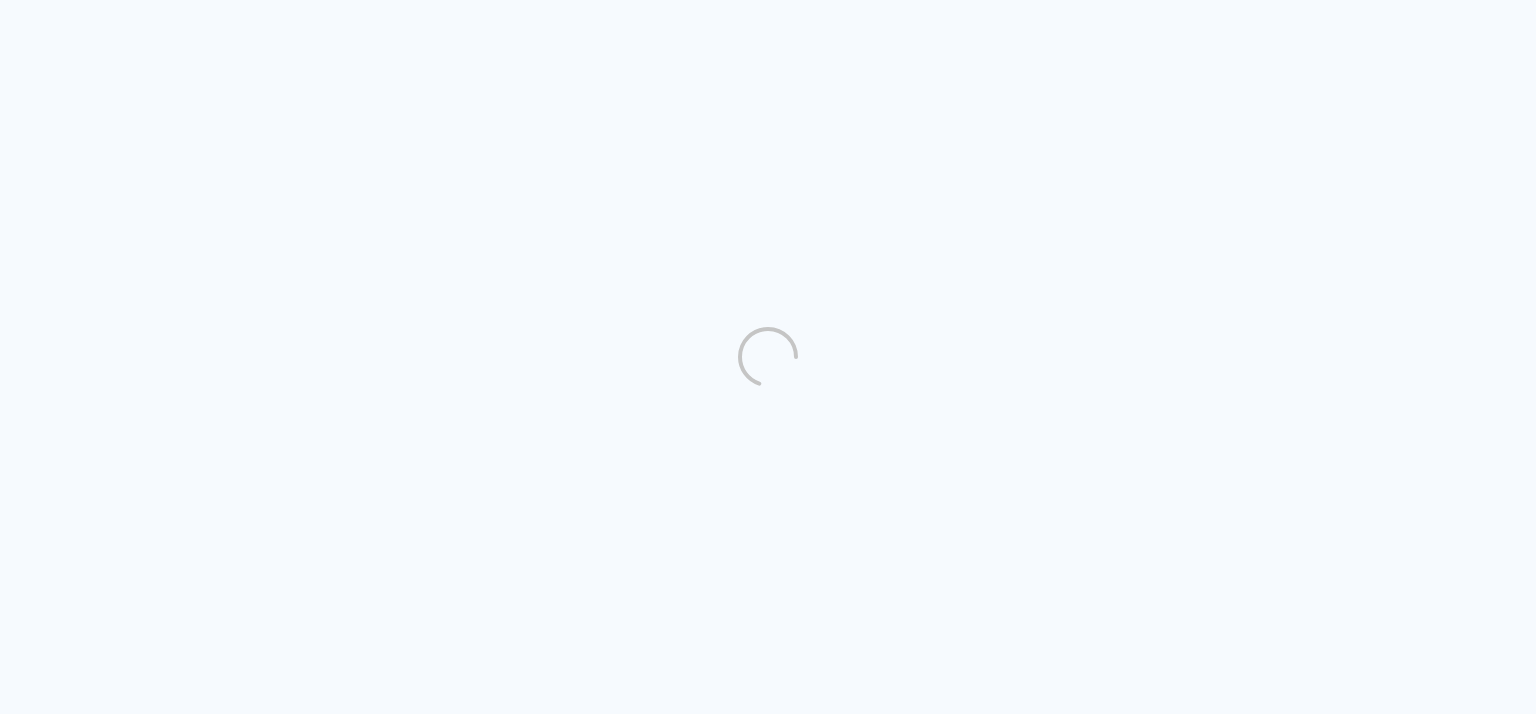 scroll, scrollTop: 0, scrollLeft: 0, axis: both 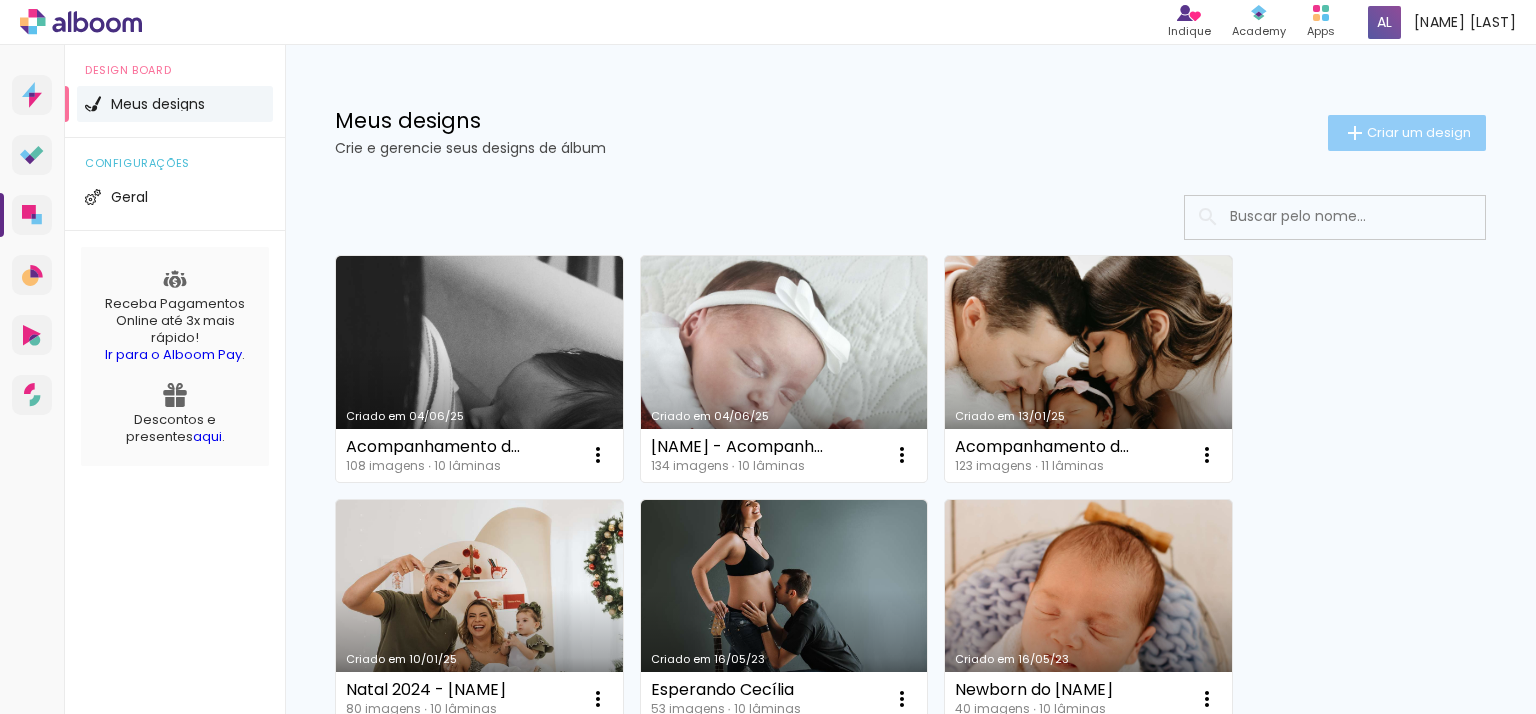 click on "Criar um design" 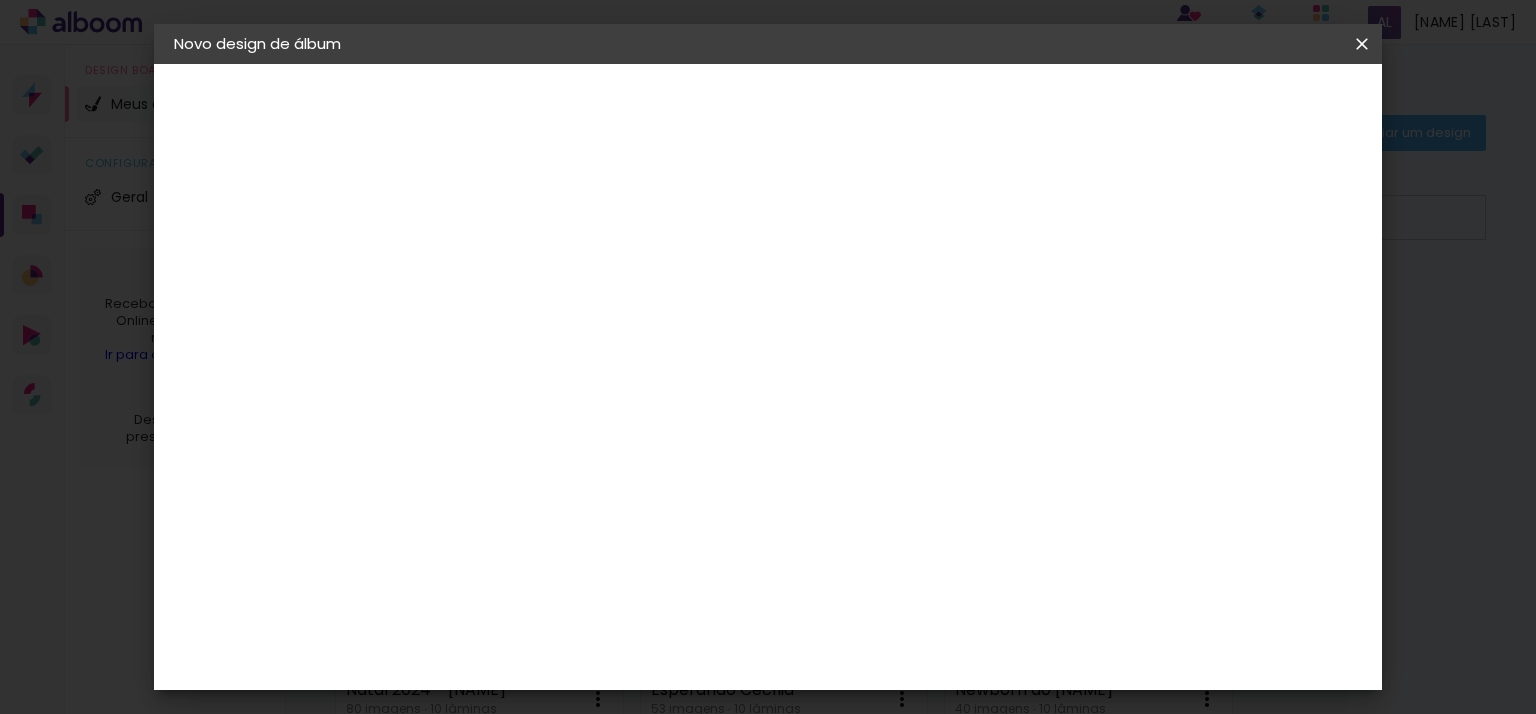 click at bounding box center (501, 268) 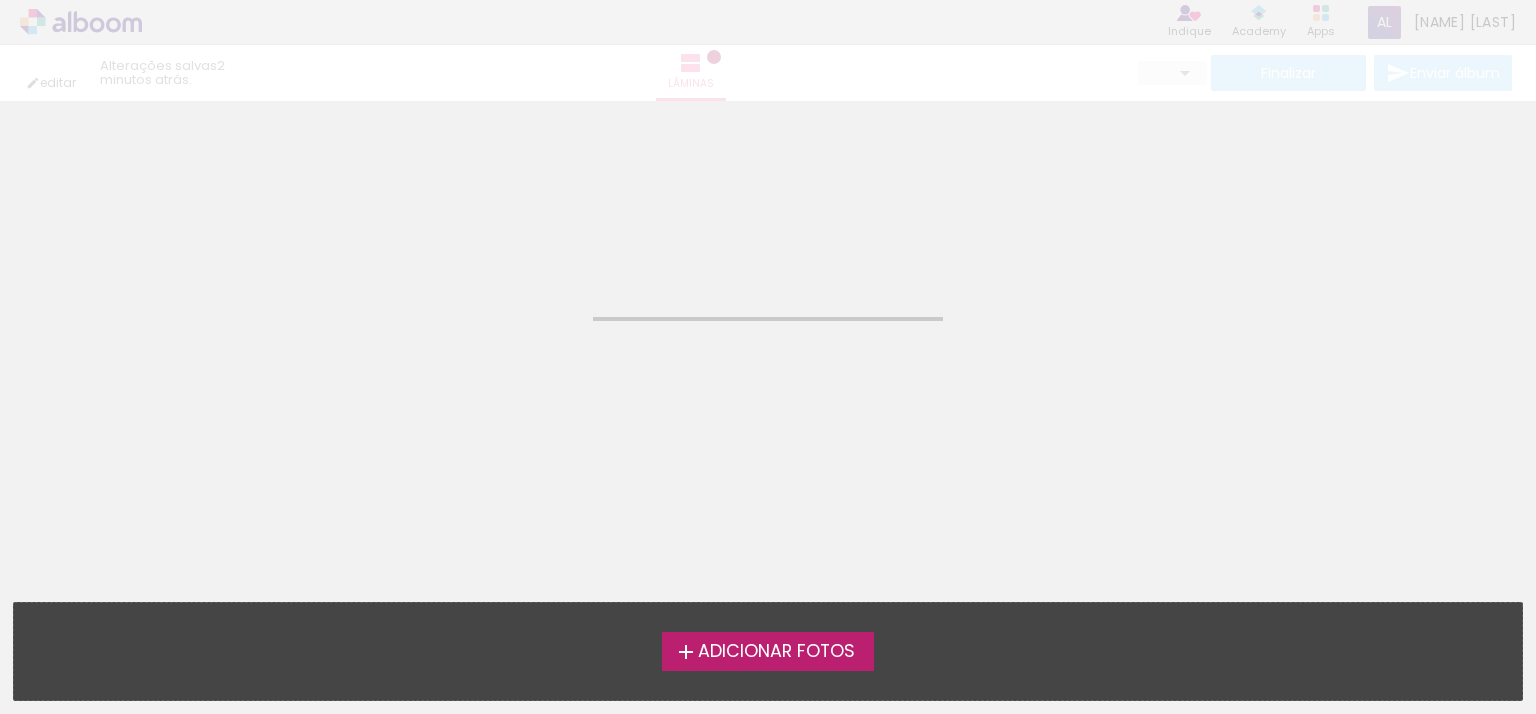 click on "Adicionar Fotos" at bounding box center [776, 652] 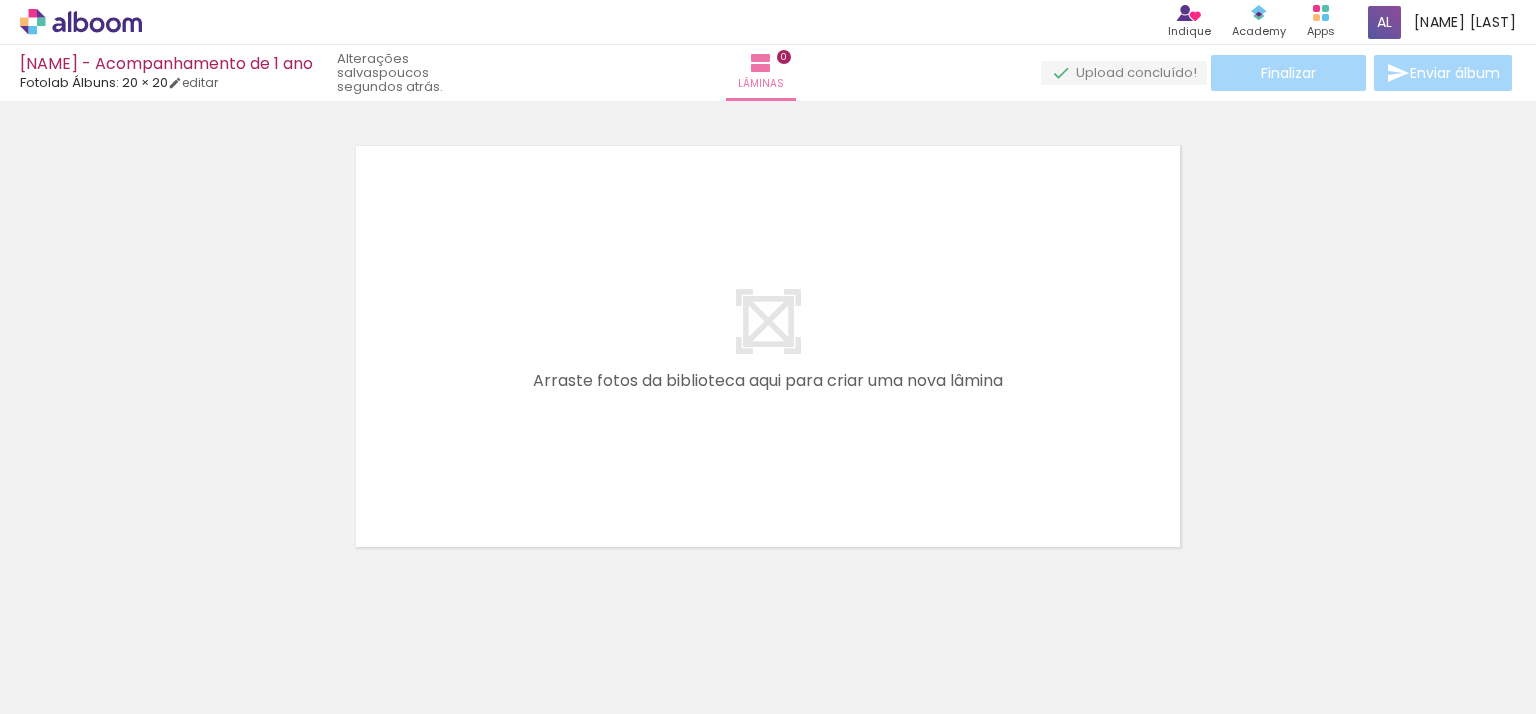 scroll, scrollTop: 25, scrollLeft: 0, axis: vertical 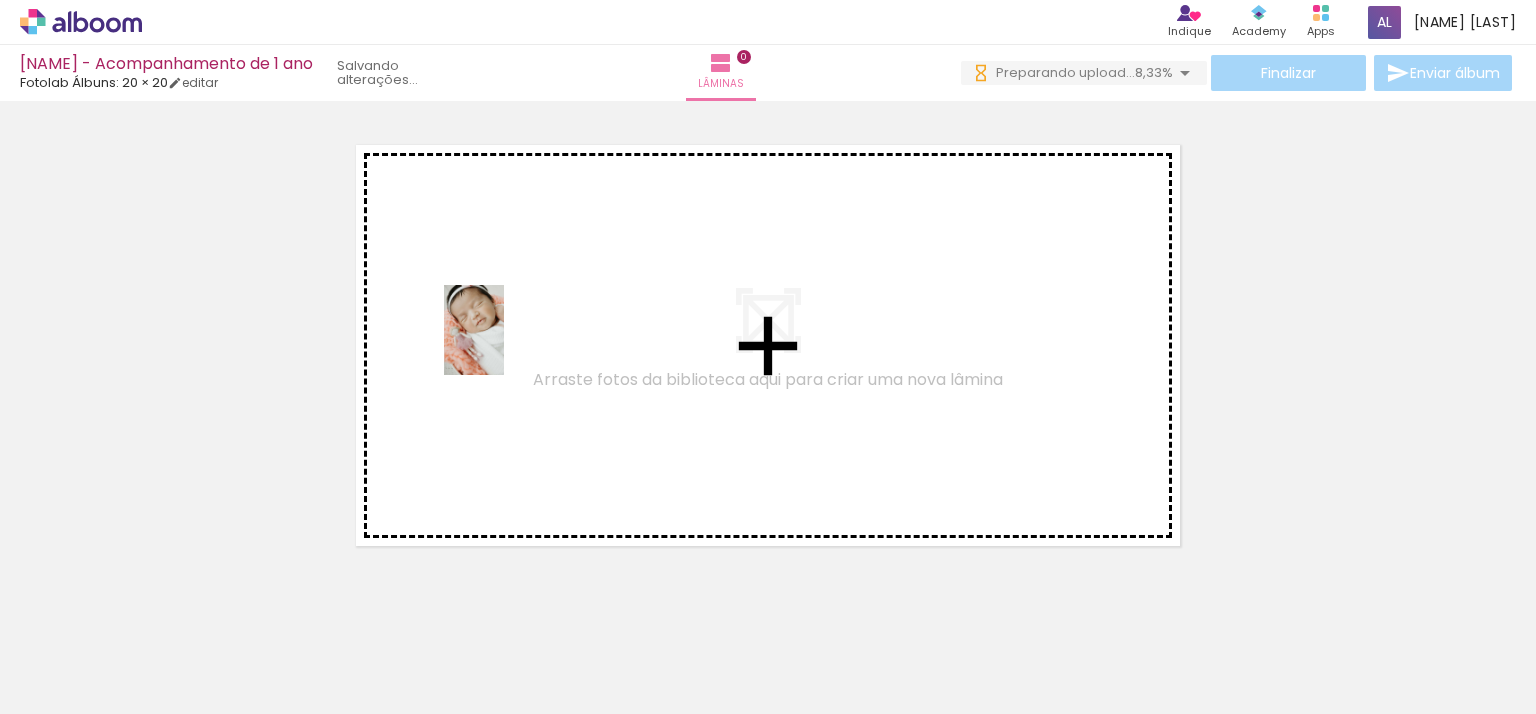 drag, startPoint x: 221, startPoint y: 664, endPoint x: 416, endPoint y: 523, distance: 240.63666 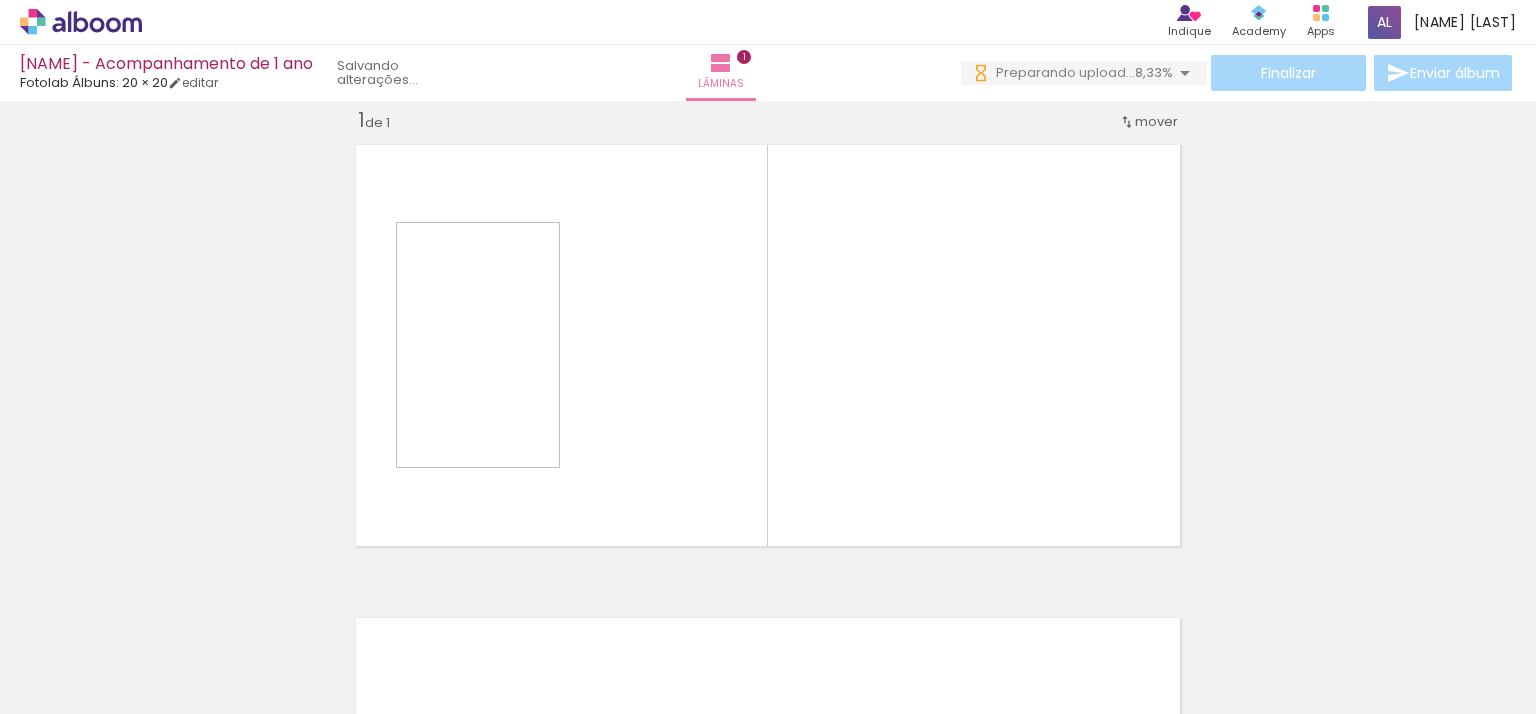 scroll, scrollTop: 25, scrollLeft: 0, axis: vertical 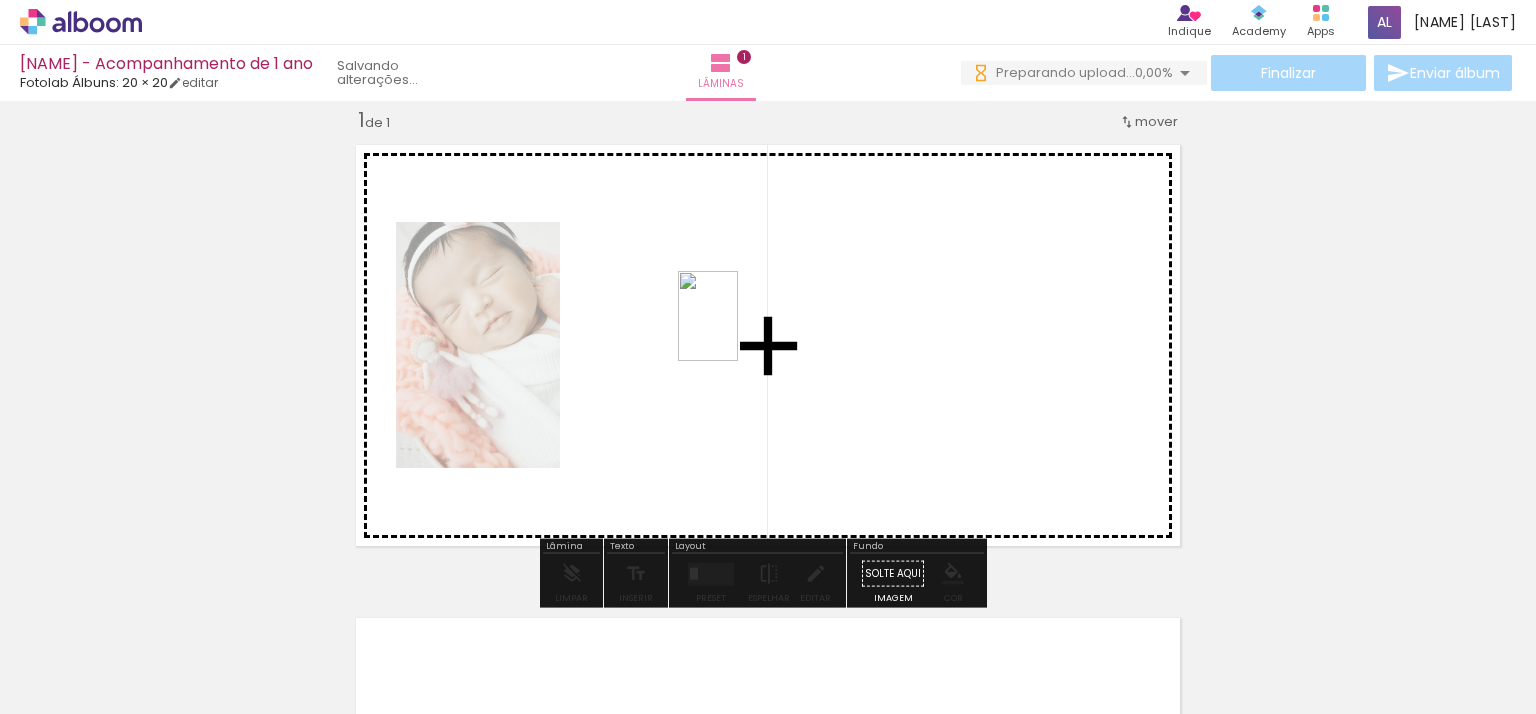 drag, startPoint x: 319, startPoint y: 650, endPoint x: 739, endPoint y: 330, distance: 528.01514 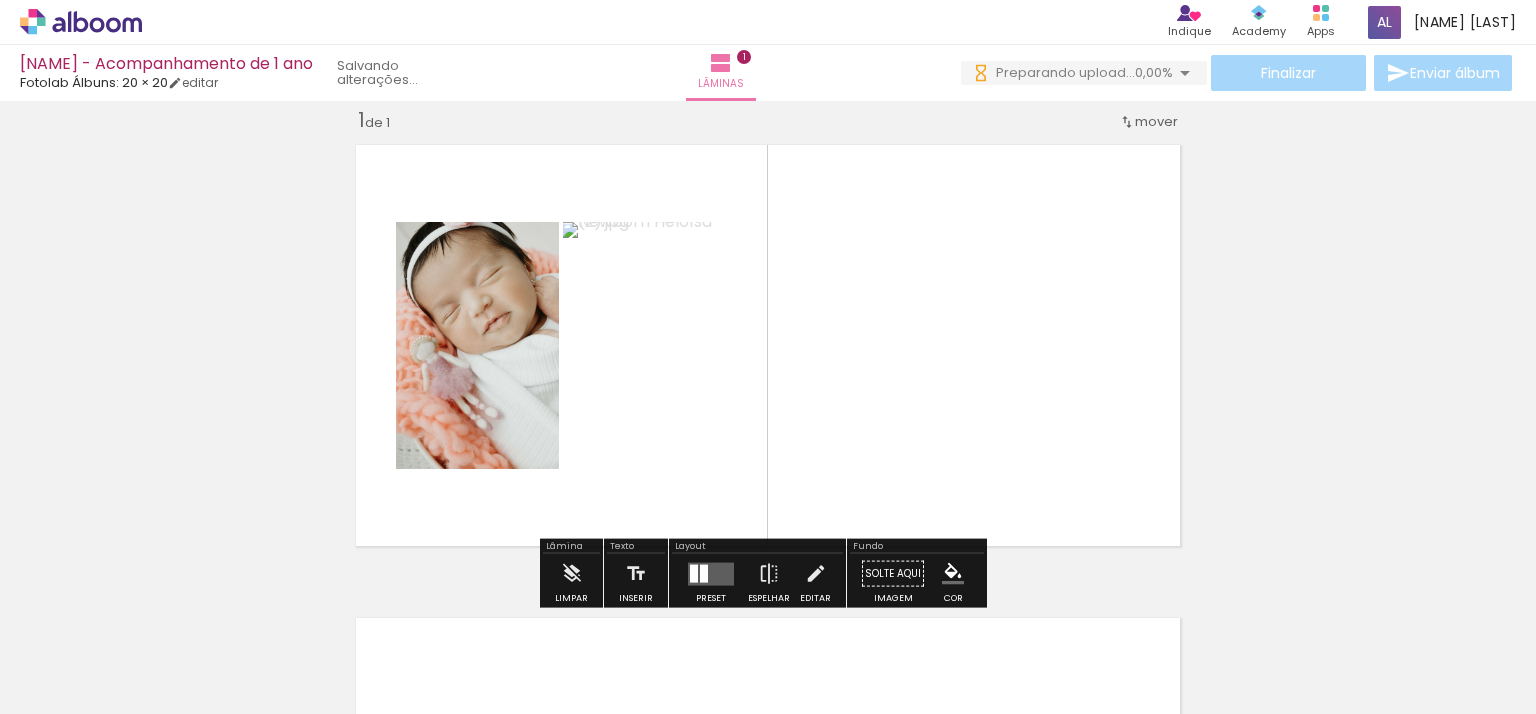scroll, scrollTop: 0, scrollLeft: 0, axis: both 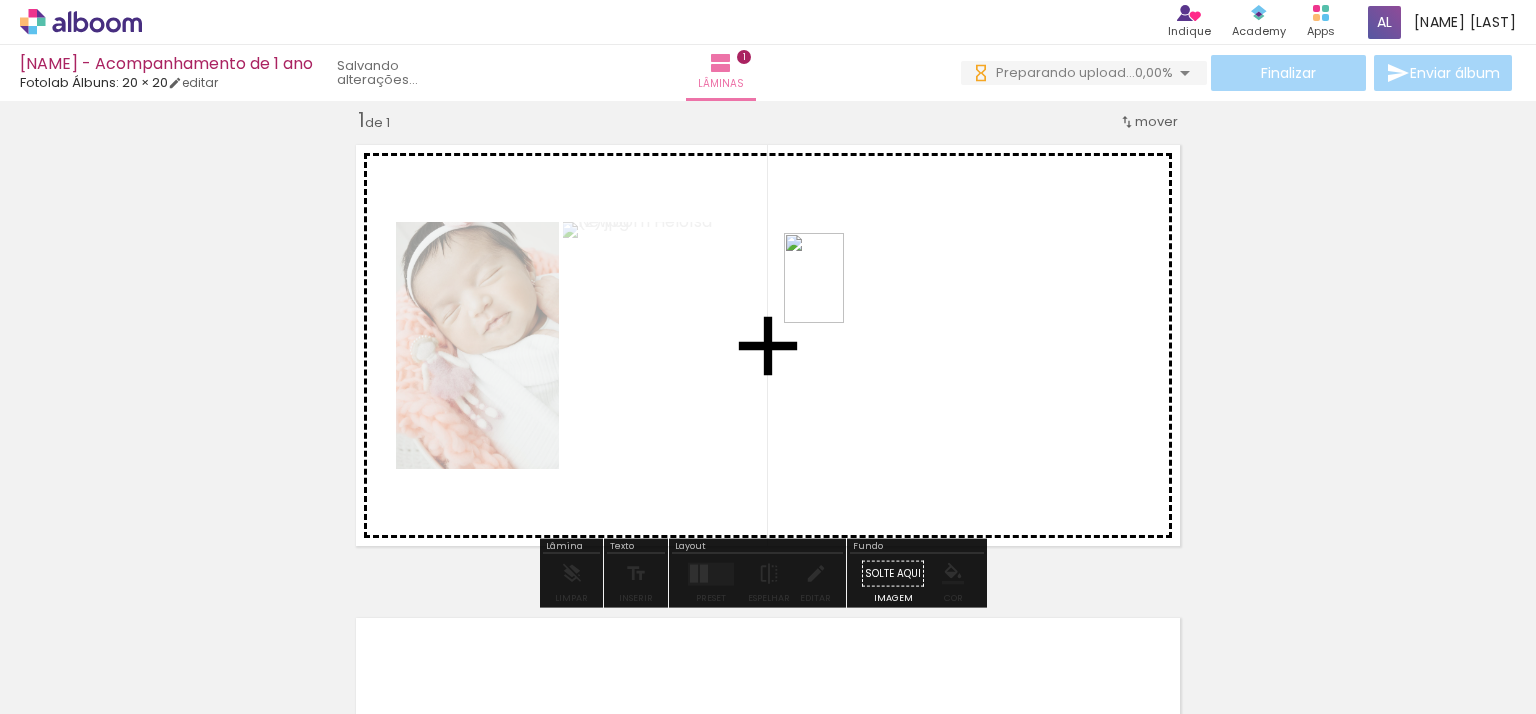 drag, startPoint x: 549, startPoint y: 679, endPoint x: 844, endPoint y: 293, distance: 485.81992 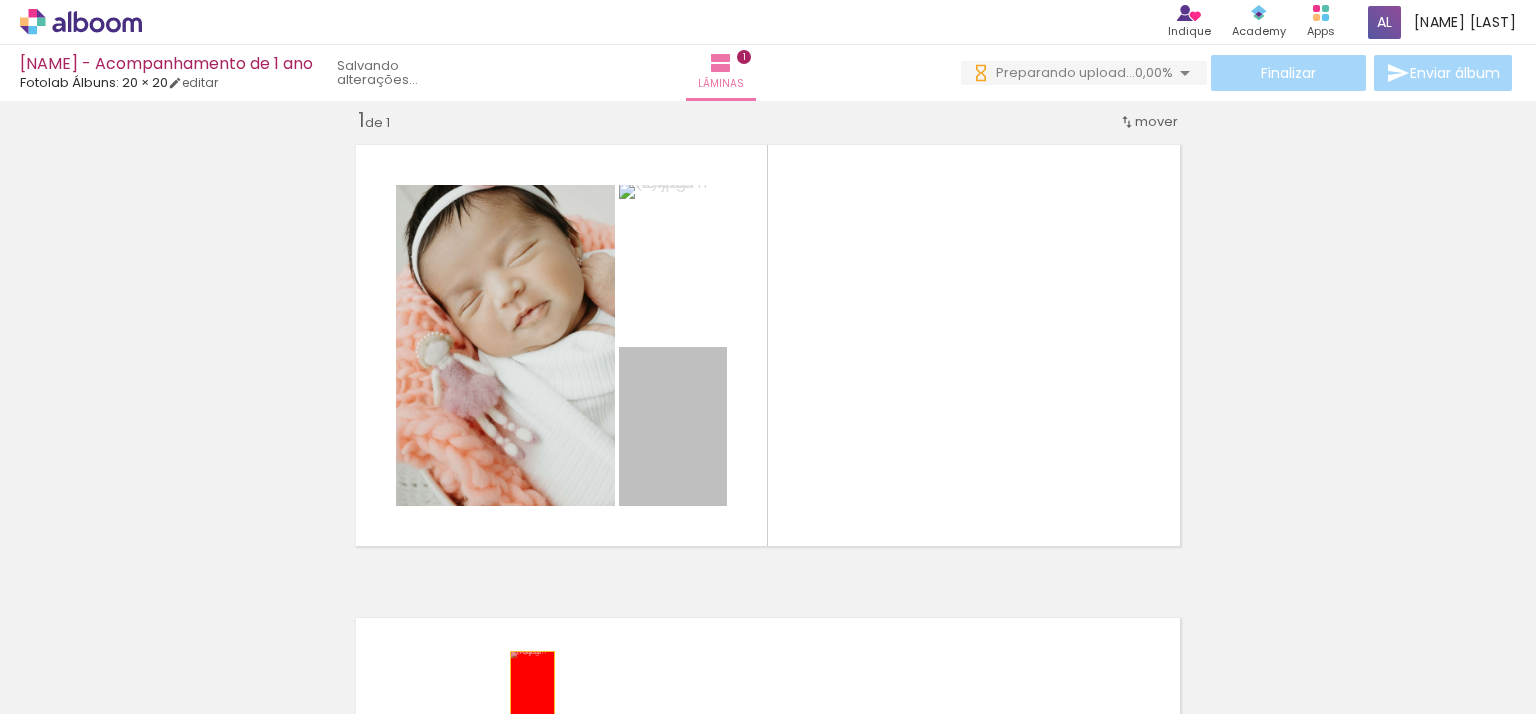 drag, startPoint x: 672, startPoint y: 452, endPoint x: 525, endPoint y: 683, distance: 273.8065 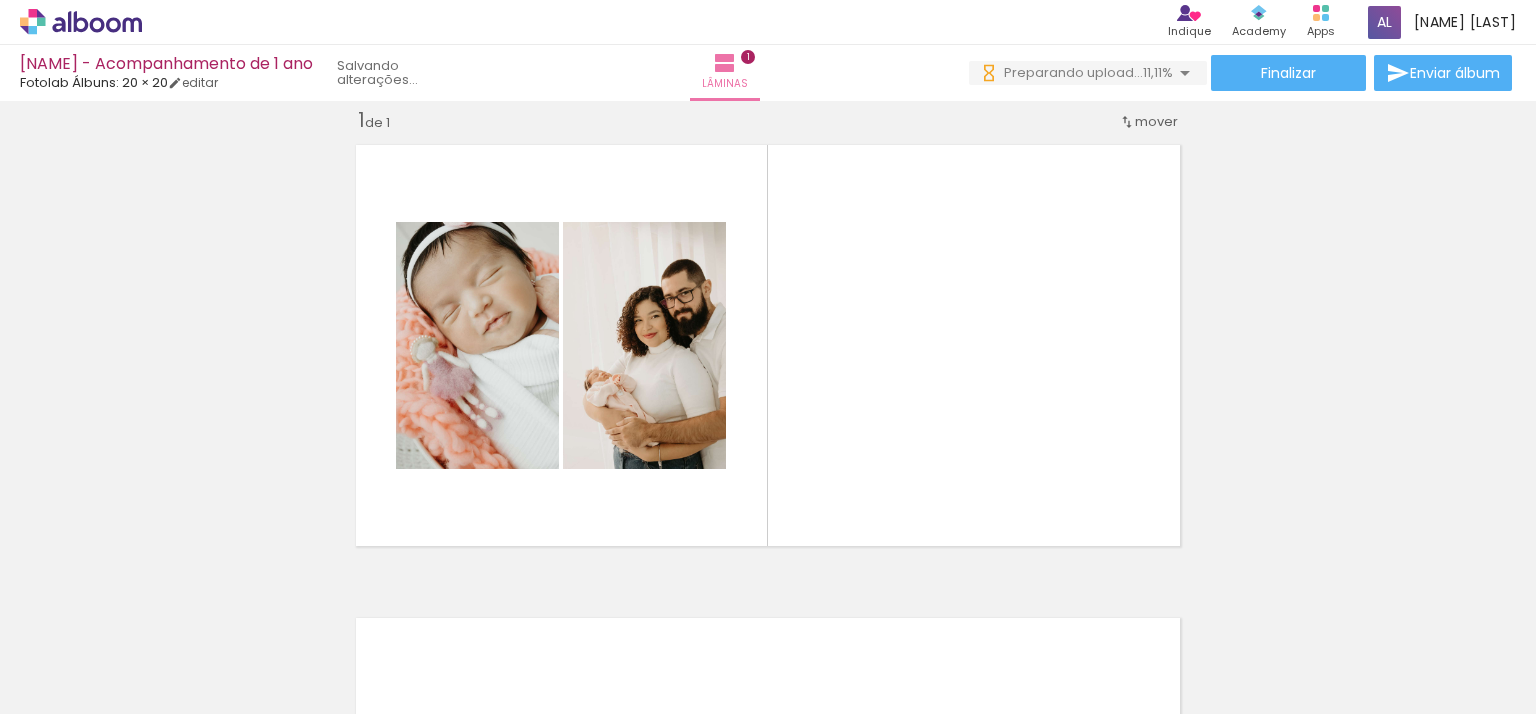 scroll, scrollTop: 0, scrollLeft: 0, axis: both 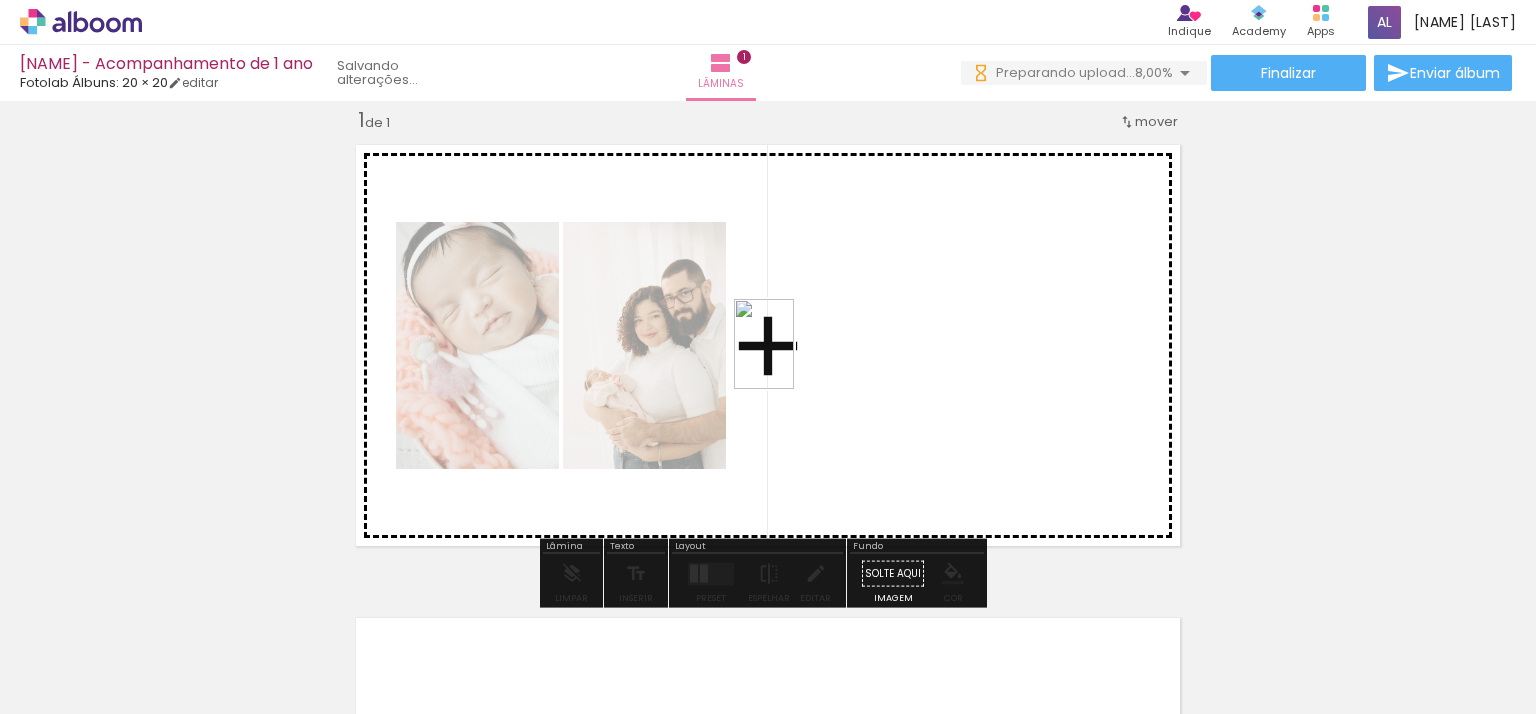 drag, startPoint x: 780, startPoint y: 658, endPoint x: 794, endPoint y: 359, distance: 299.32758 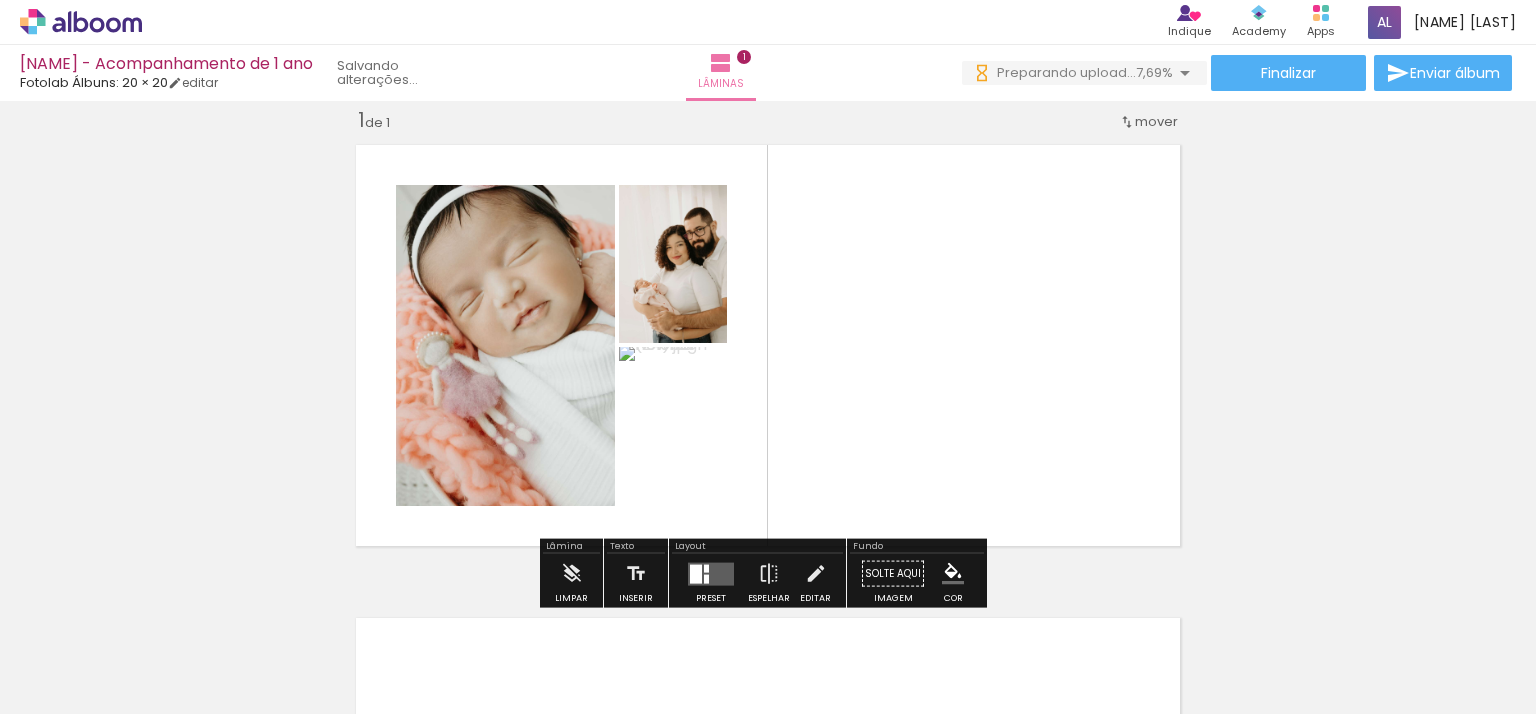 scroll, scrollTop: 0, scrollLeft: 0, axis: both 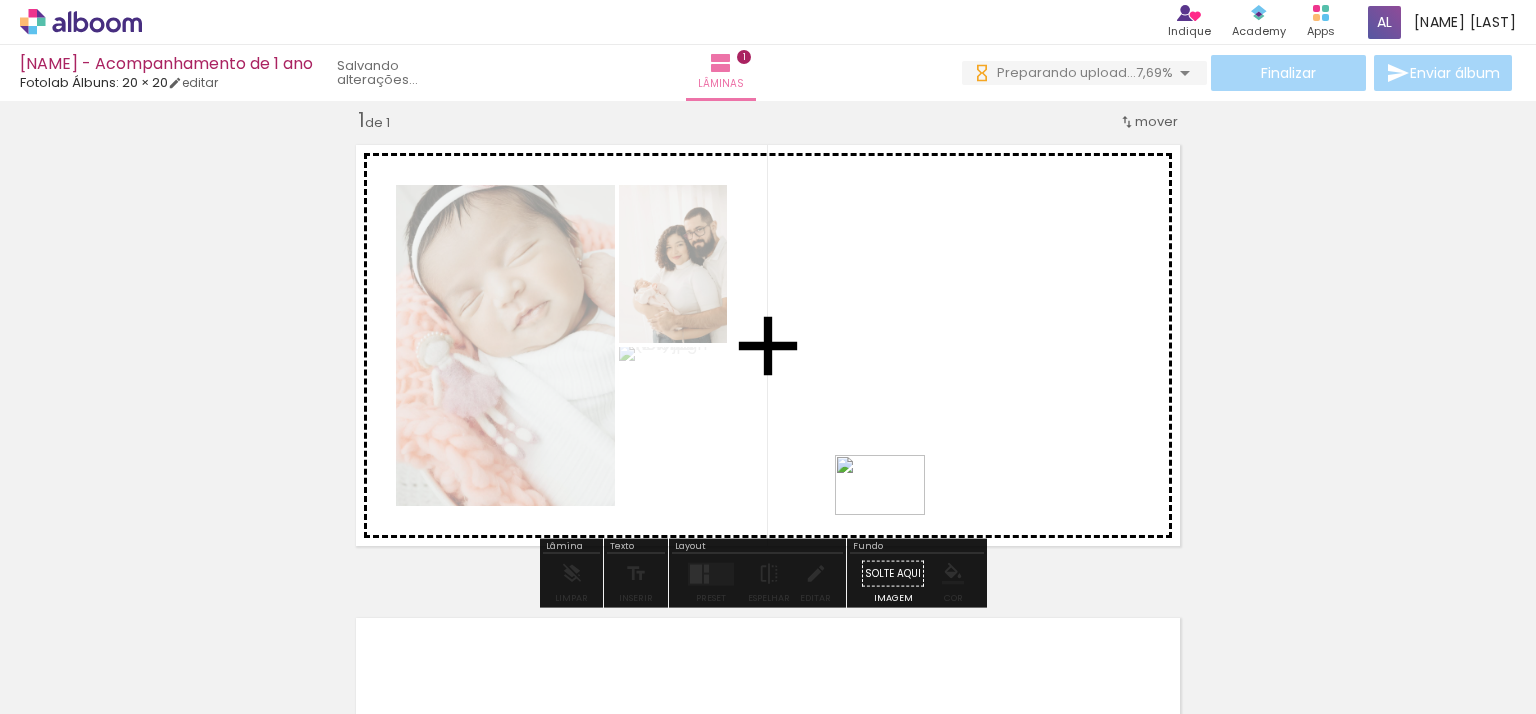 drag, startPoint x: 913, startPoint y: 669, endPoint x: 926, endPoint y: 519, distance: 150.56229 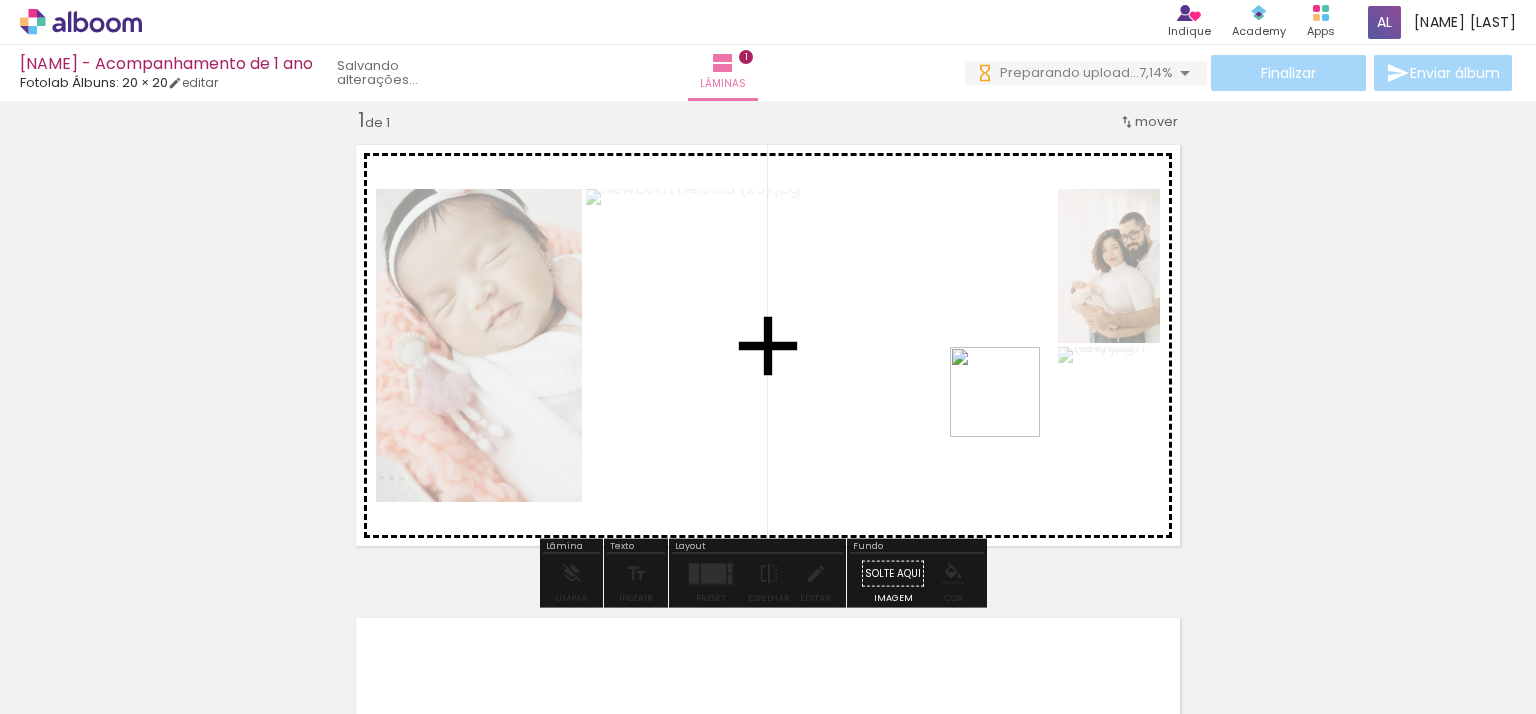 scroll, scrollTop: 0, scrollLeft: 0, axis: both 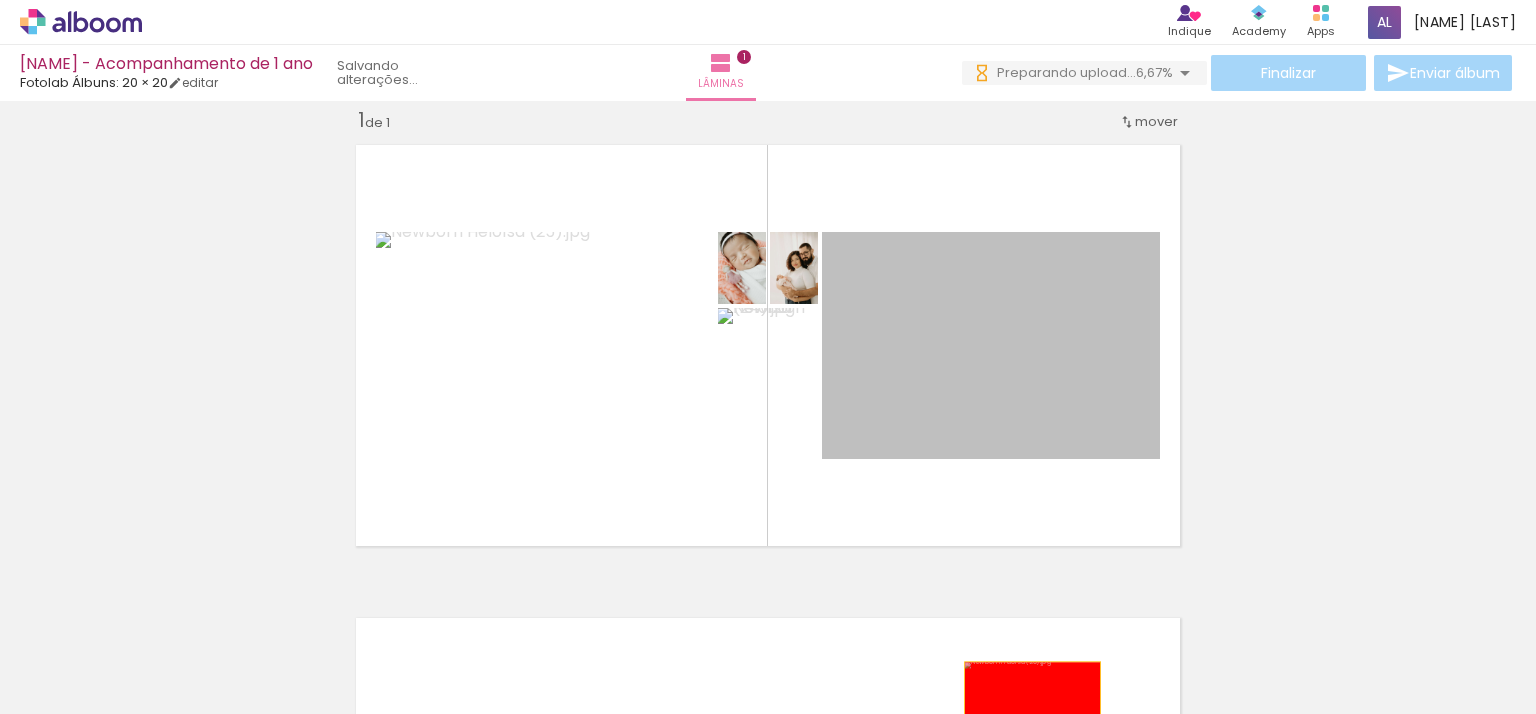 drag, startPoint x: 1023, startPoint y: 335, endPoint x: 1026, endPoint y: 707, distance: 372.0121 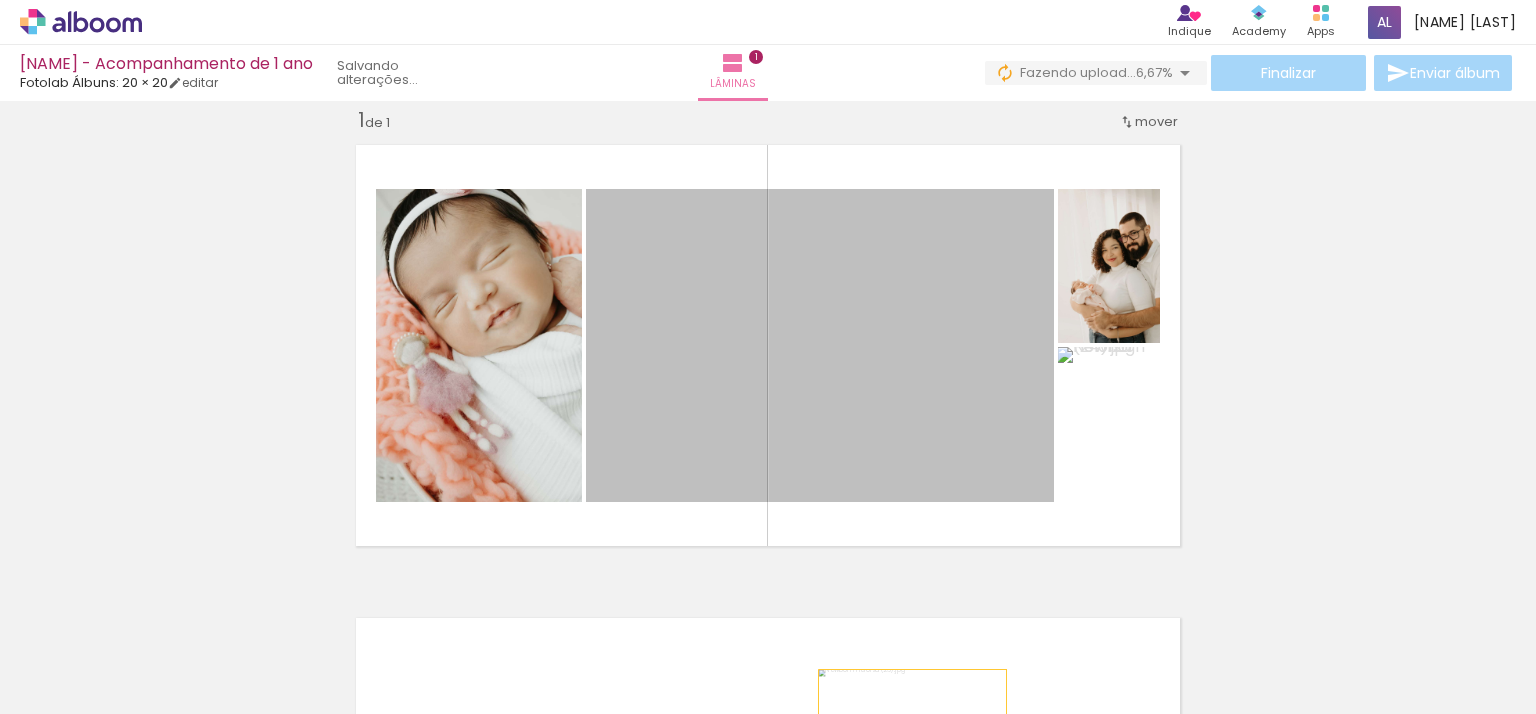 drag, startPoint x: 836, startPoint y: 364, endPoint x: 905, endPoint y: 732, distance: 374.41287 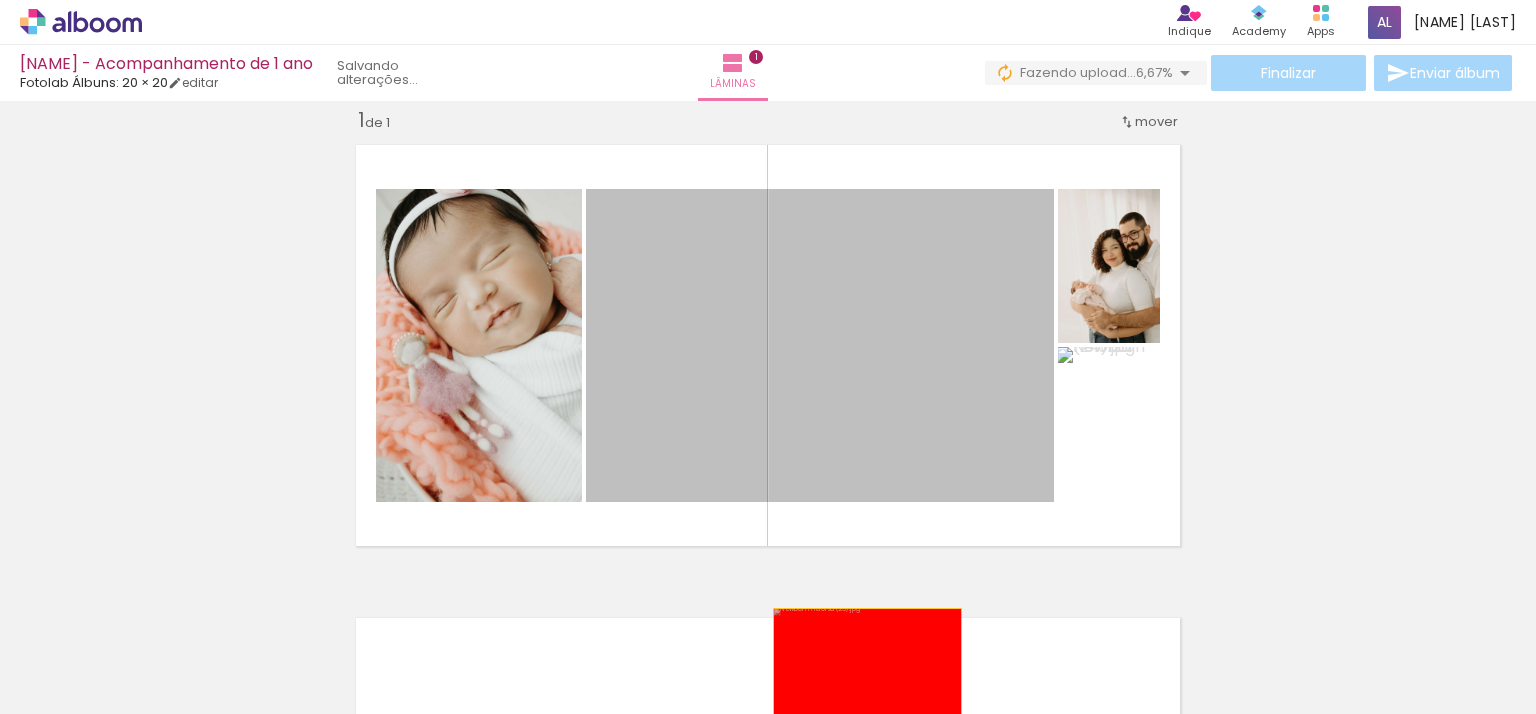 drag, startPoint x: 807, startPoint y: 295, endPoint x: 860, endPoint y: 671, distance: 379.717 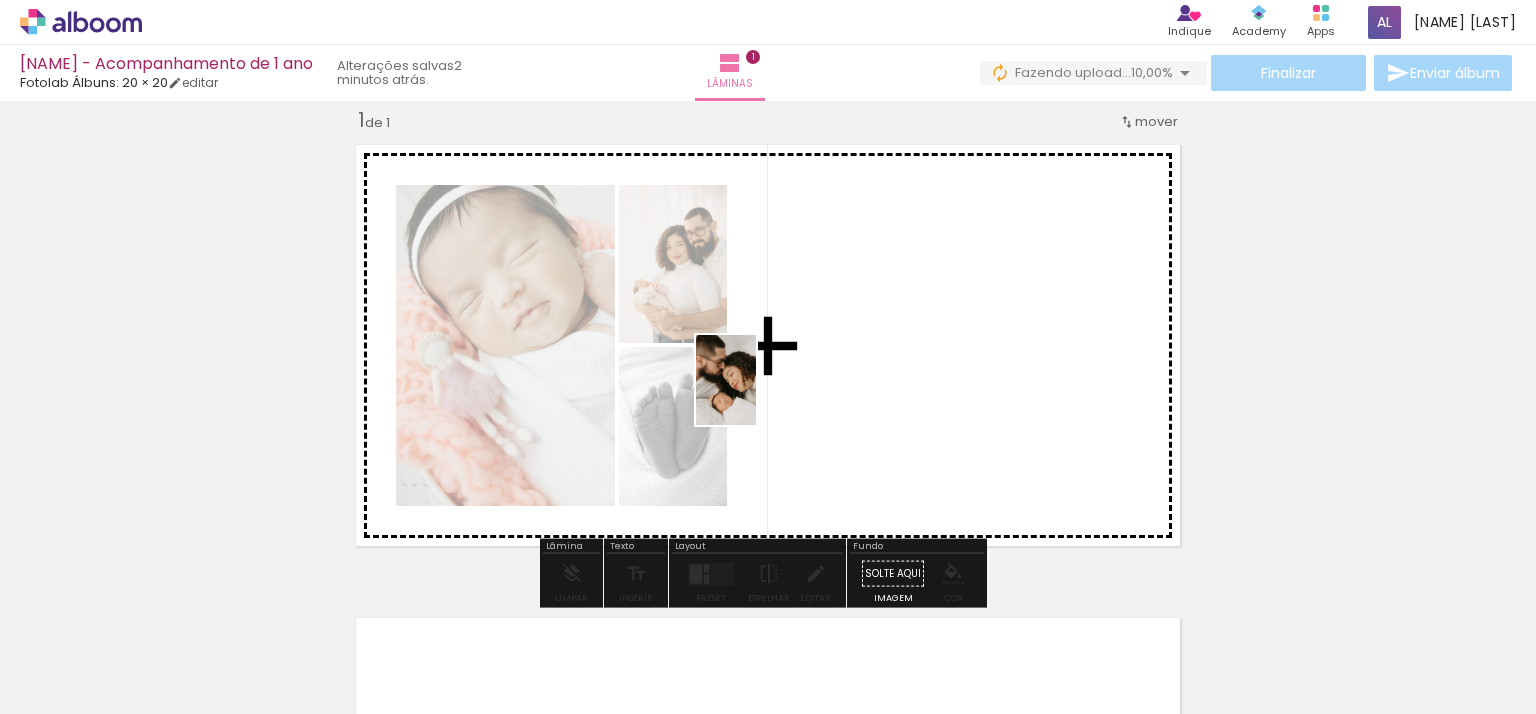 drag, startPoint x: 597, startPoint y: 659, endPoint x: 756, endPoint y: 395, distance: 308.18338 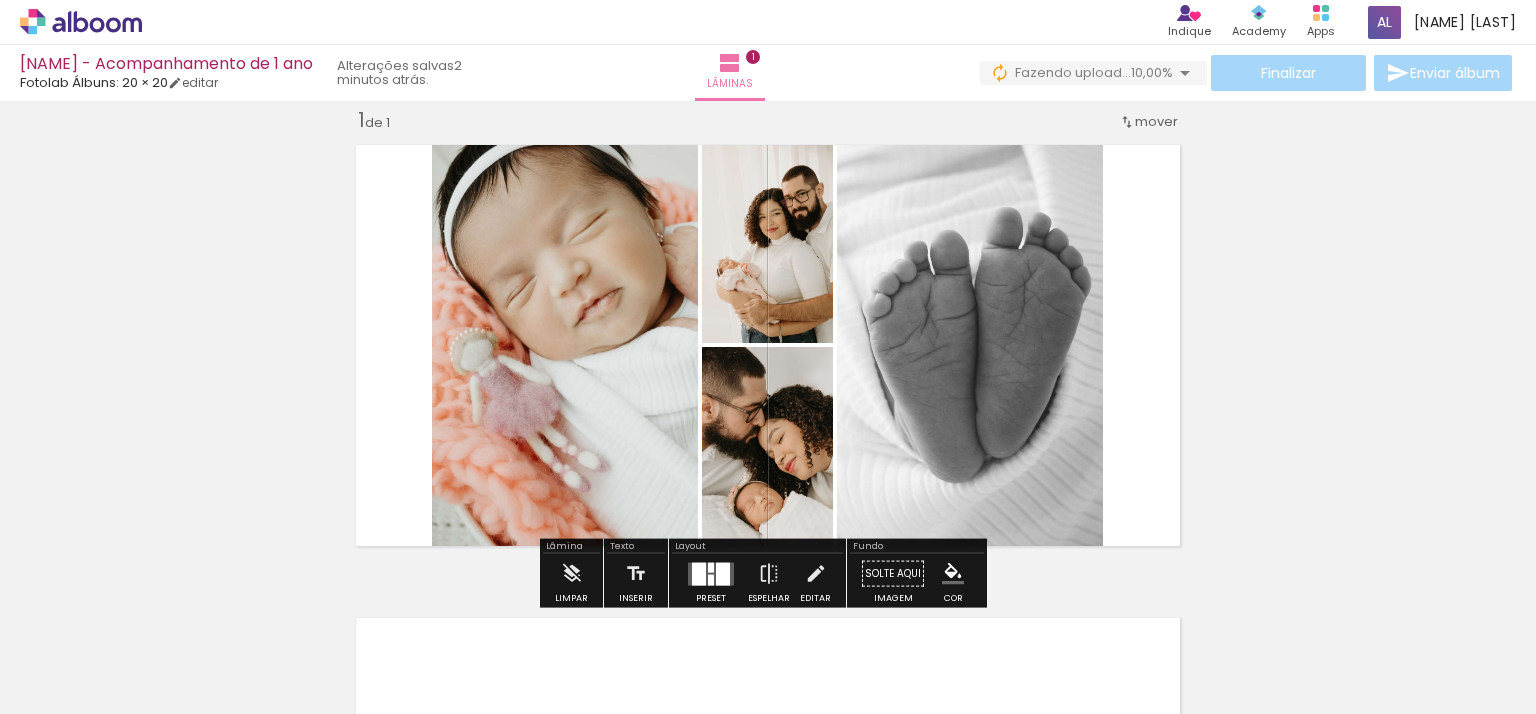 click at bounding box center (766, 399) 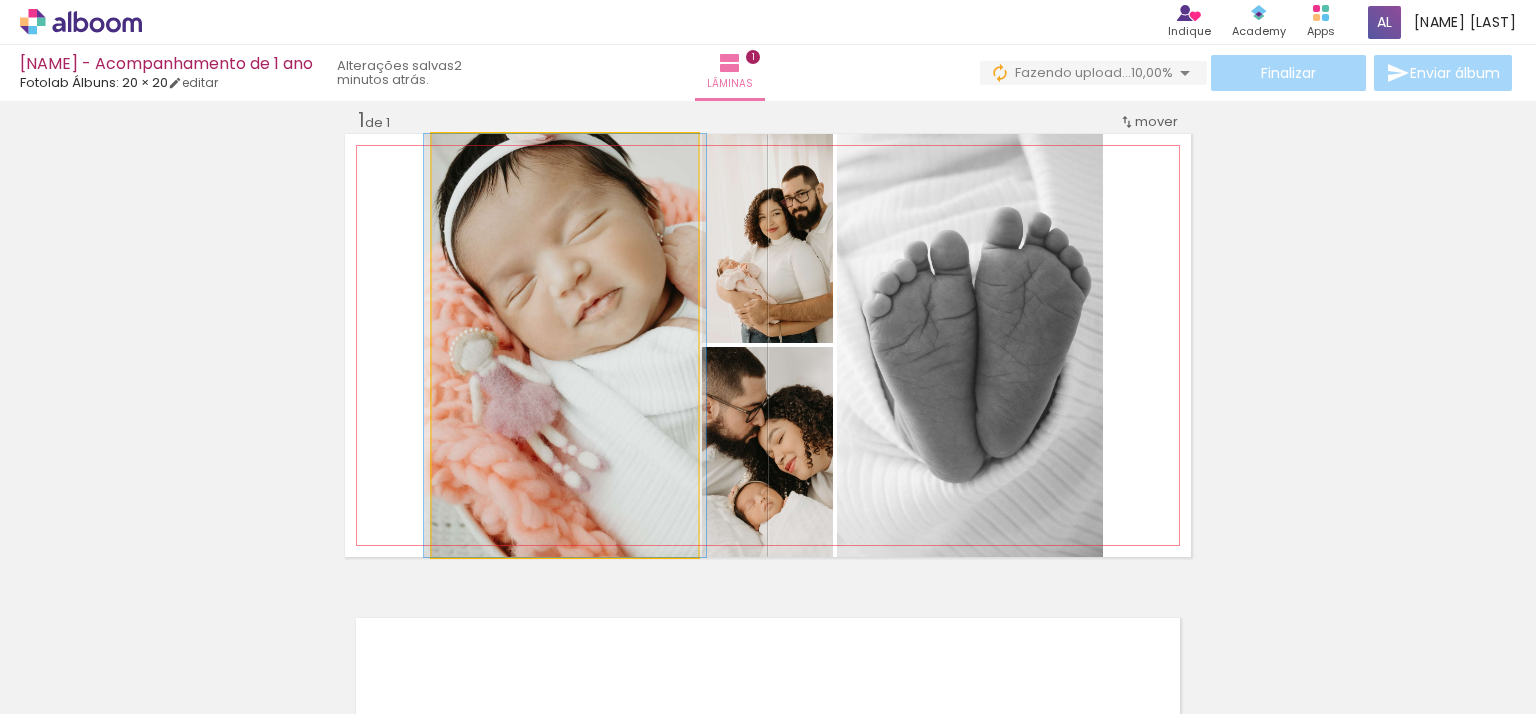 click 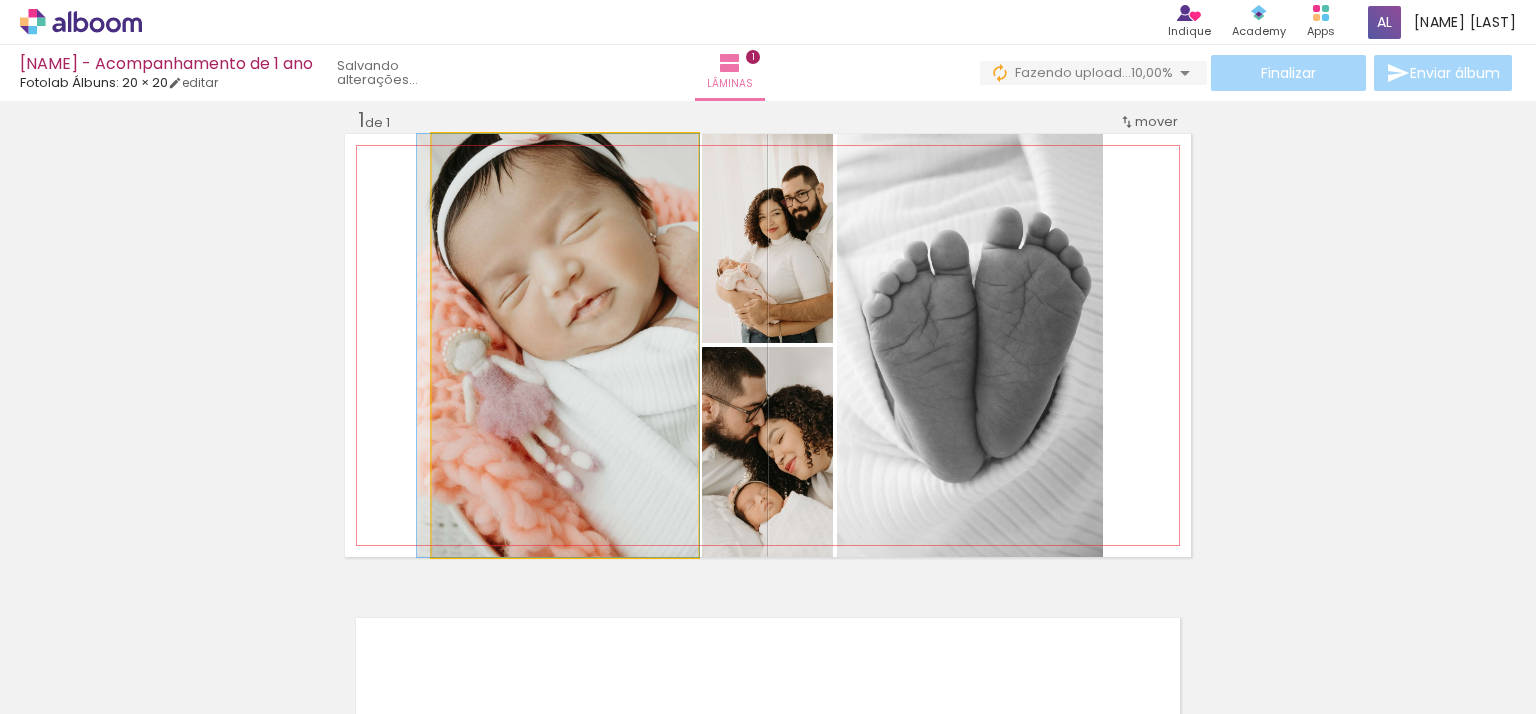 drag, startPoint x: 567, startPoint y: 338, endPoint x: 560, endPoint y: 387, distance: 49.497475 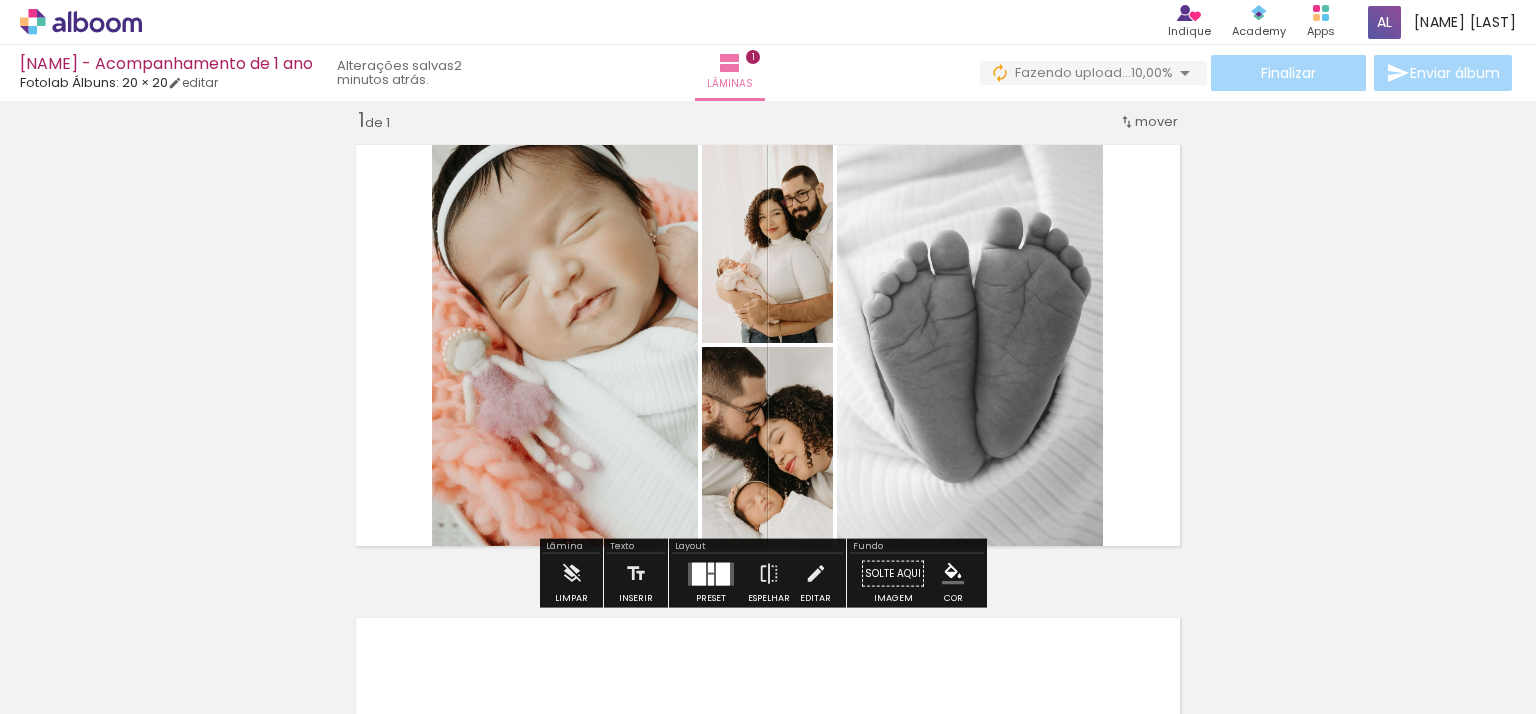 click on "Inserir lâmina 1  de 1" at bounding box center [768, 556] 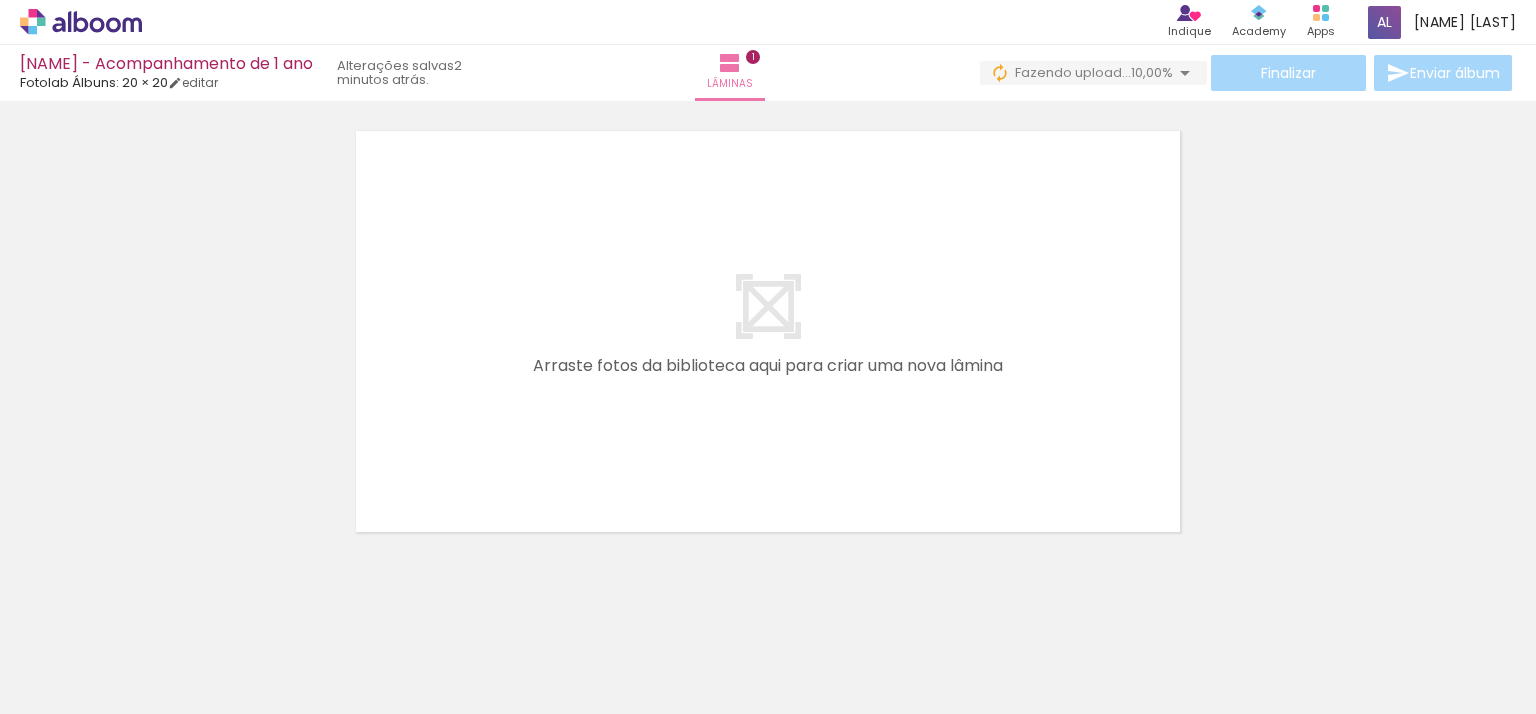 scroll, scrollTop: 536, scrollLeft: 0, axis: vertical 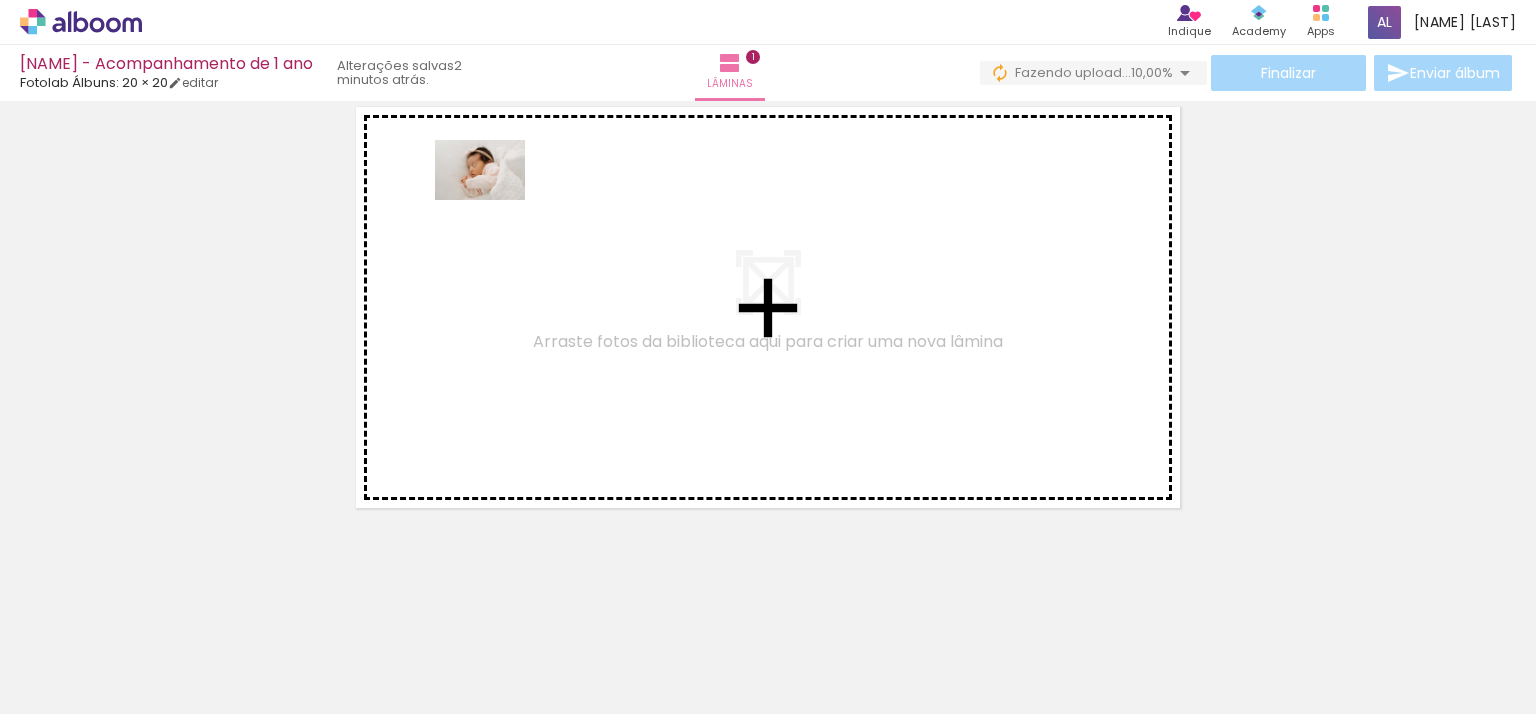 drag, startPoint x: 276, startPoint y: 639, endPoint x: 484, endPoint y: 528, distance: 235.76471 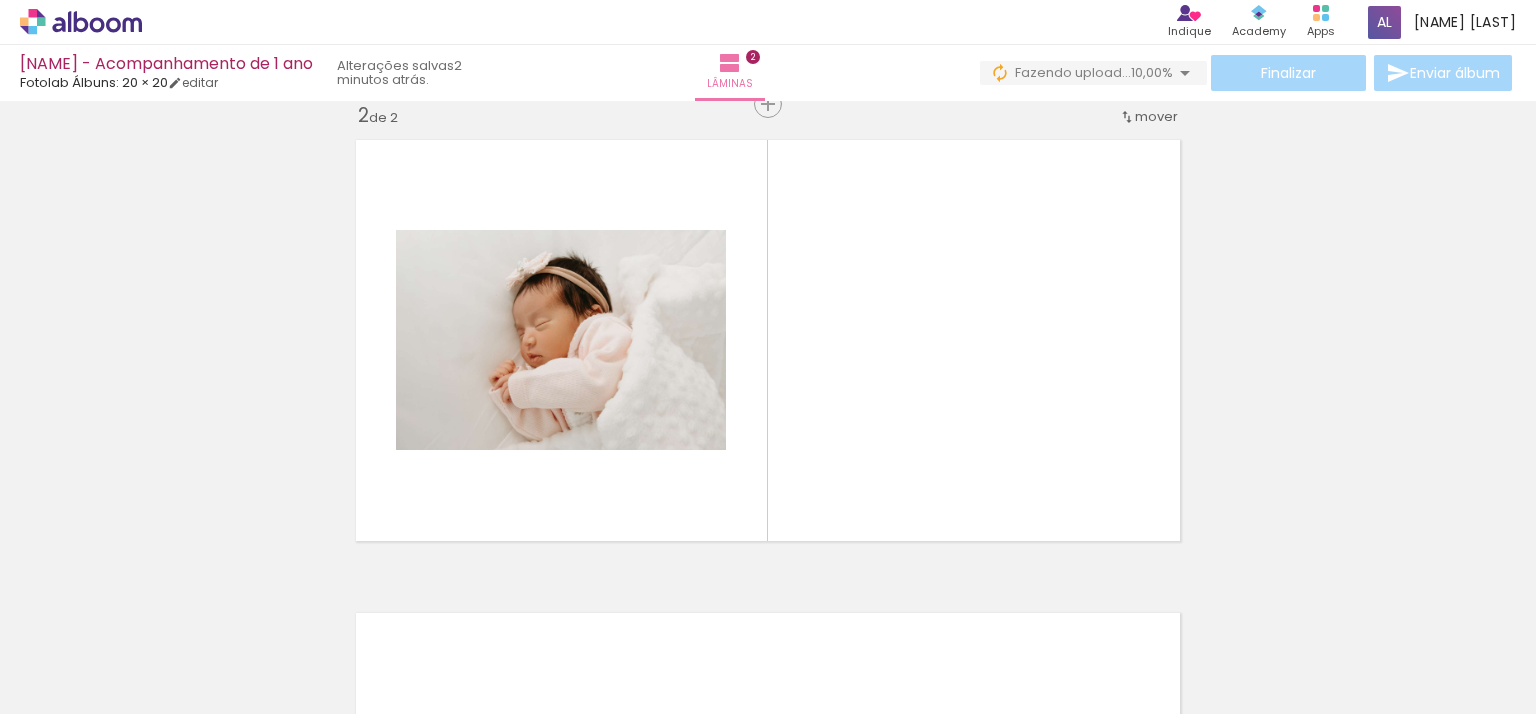 scroll, scrollTop: 498, scrollLeft: 0, axis: vertical 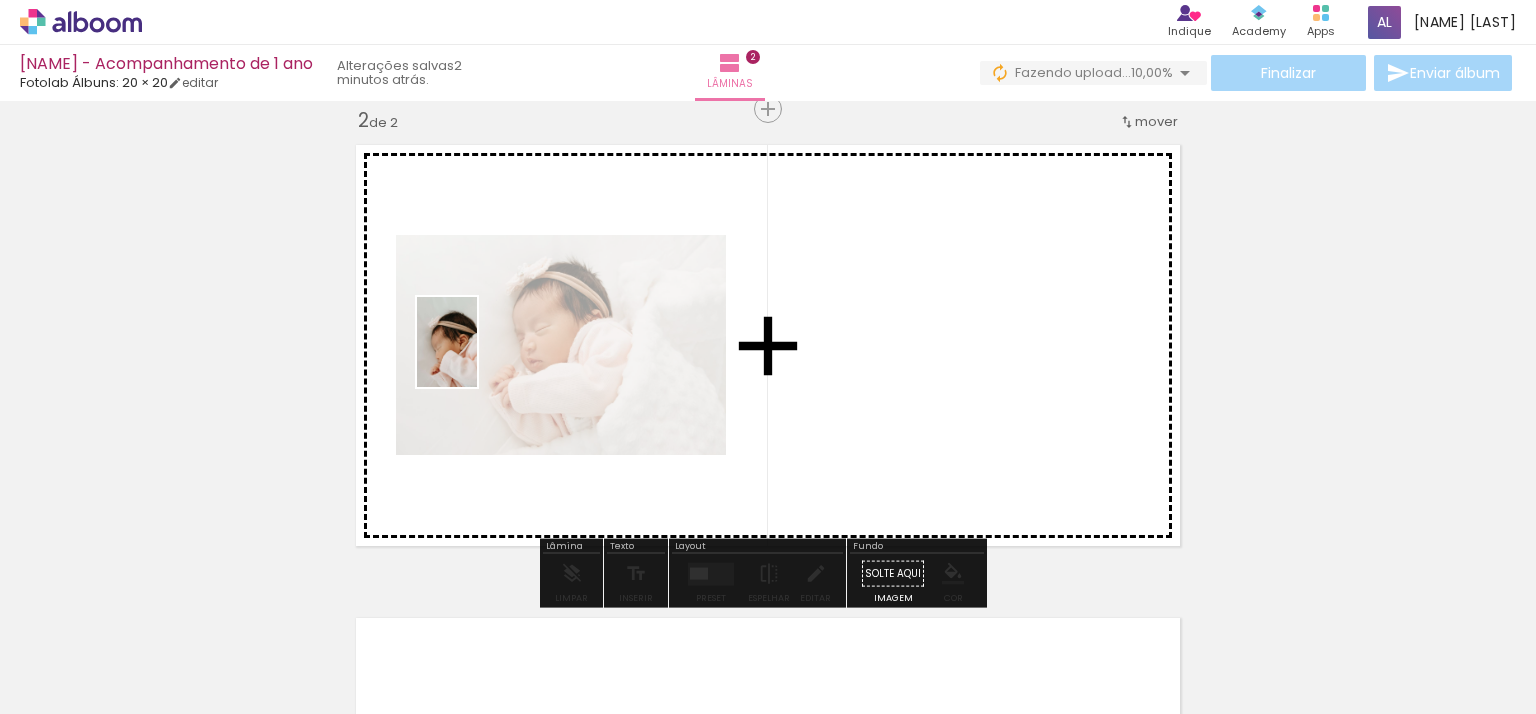 drag, startPoint x: 412, startPoint y: 672, endPoint x: 518, endPoint y: 447, distance: 248.71872 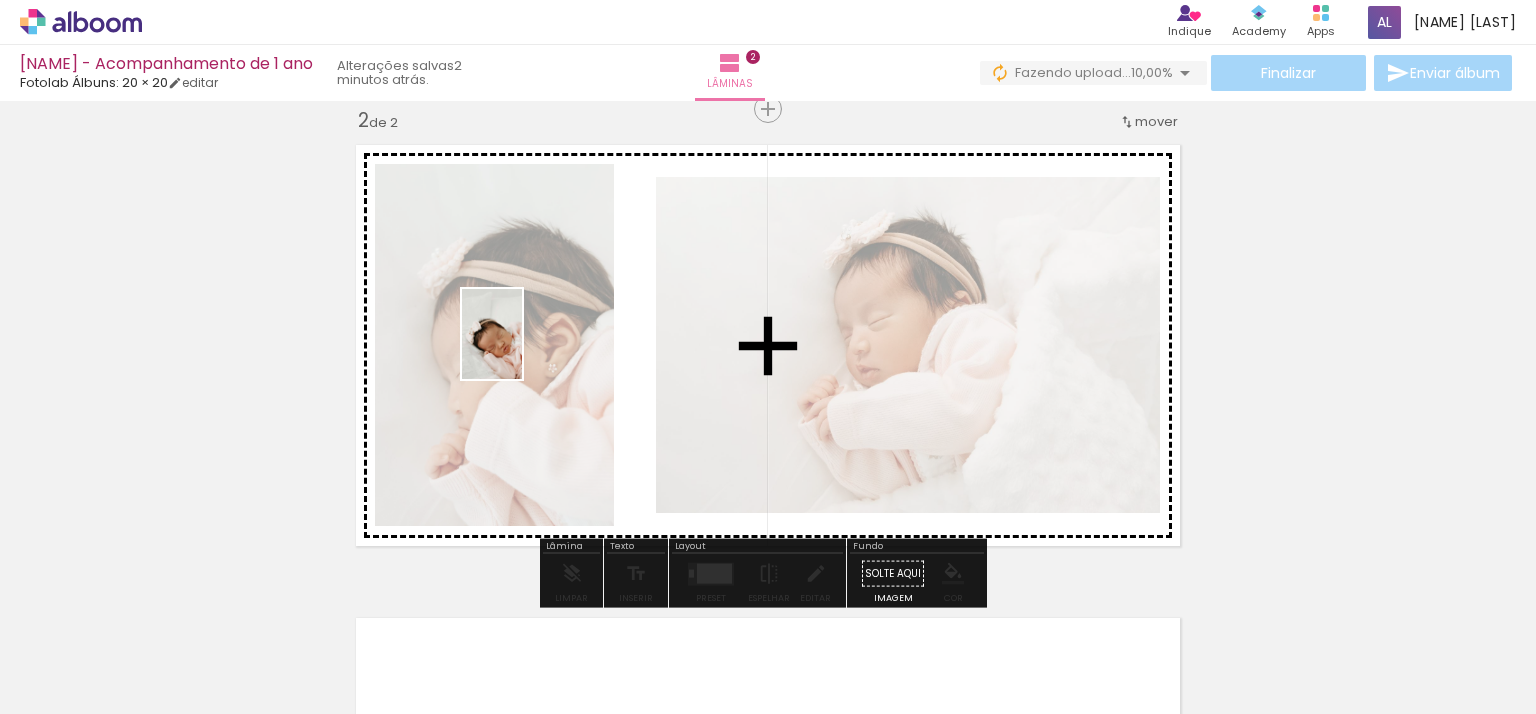 drag, startPoint x: 535, startPoint y: 660, endPoint x: 522, endPoint y: 349, distance: 311.27158 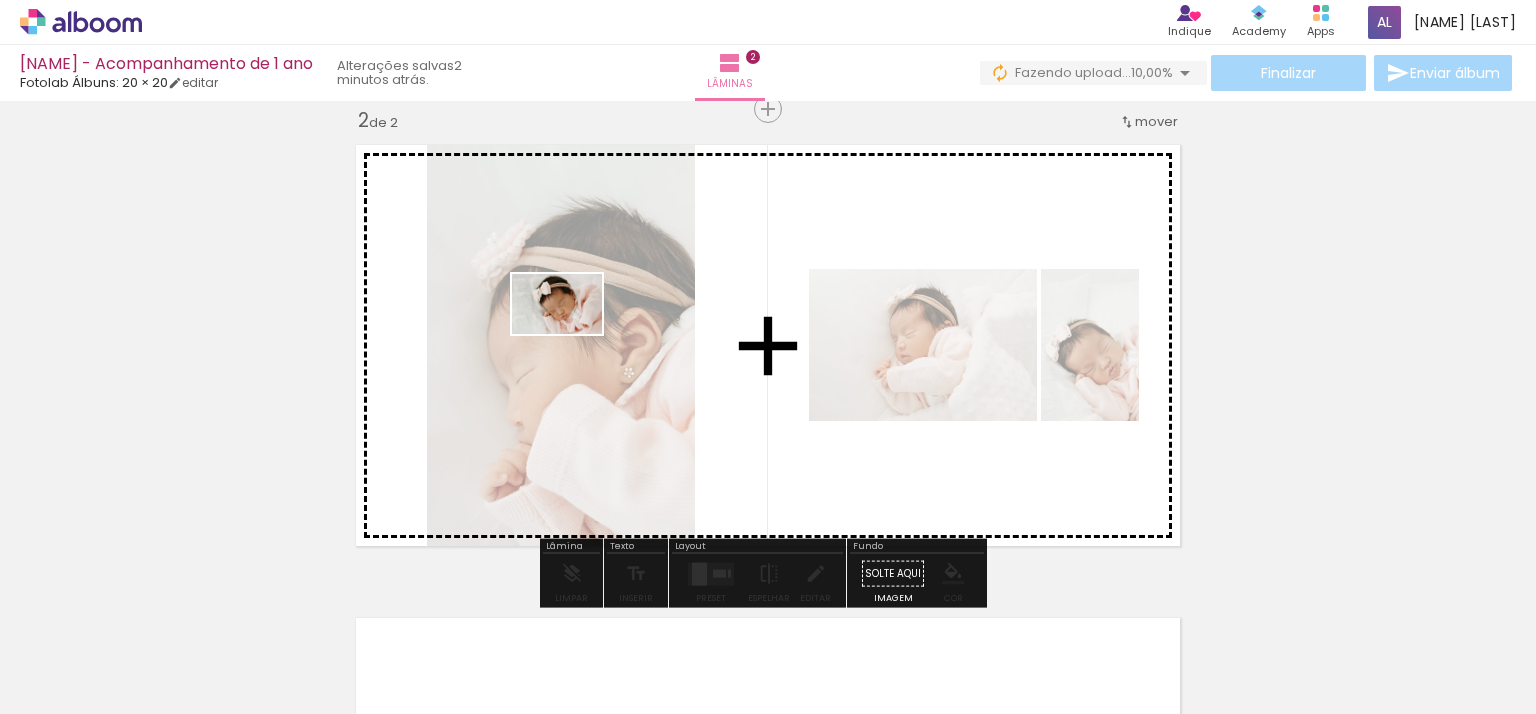 drag, startPoint x: 629, startPoint y: 656, endPoint x: 572, endPoint y: 334, distance: 327.0061 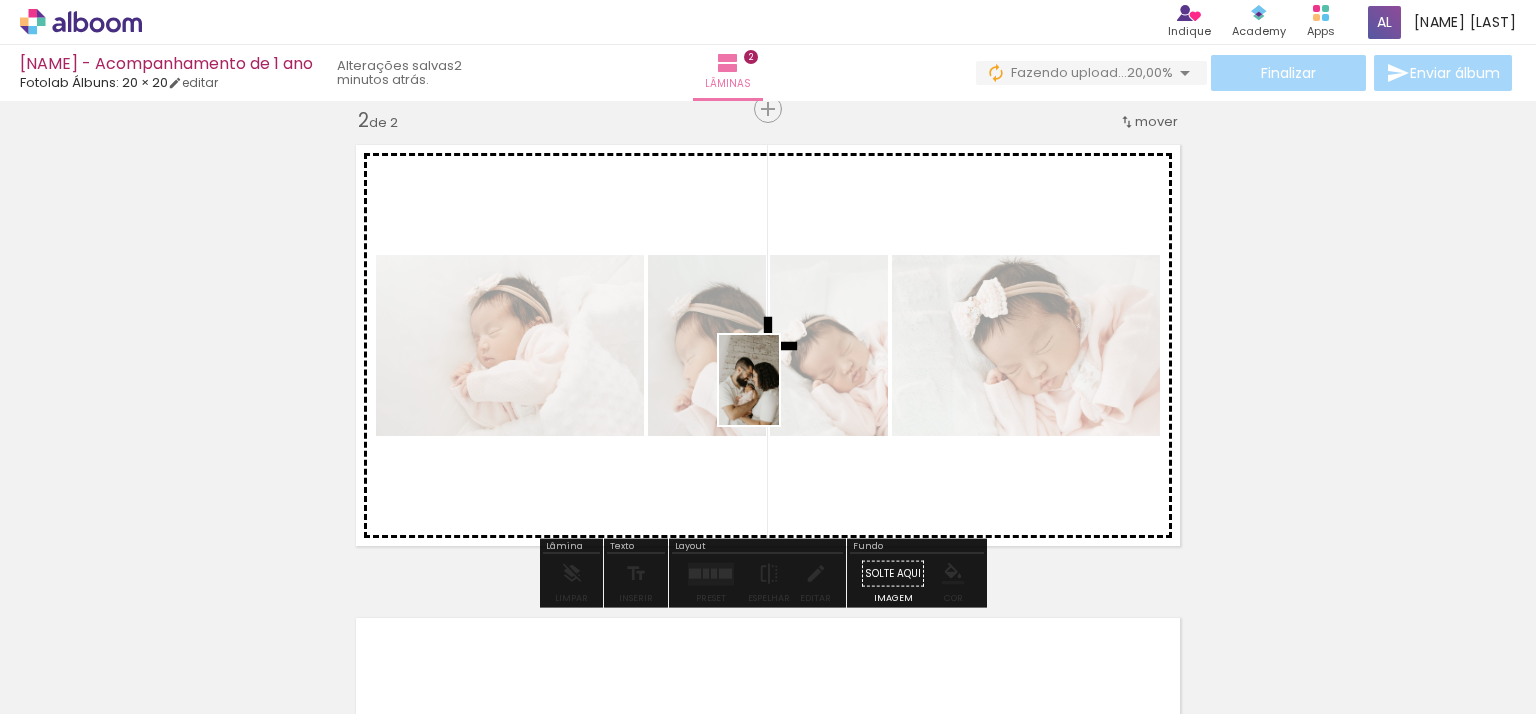 drag, startPoint x: 776, startPoint y: 679, endPoint x: 779, endPoint y: 395, distance: 284.01584 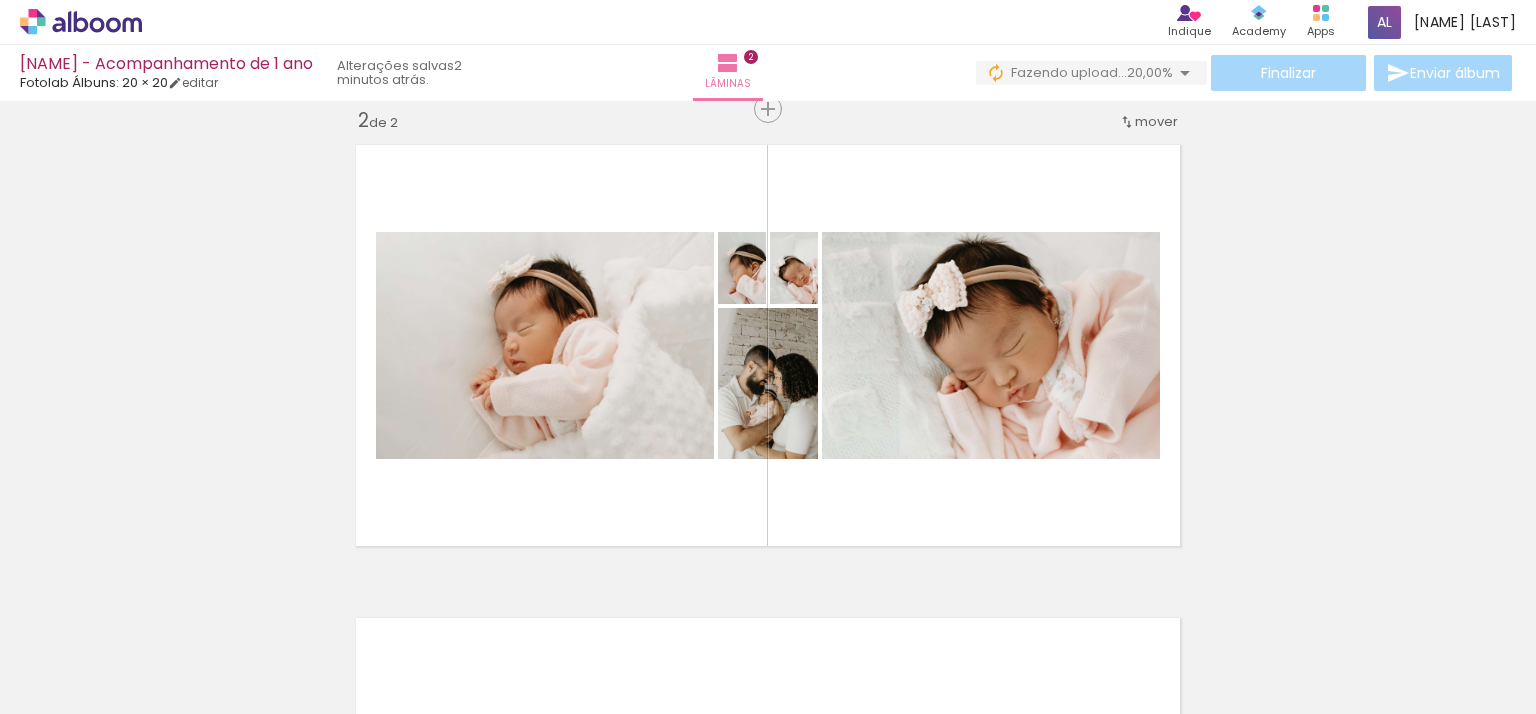 scroll, scrollTop: 0, scrollLeft: 1993, axis: horizontal 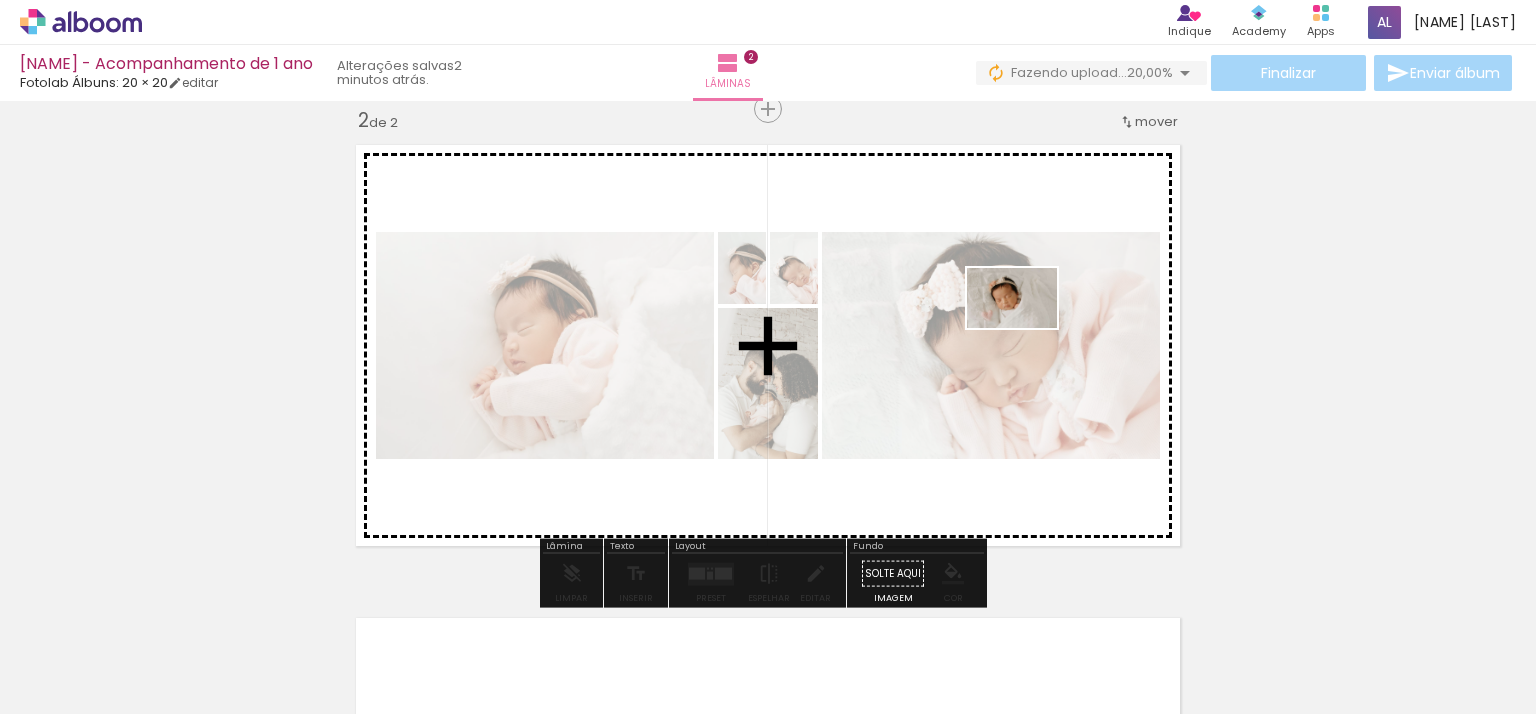 drag, startPoint x: 690, startPoint y: 664, endPoint x: 1027, endPoint y: 328, distance: 475.8834 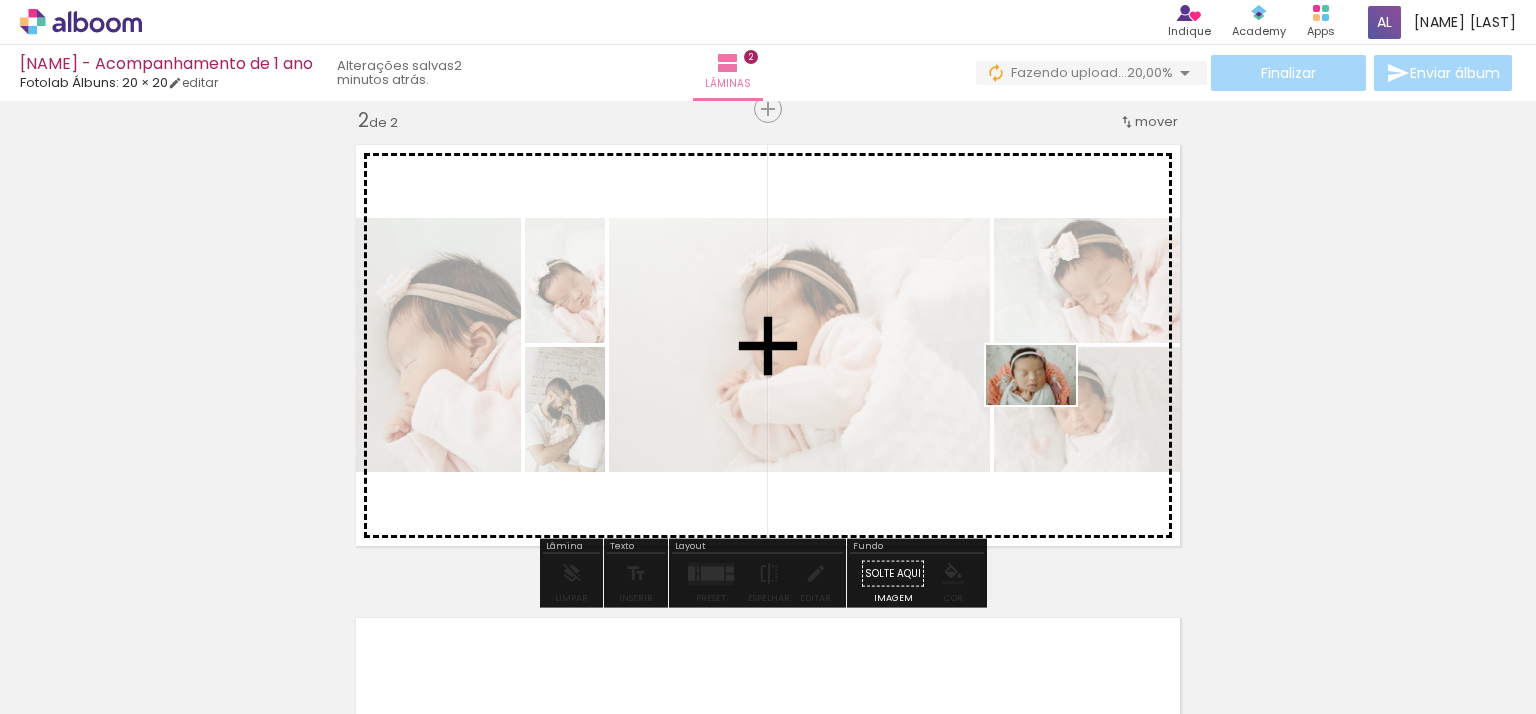 drag, startPoint x: 1245, startPoint y: 656, endPoint x: 1046, endPoint y: 405, distance: 320.31546 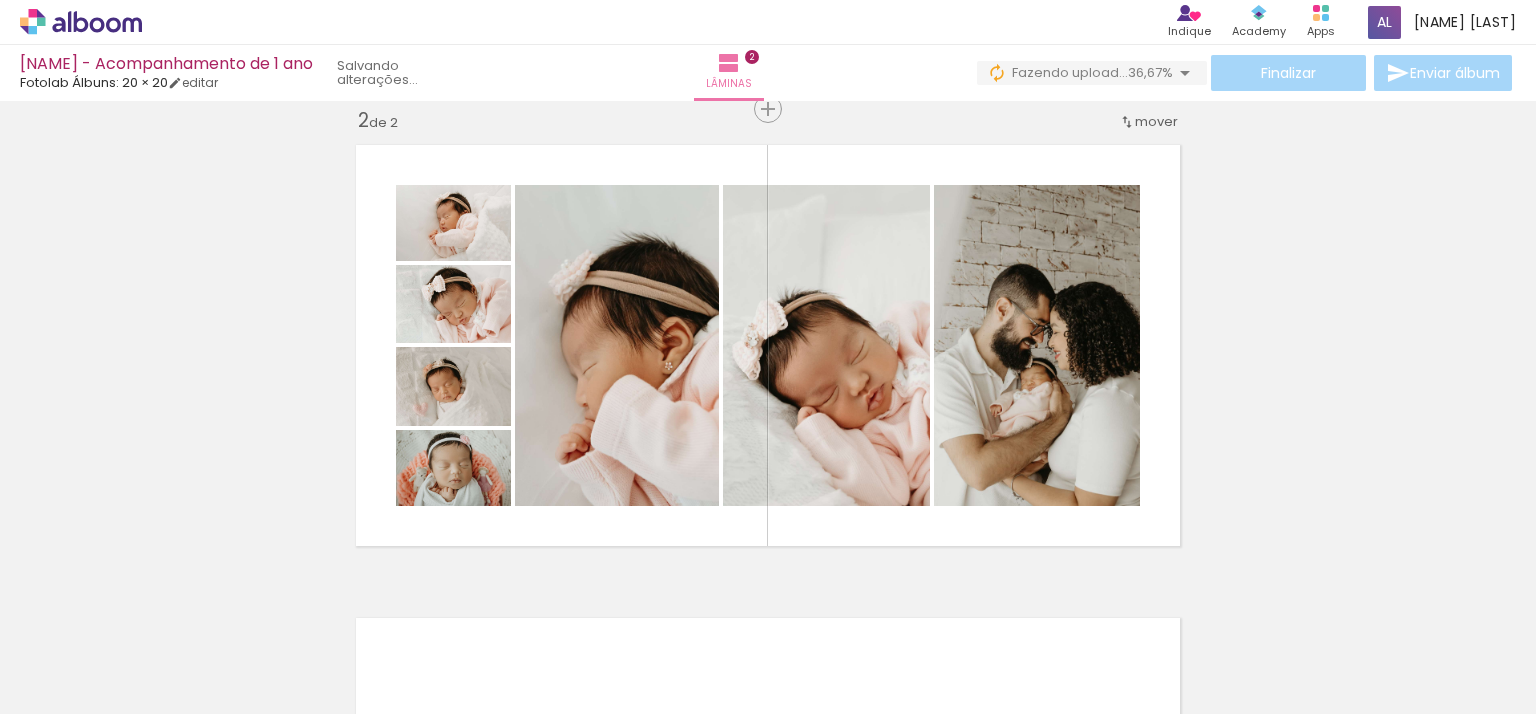 scroll, scrollTop: 0, scrollLeft: 605, axis: horizontal 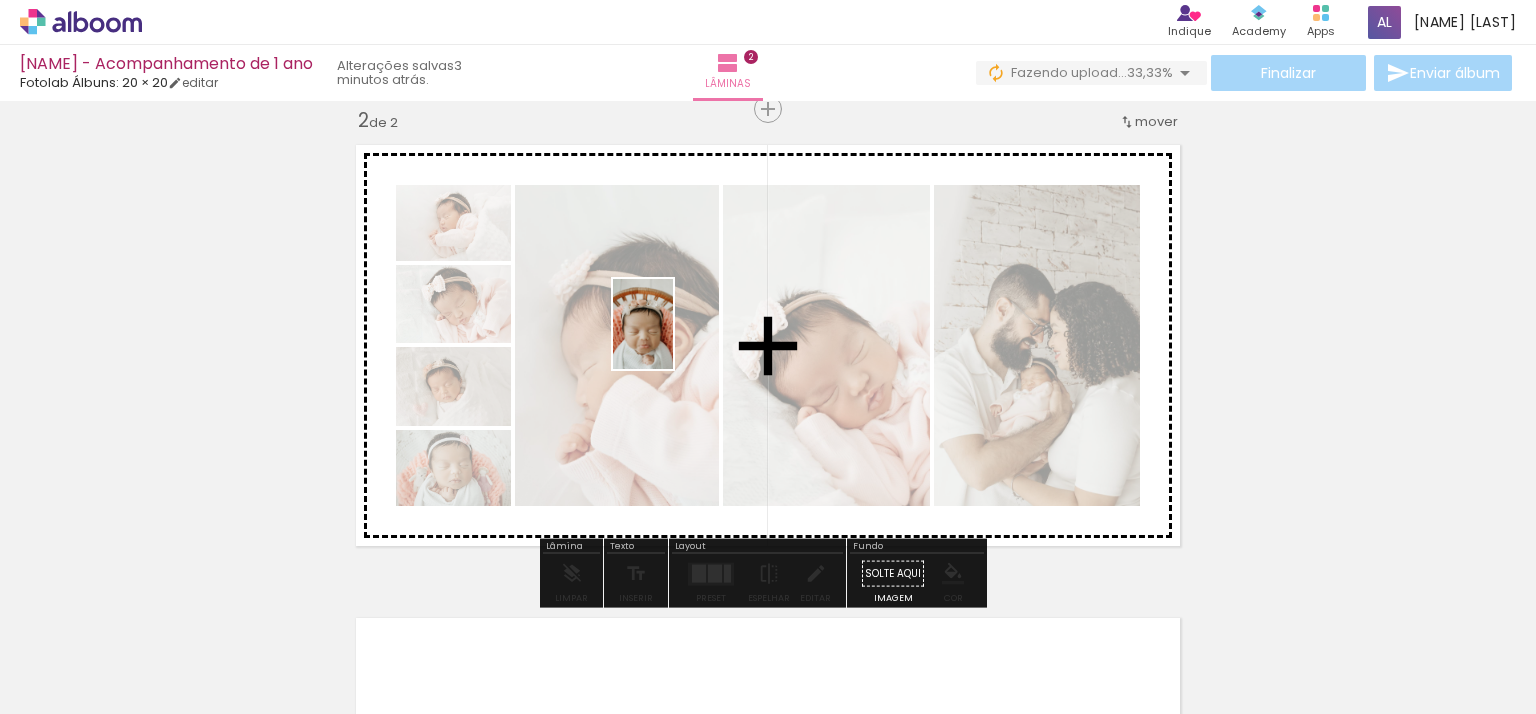 drag, startPoint x: 479, startPoint y: 669, endPoint x: 673, endPoint y: 339, distance: 382.8002 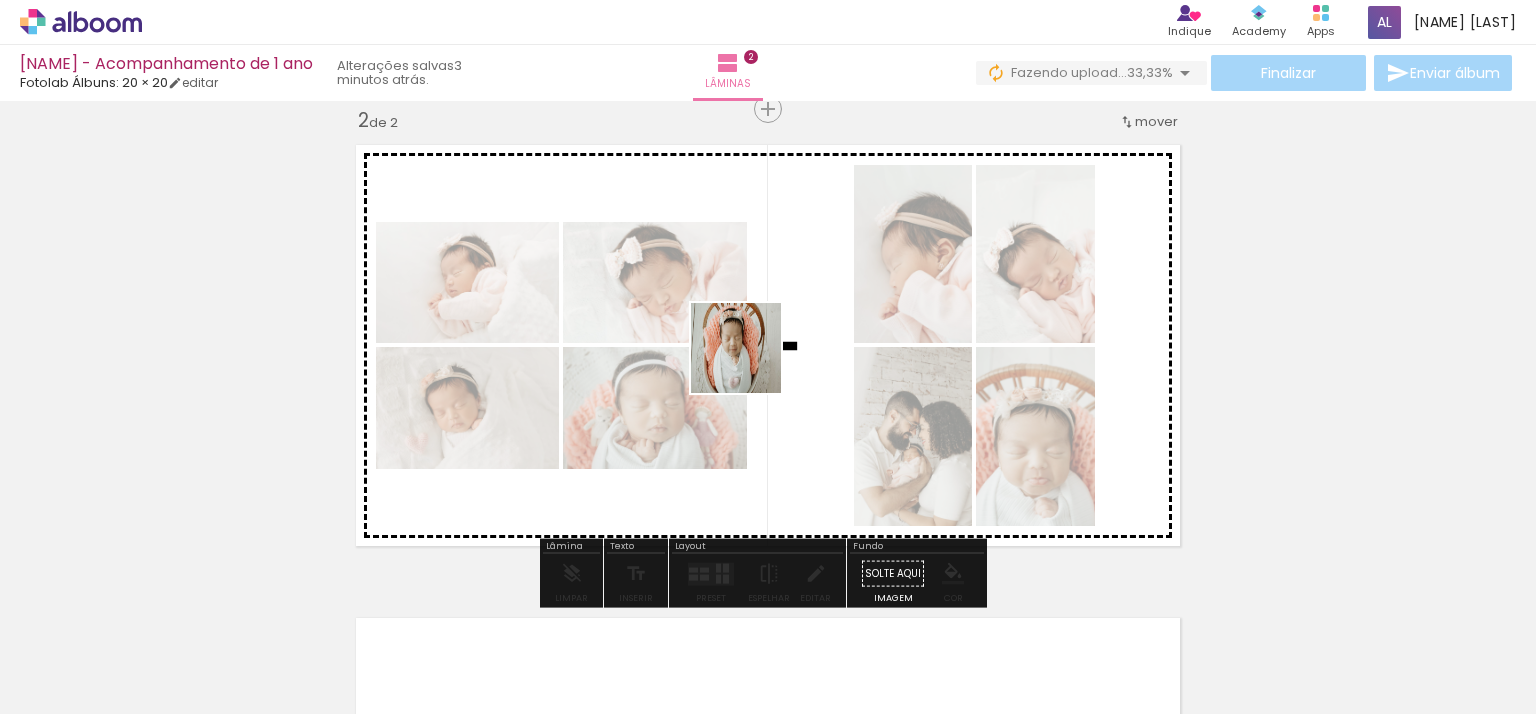 drag, startPoint x: 713, startPoint y: 658, endPoint x: 750, endPoint y: 327, distance: 333.06155 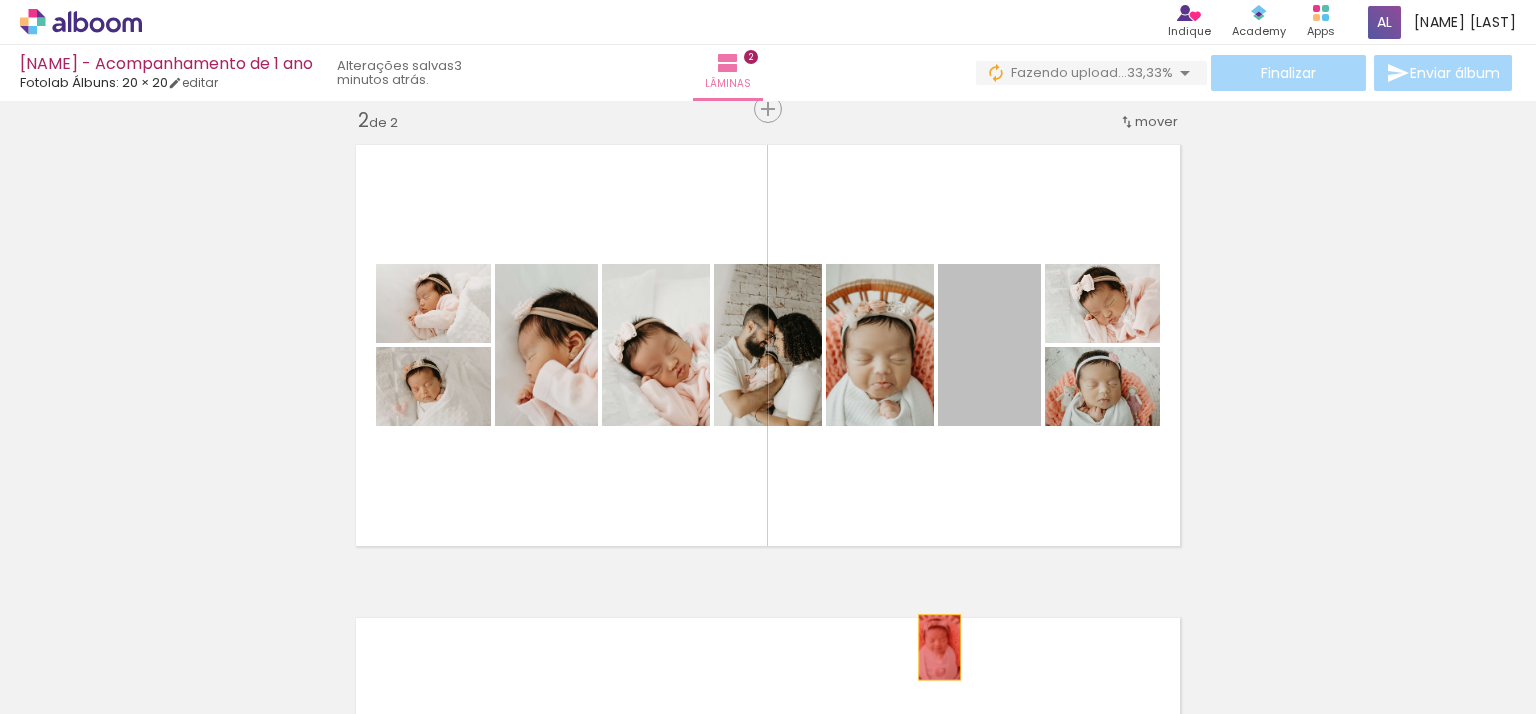 drag, startPoint x: 984, startPoint y: 361, endPoint x: 932, endPoint y: 647, distance: 290.68884 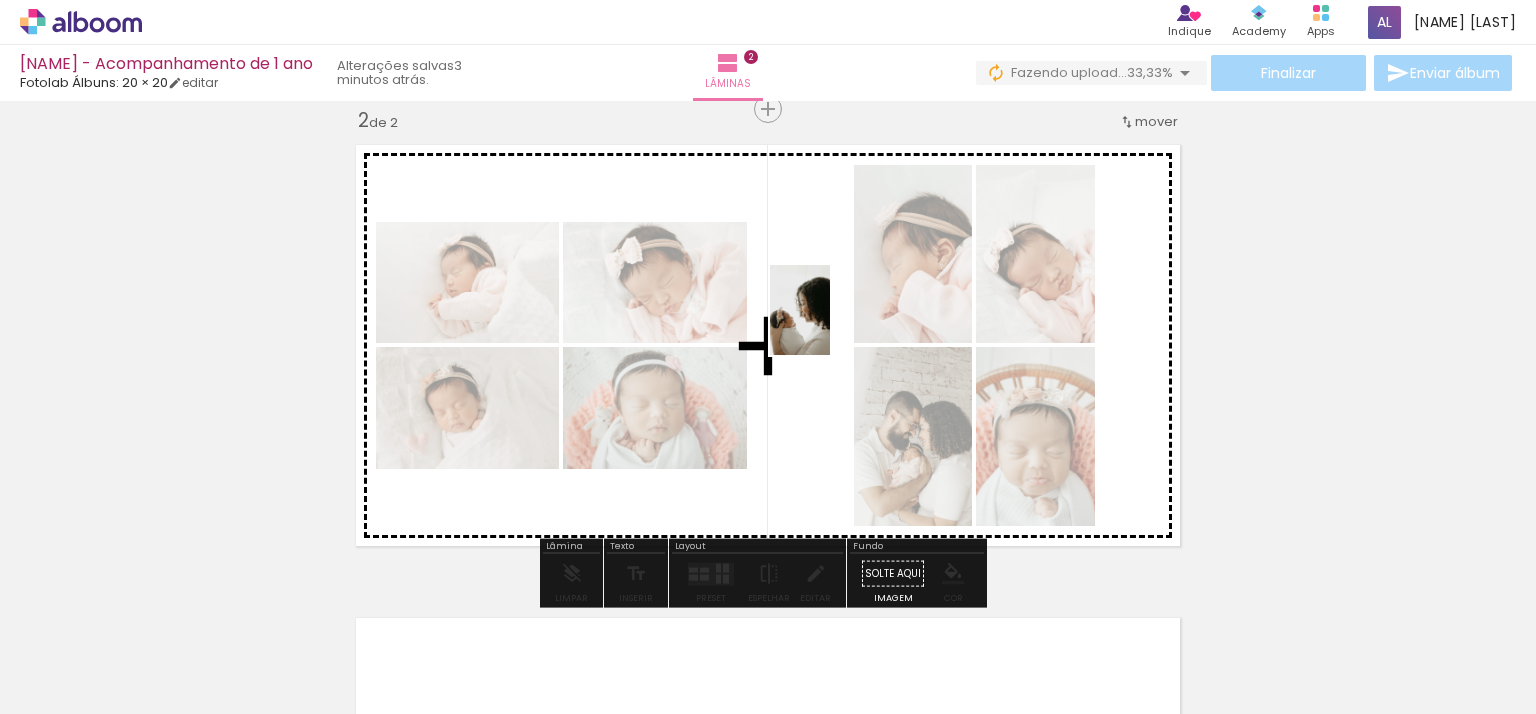 drag, startPoint x: 1165, startPoint y: 659, endPoint x: 830, endPoint y: 325, distance: 473.05496 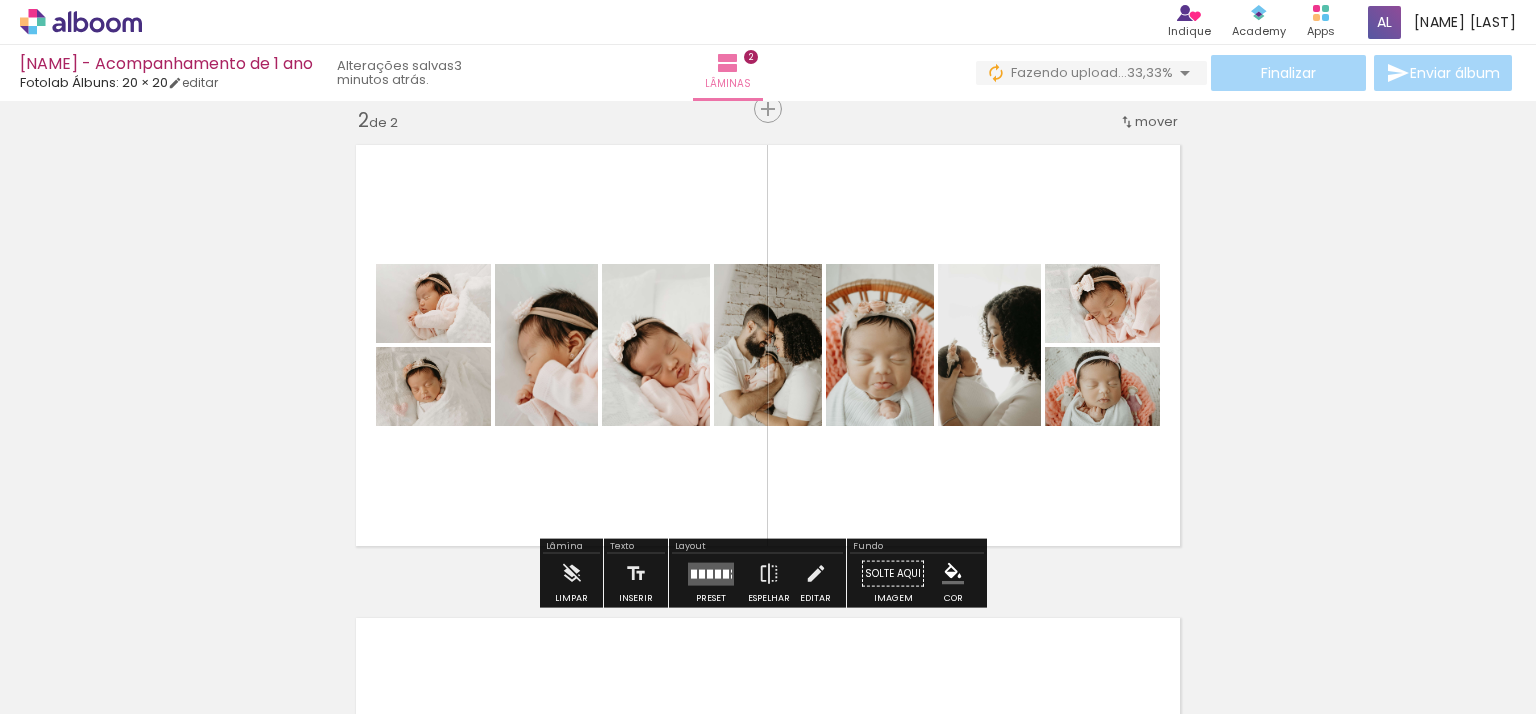 click at bounding box center [1163, 647] 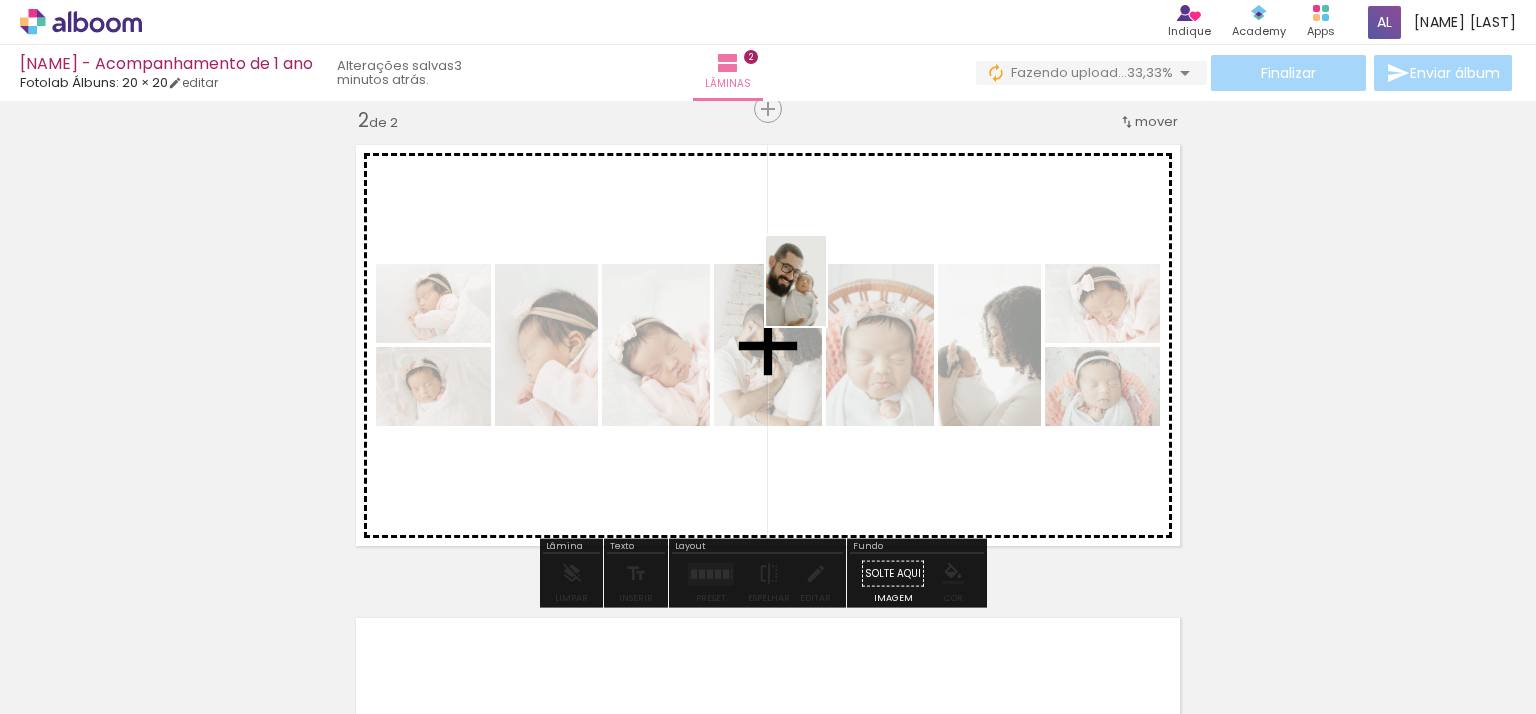 drag, startPoint x: 1504, startPoint y: 659, endPoint x: 826, endPoint y: 296, distance: 769.0598 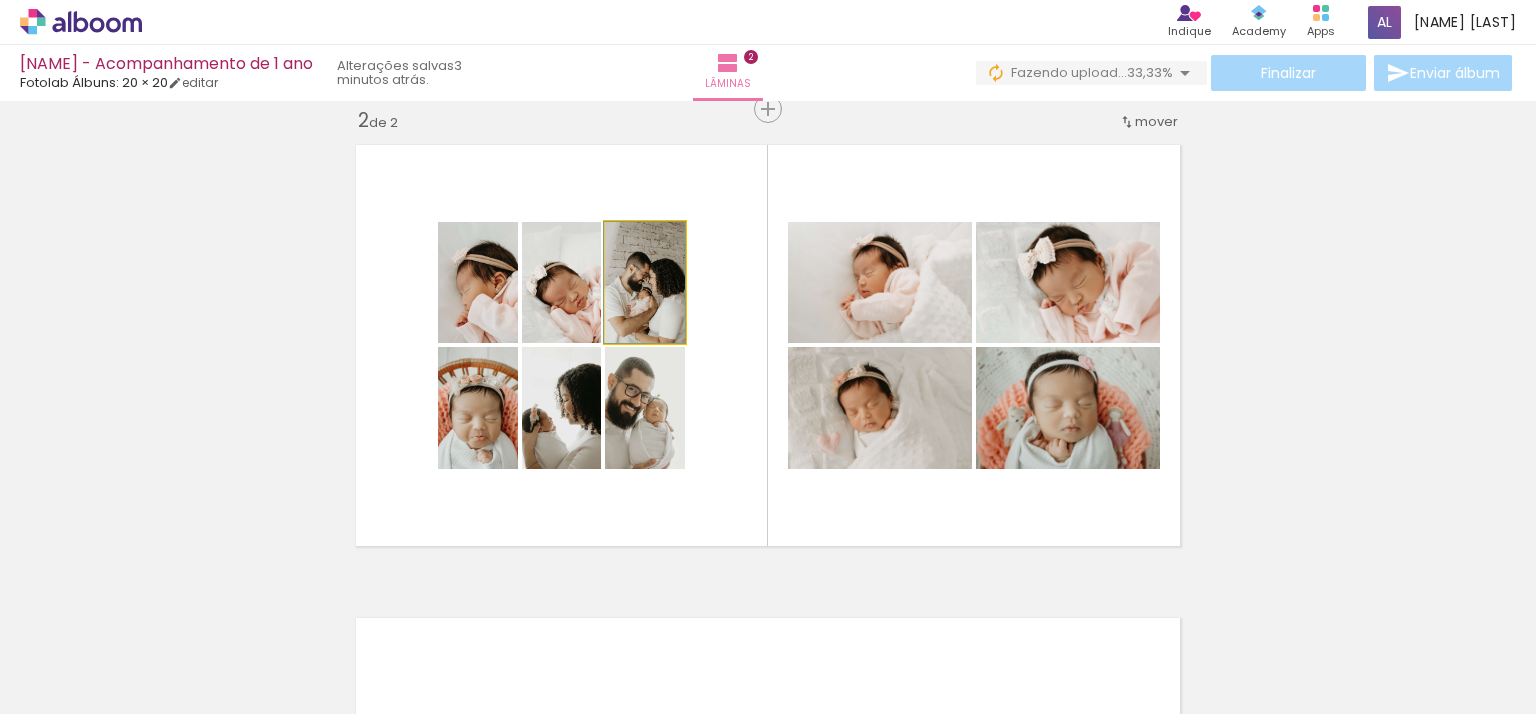 drag, startPoint x: 672, startPoint y: 318, endPoint x: 599, endPoint y: 305, distance: 74.1485 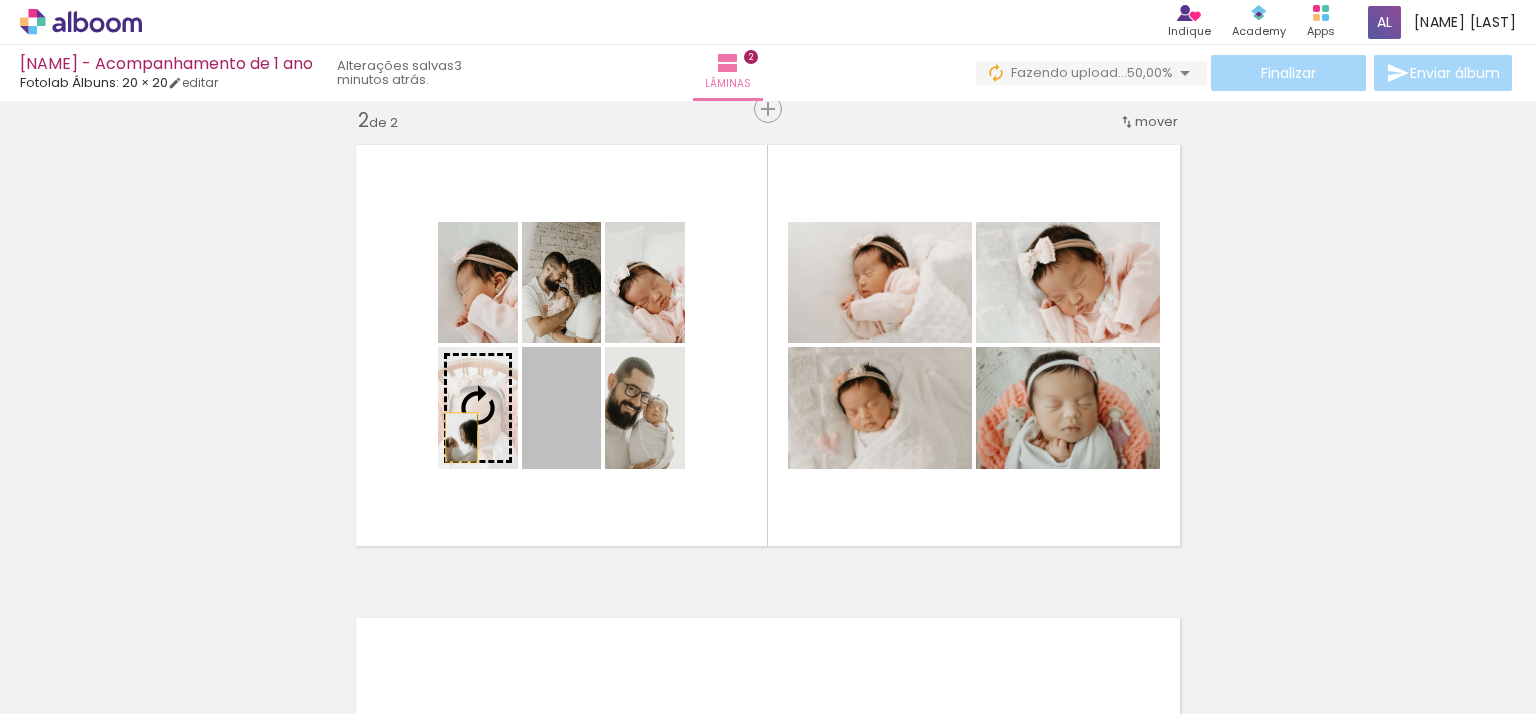 drag, startPoint x: 556, startPoint y: 436, endPoint x: 454, endPoint y: 437, distance: 102.0049 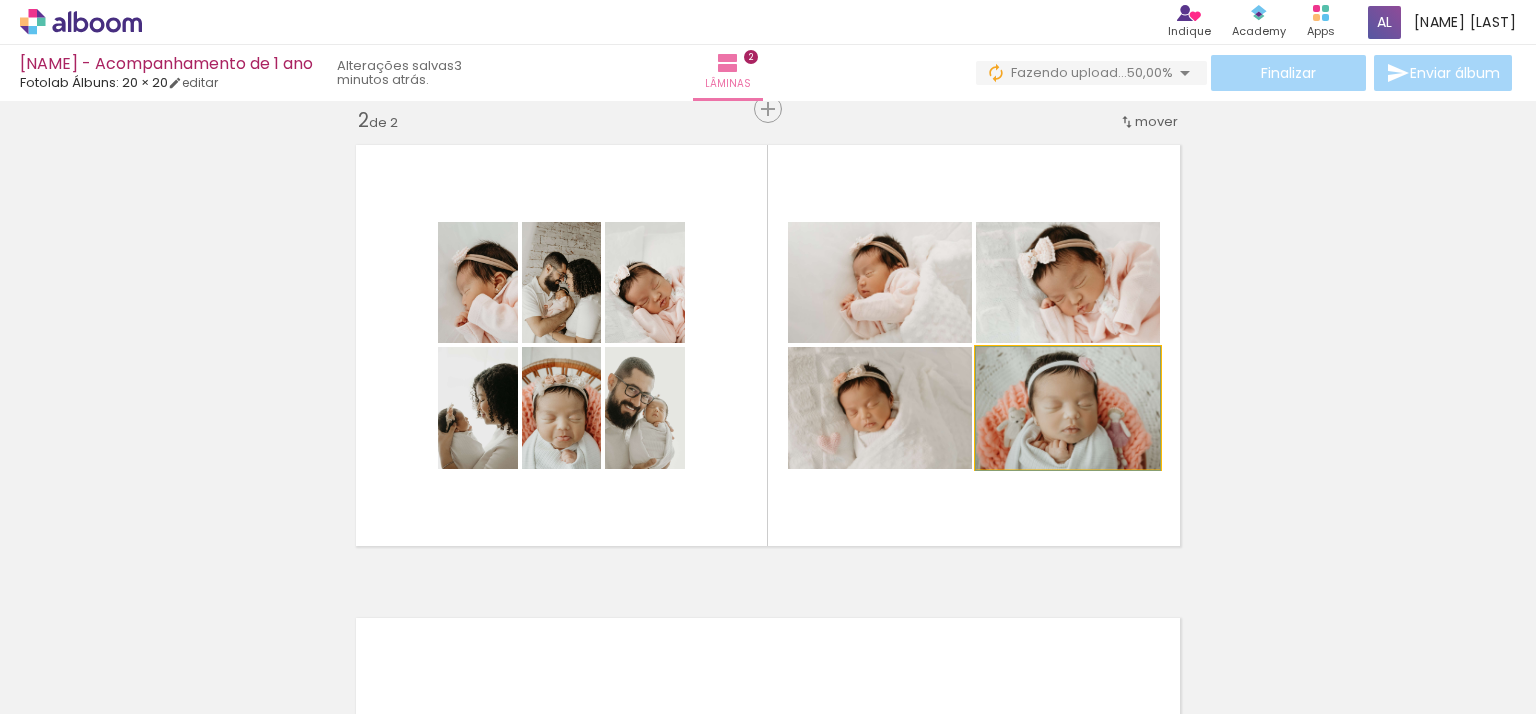 drag, startPoint x: 1072, startPoint y: 401, endPoint x: 1075, endPoint y: 431, distance: 30.149628 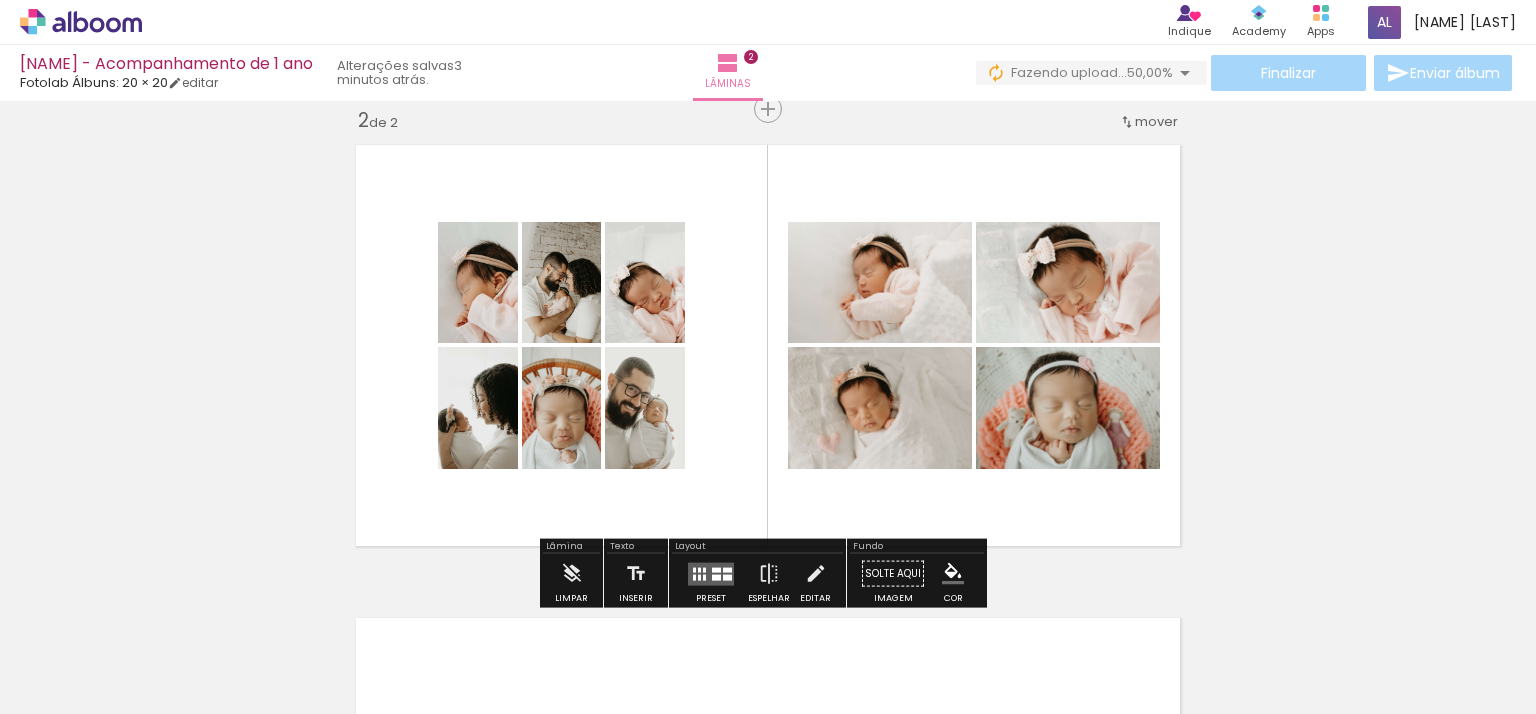 click on "Inserir lâmina 1  de 2  Inserir lâmina 2  de 2" at bounding box center (768, 320) 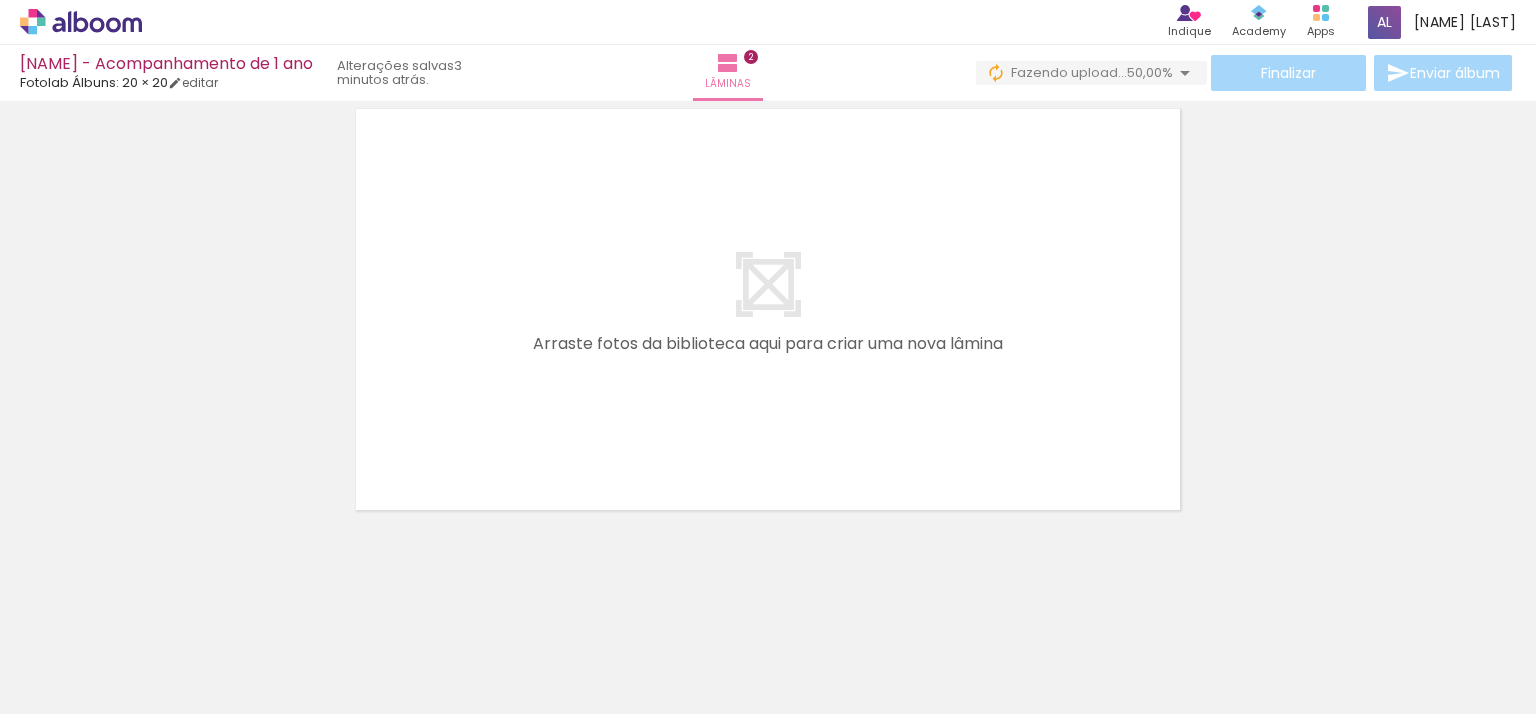scroll, scrollTop: 1009, scrollLeft: 0, axis: vertical 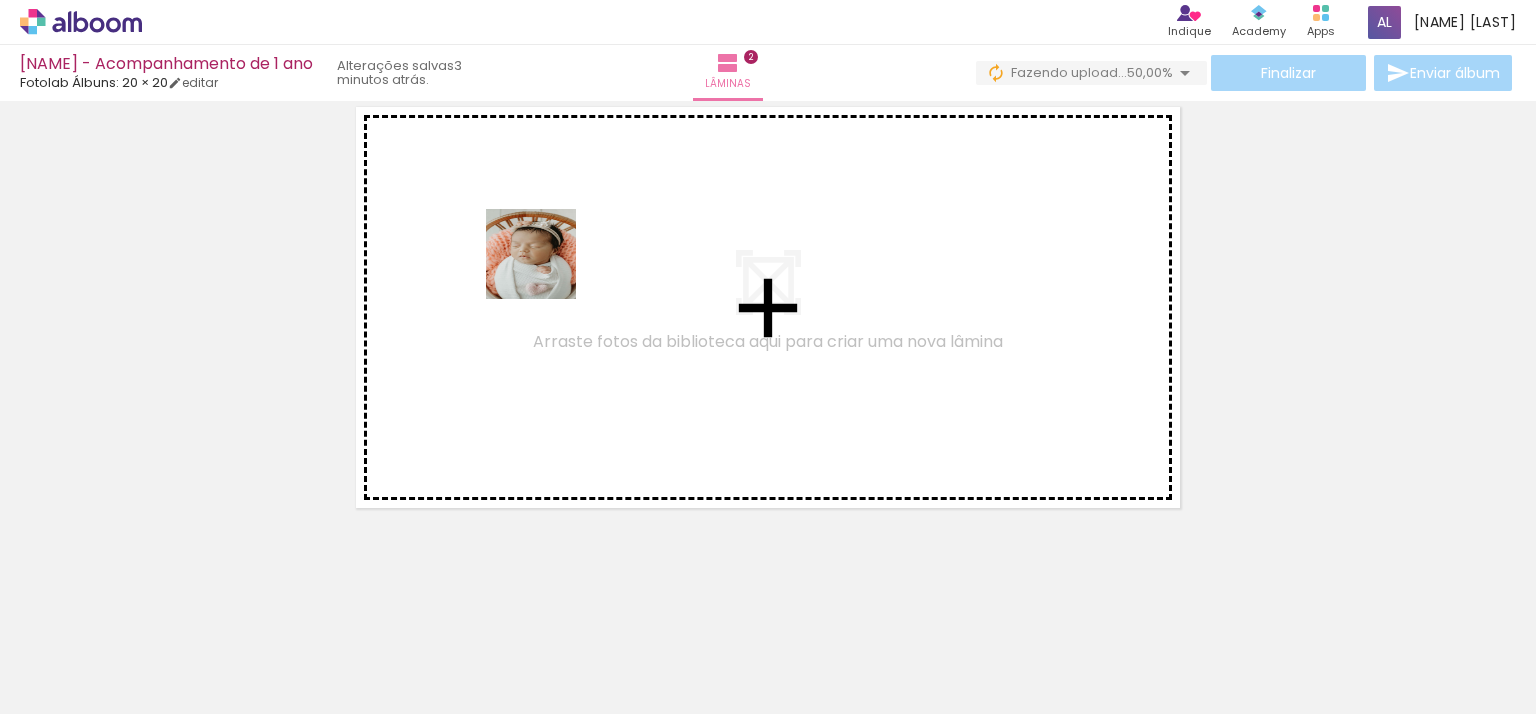 drag, startPoint x: 392, startPoint y: 663, endPoint x: 580, endPoint y: 482, distance: 260.96936 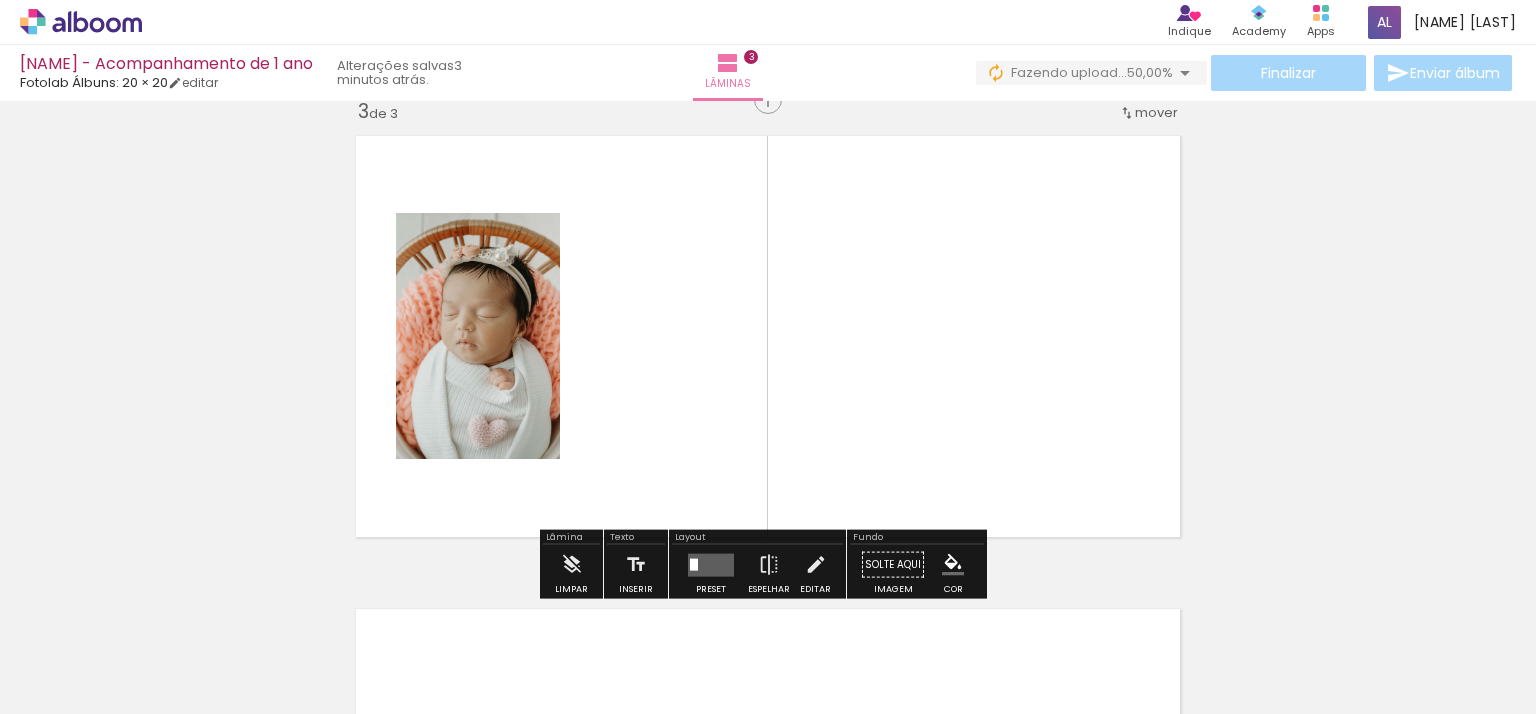 scroll, scrollTop: 972, scrollLeft: 0, axis: vertical 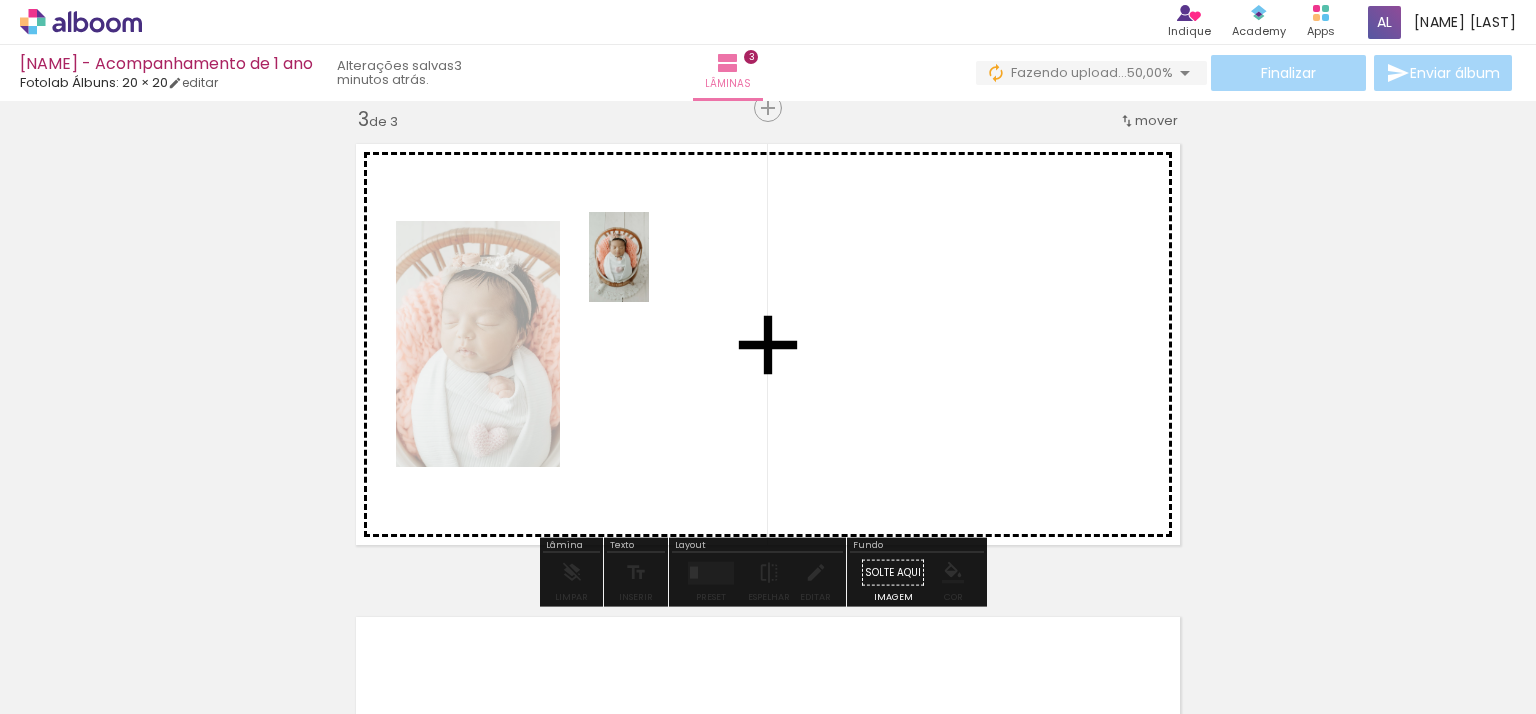 drag, startPoint x: 621, startPoint y: 451, endPoint x: 649, endPoint y: 272, distance: 181.17671 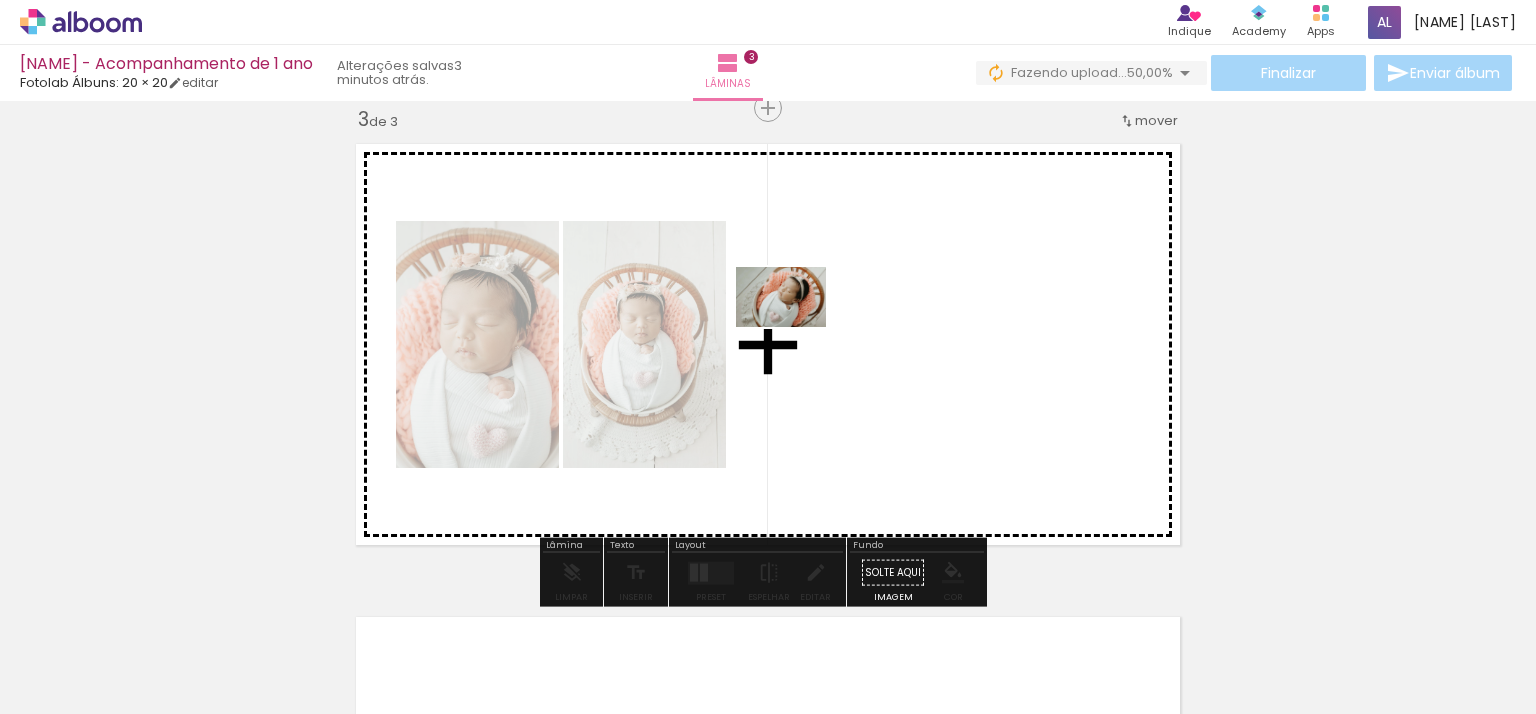drag, startPoint x: 954, startPoint y: 663, endPoint x: 795, endPoint y: 318, distance: 379.87628 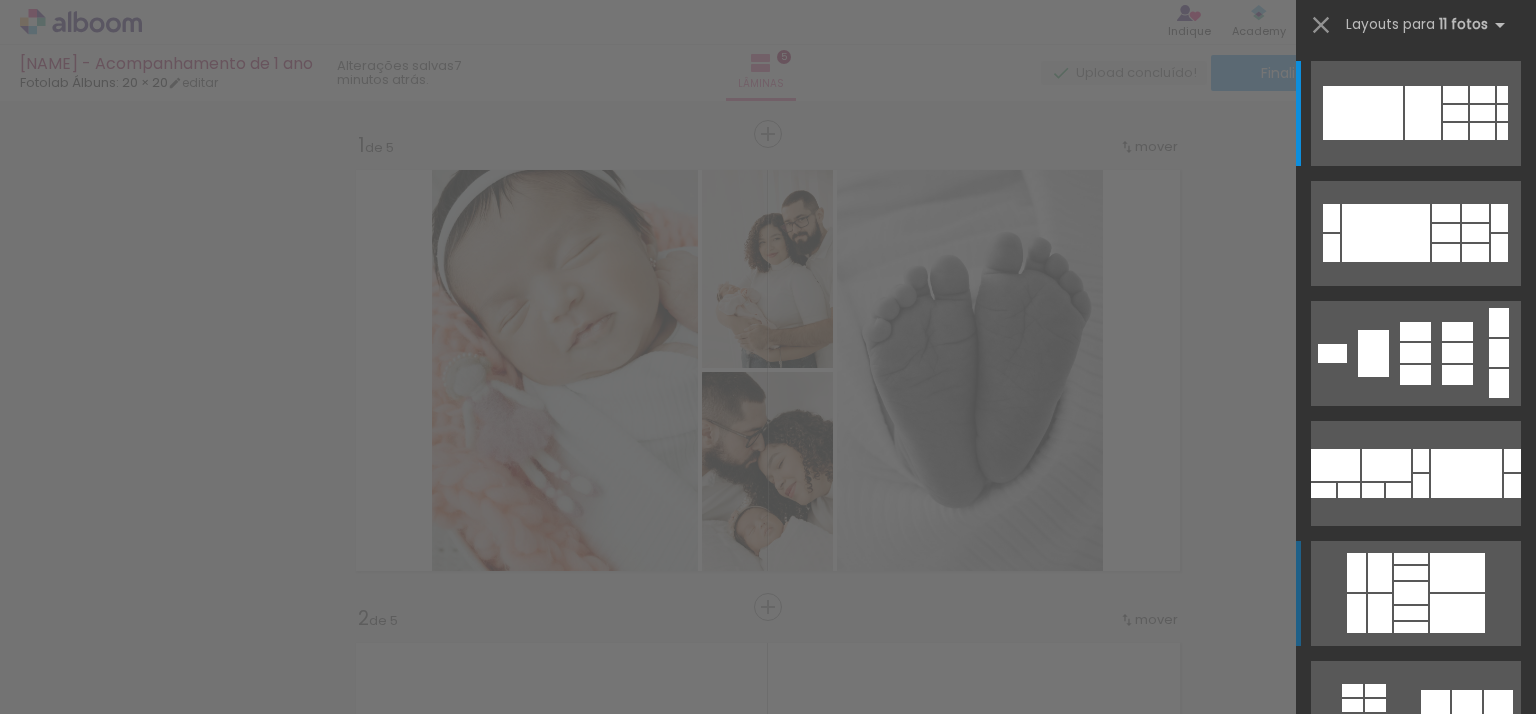 scroll, scrollTop: 0, scrollLeft: 0, axis: both 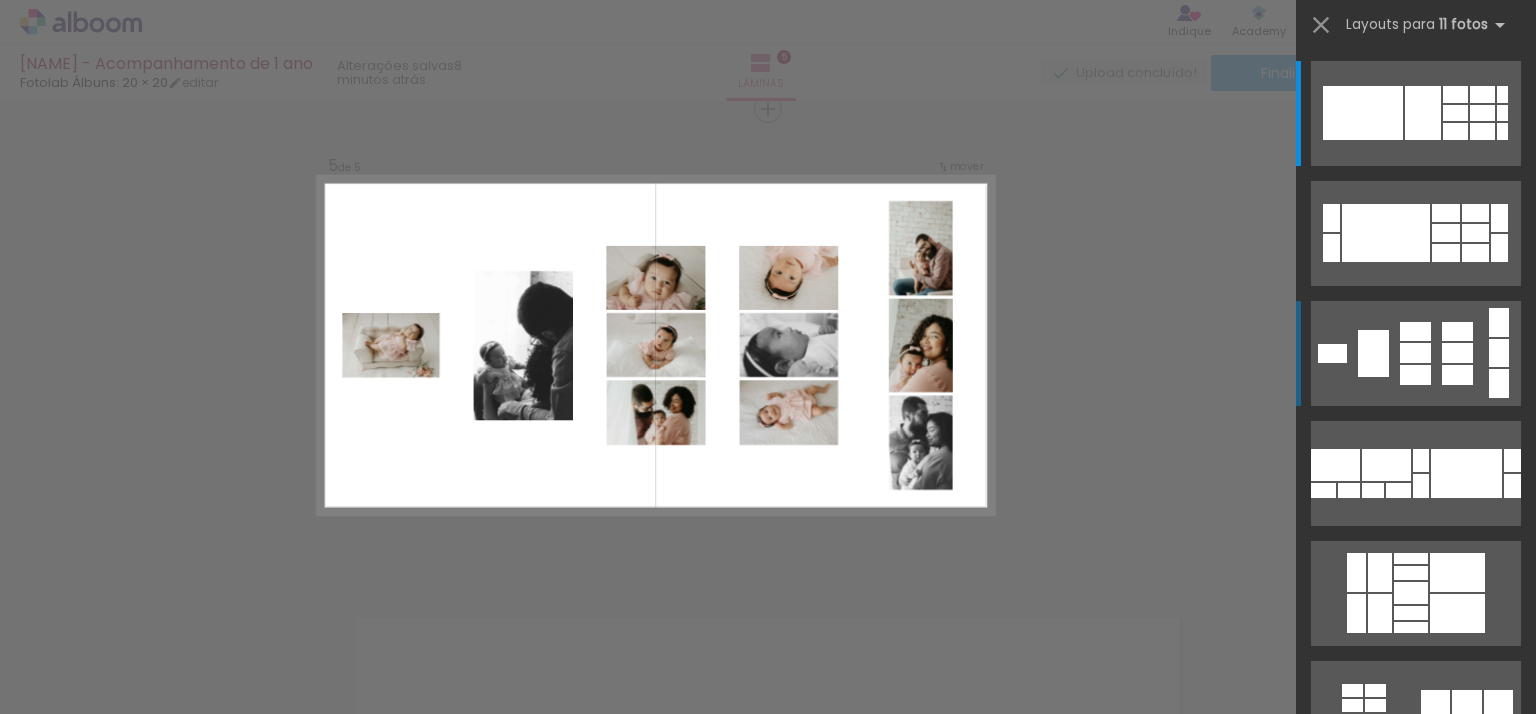click at bounding box center [1415, 353] 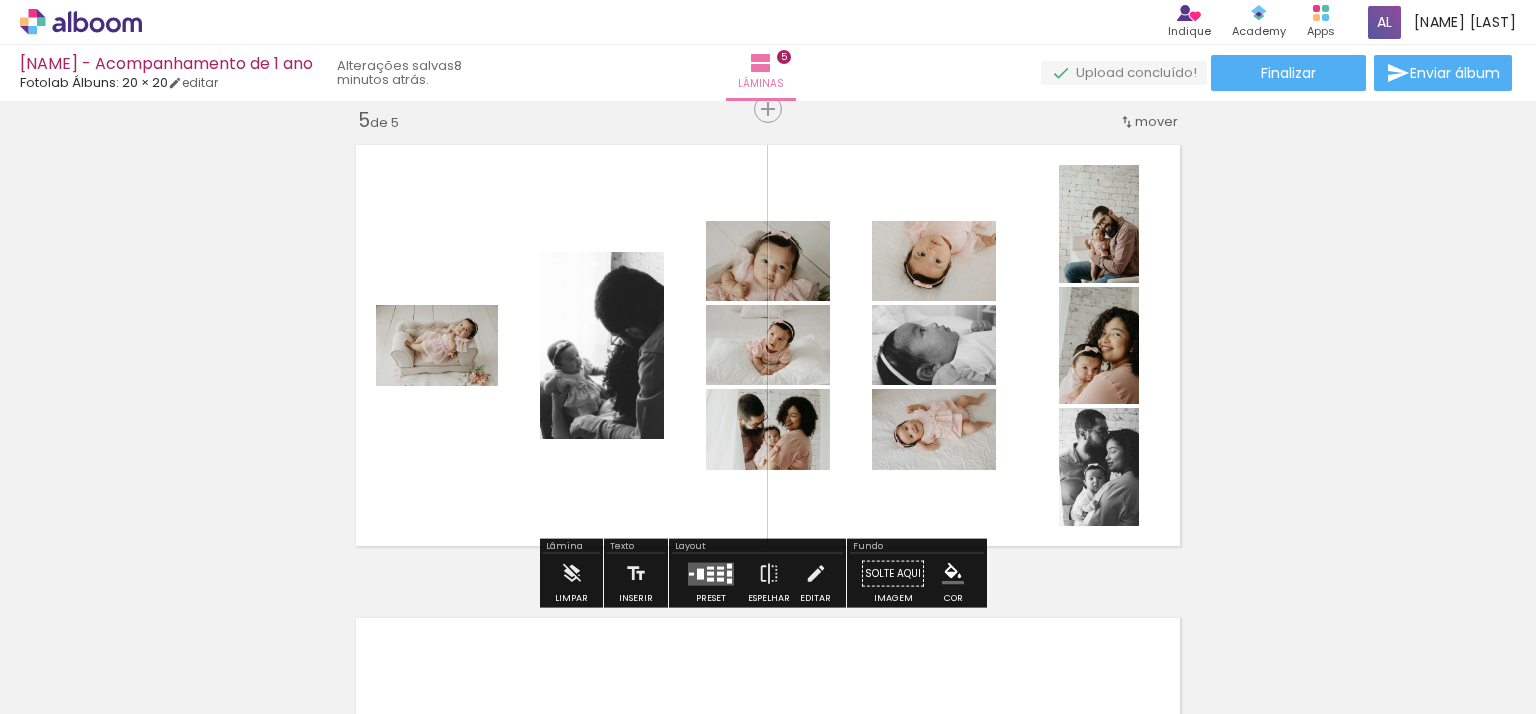 click 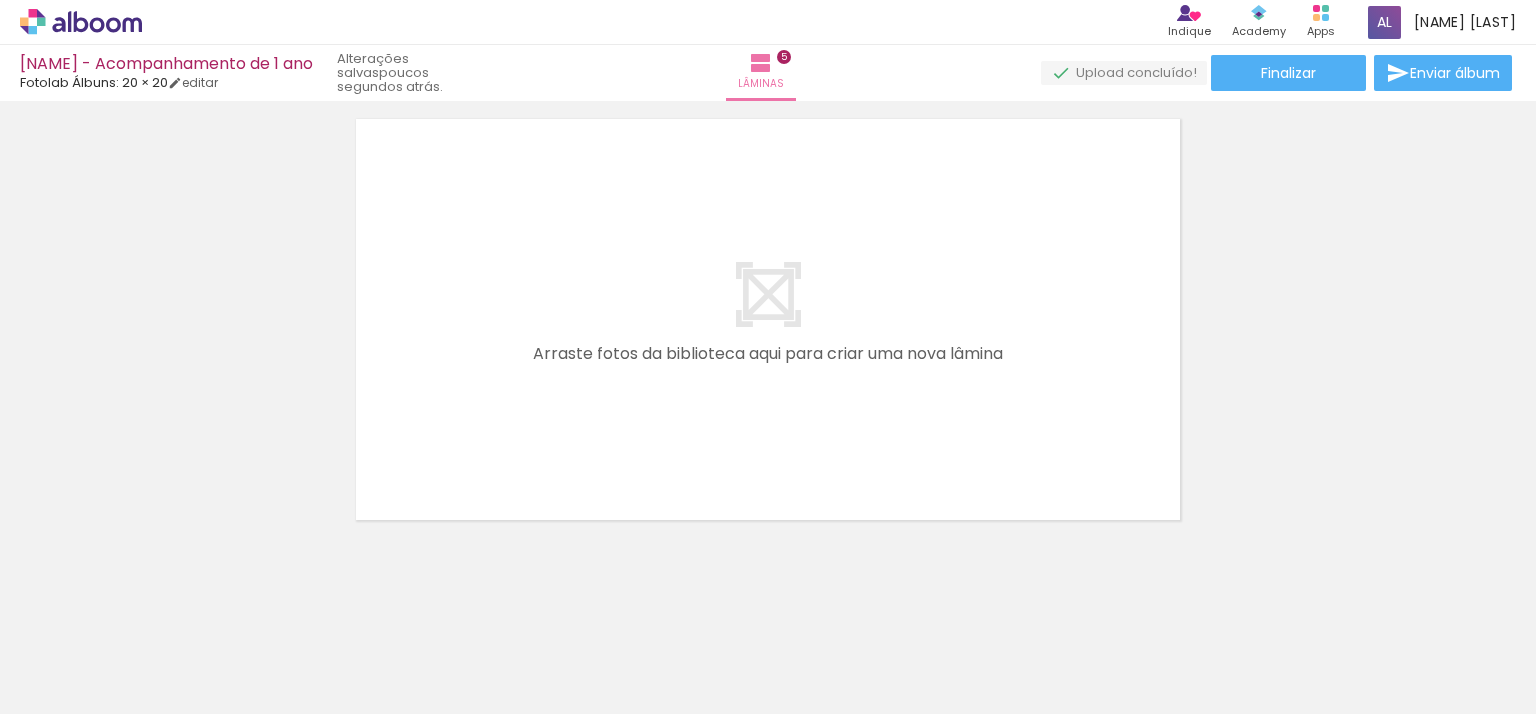 scroll, scrollTop: 2417, scrollLeft: 0, axis: vertical 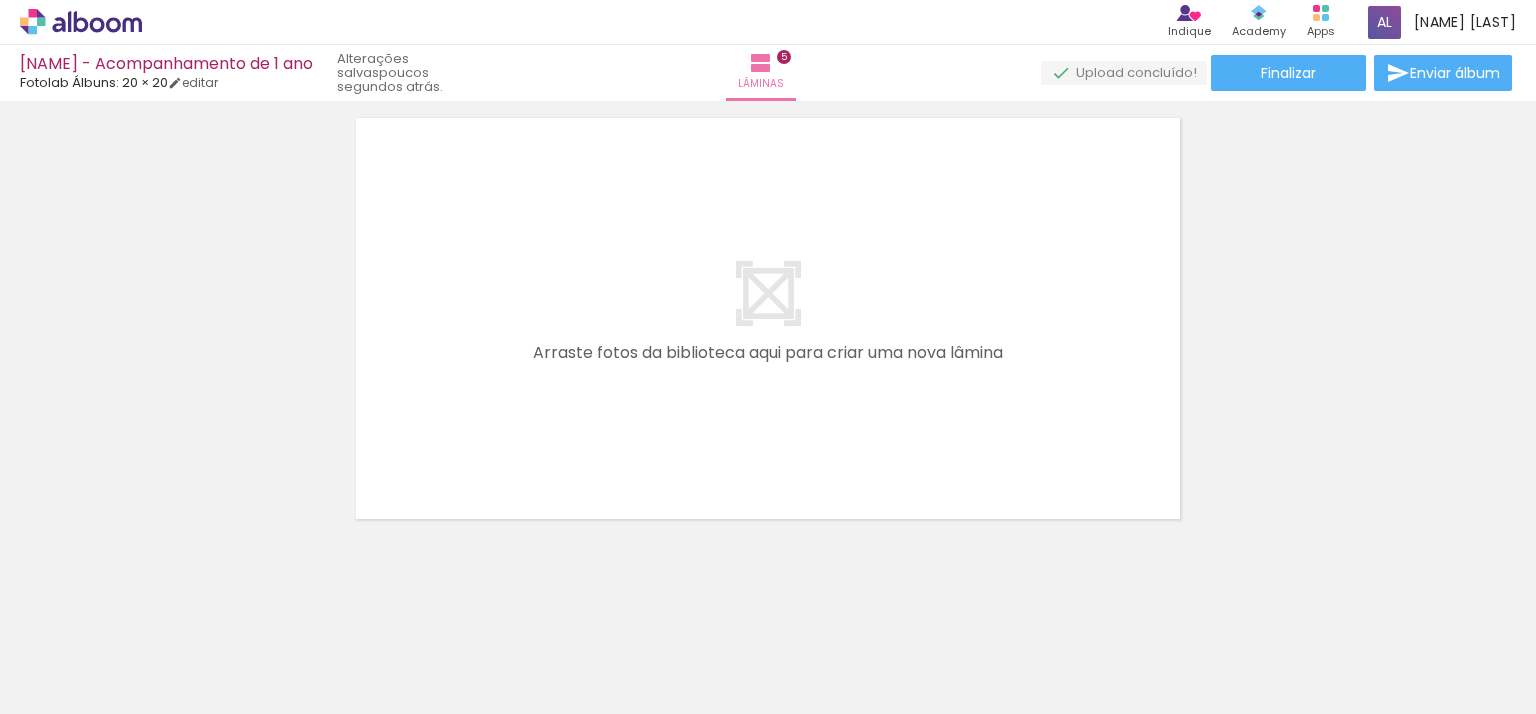 click on "Adicionar
Fotos" at bounding box center [71, 687] 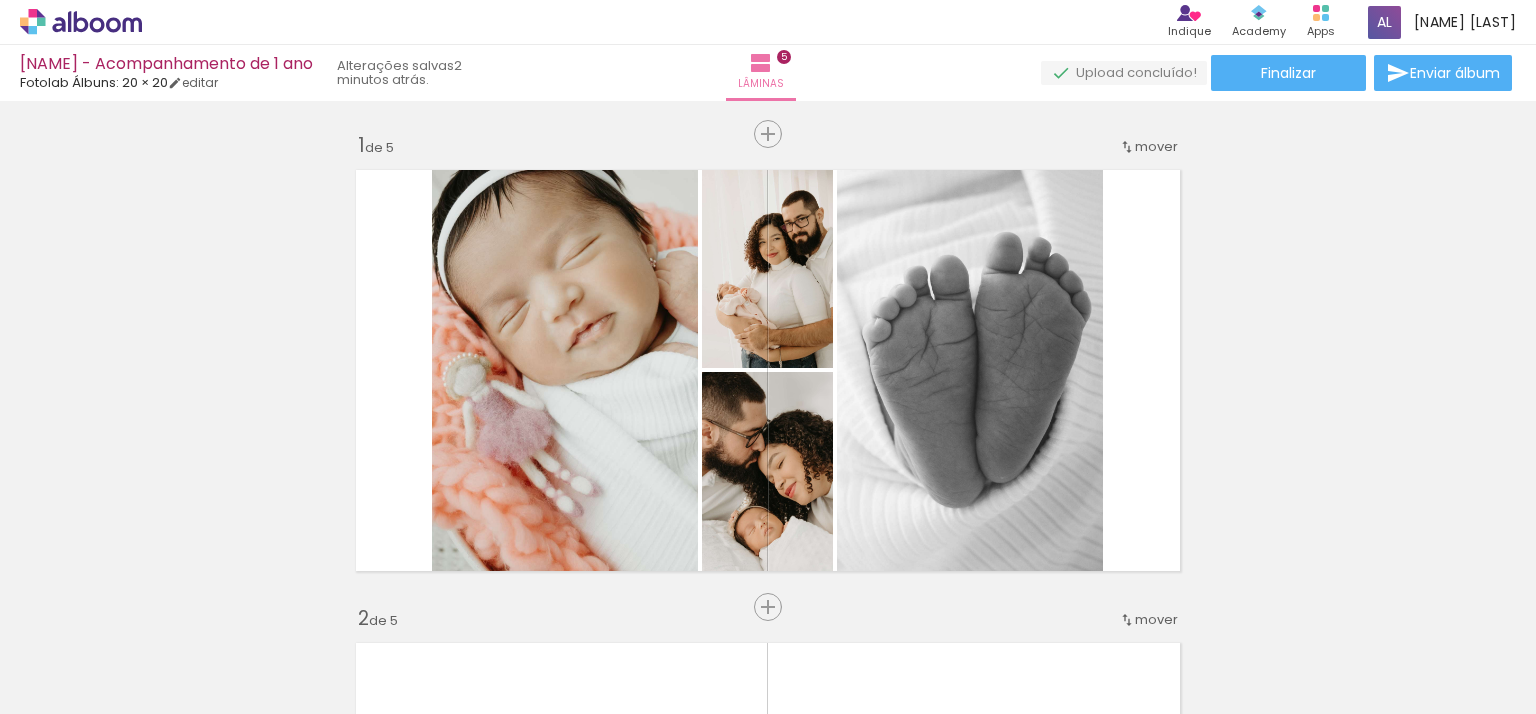 scroll, scrollTop: 0, scrollLeft: 0, axis: both 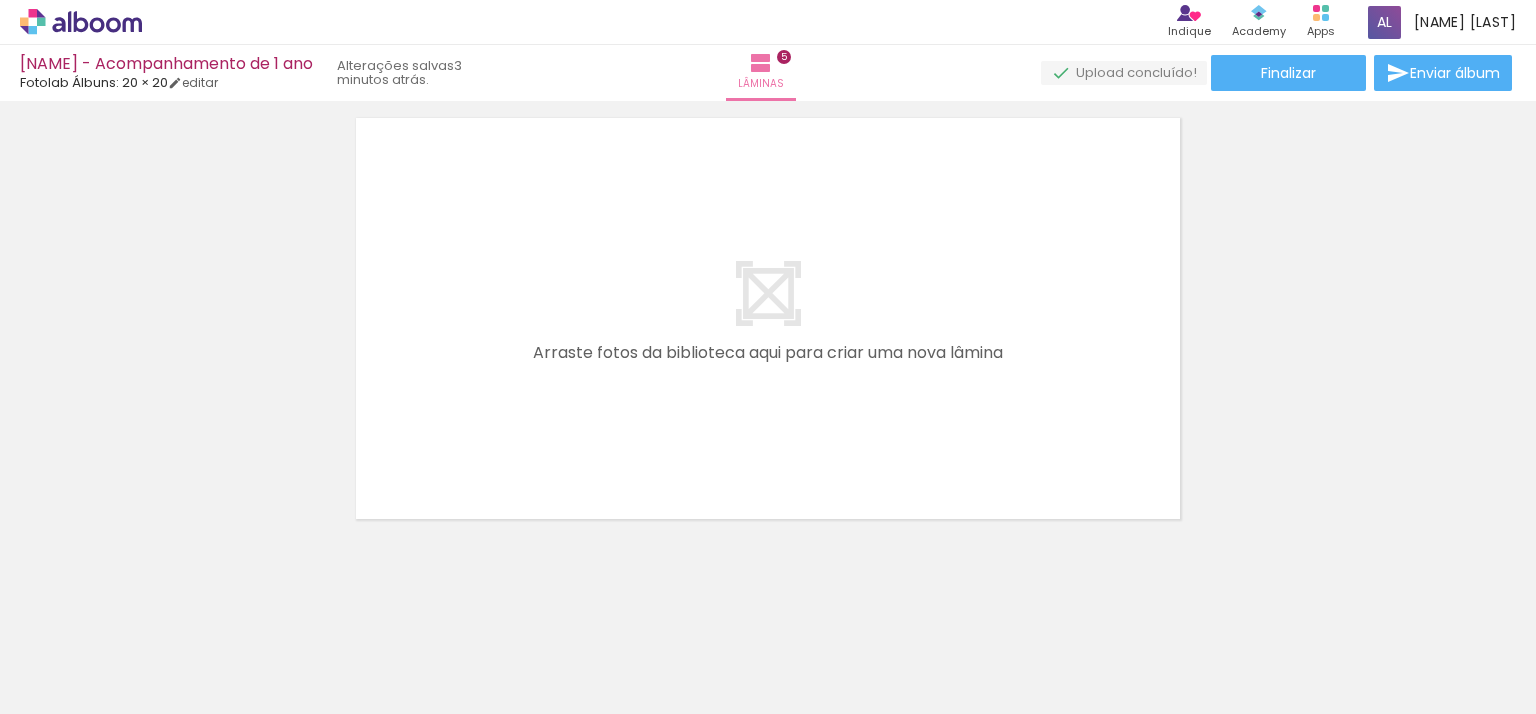 click on "Adicionar
Fotos" at bounding box center [71, 687] 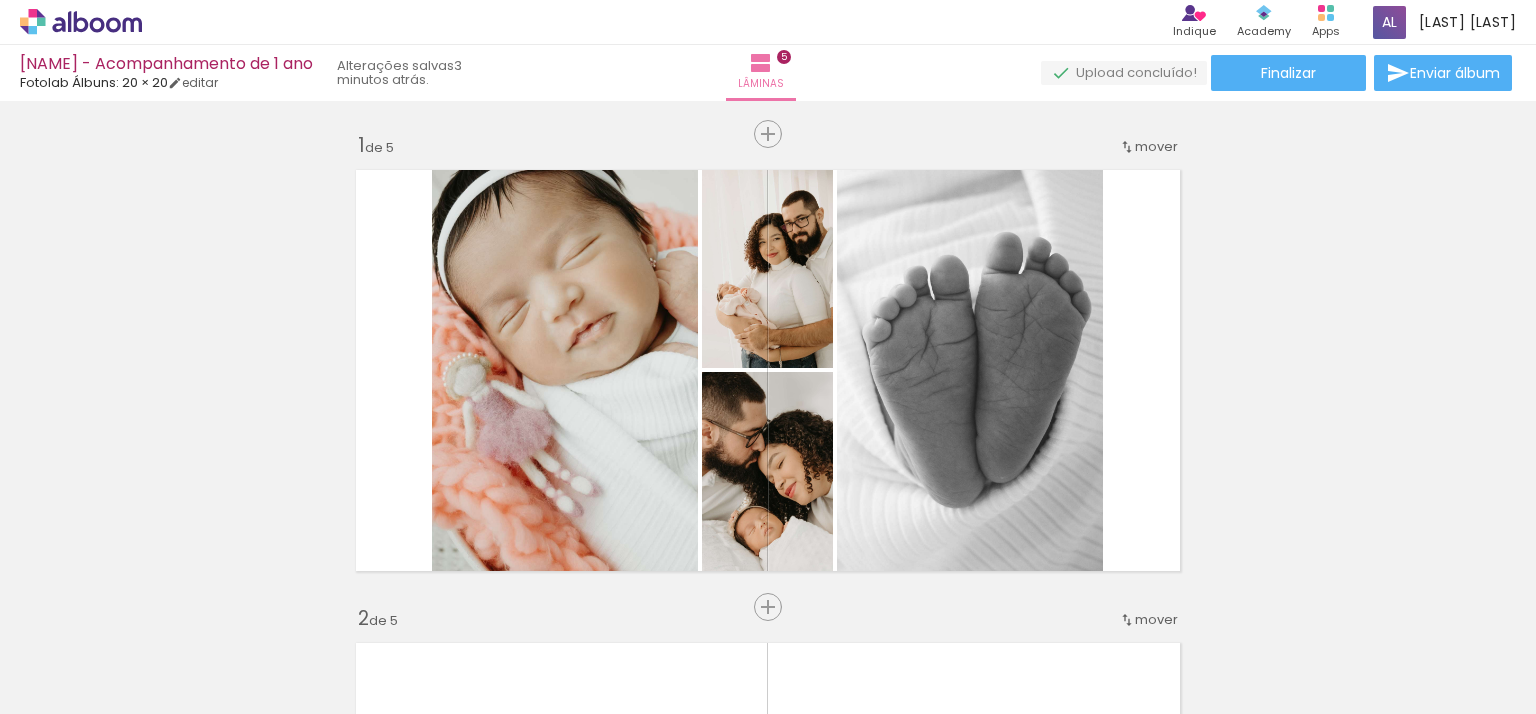 scroll, scrollTop: 0, scrollLeft: 0, axis: both 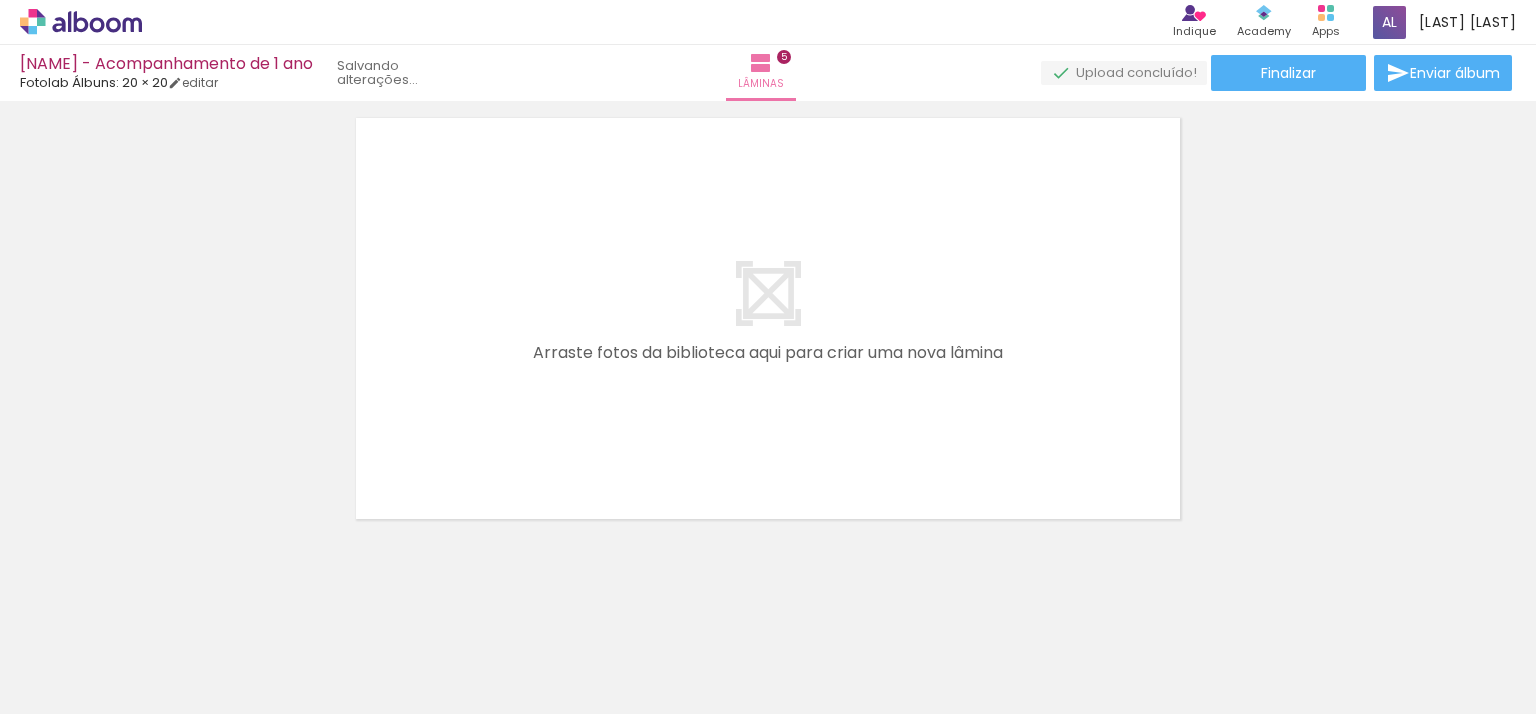 click on "Adicionar
Fotos" at bounding box center (71, 687) 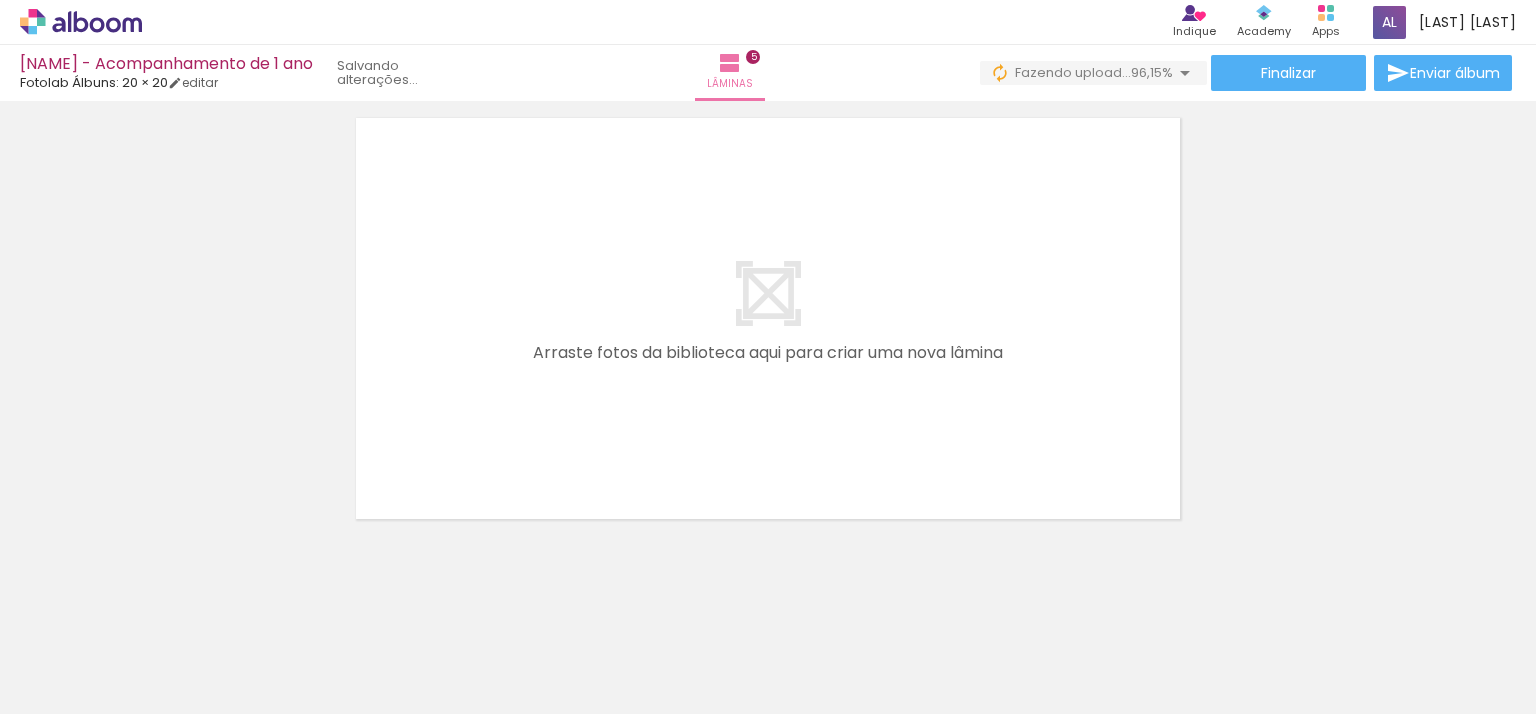 click on "Adicionar
Fotos" at bounding box center [71, 687] 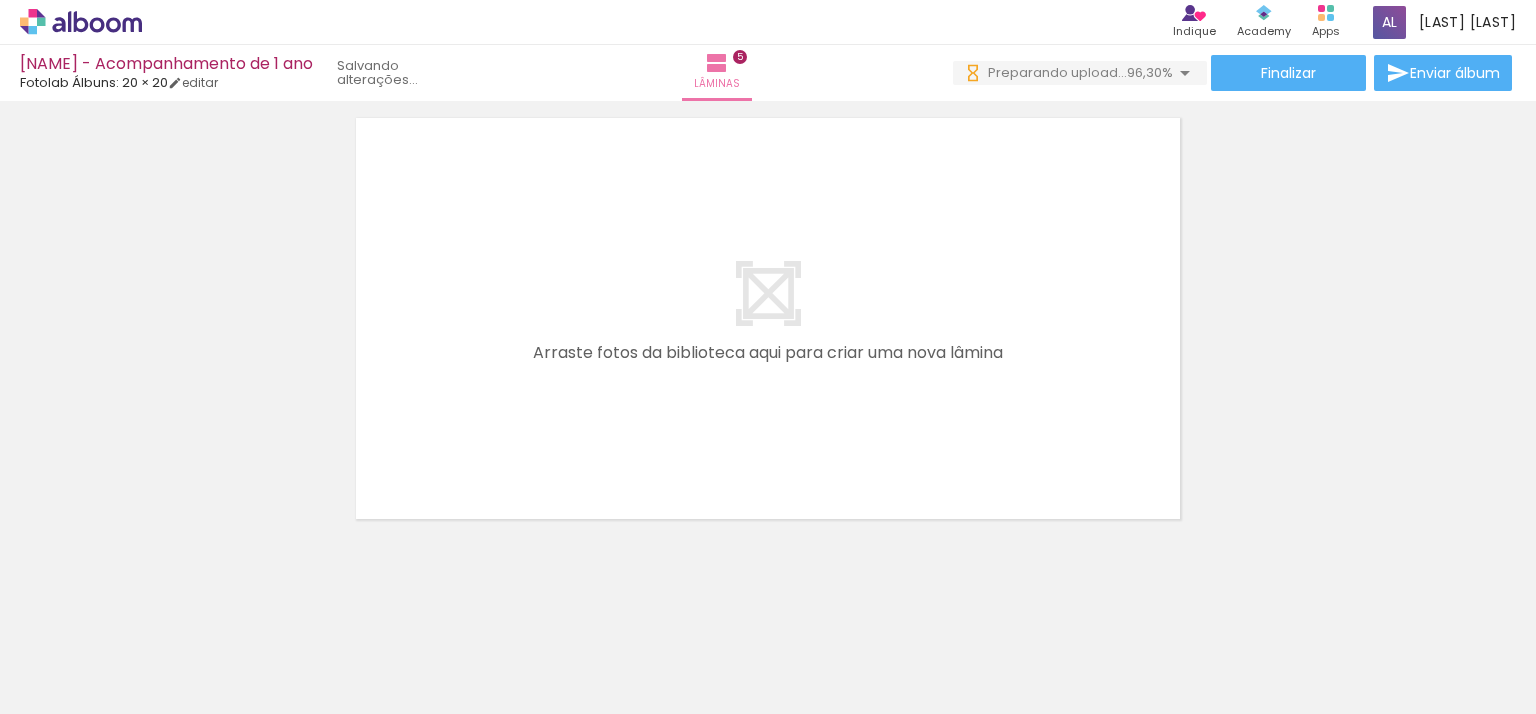 click at bounding box center [29, 687] 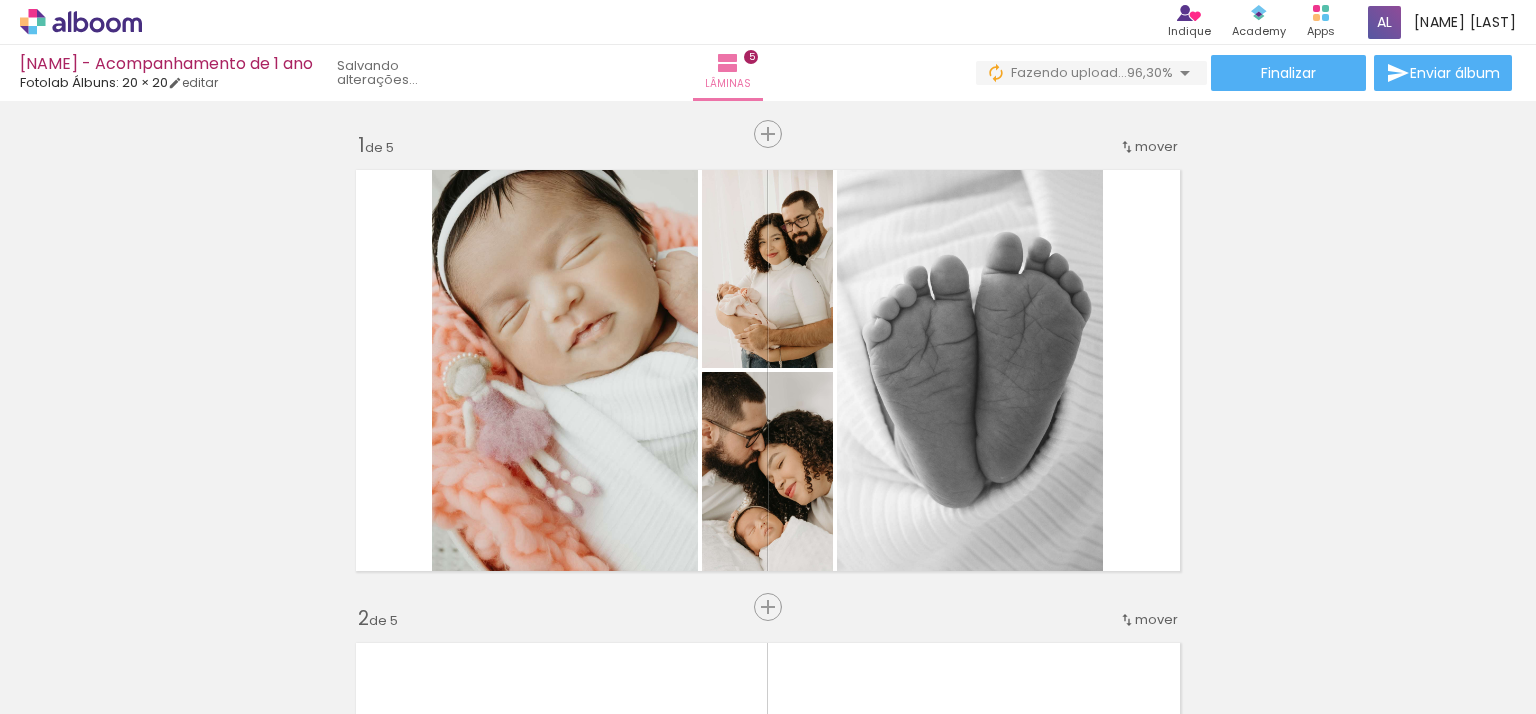 click on "Adicionar
Fotos" at bounding box center (71, 687) 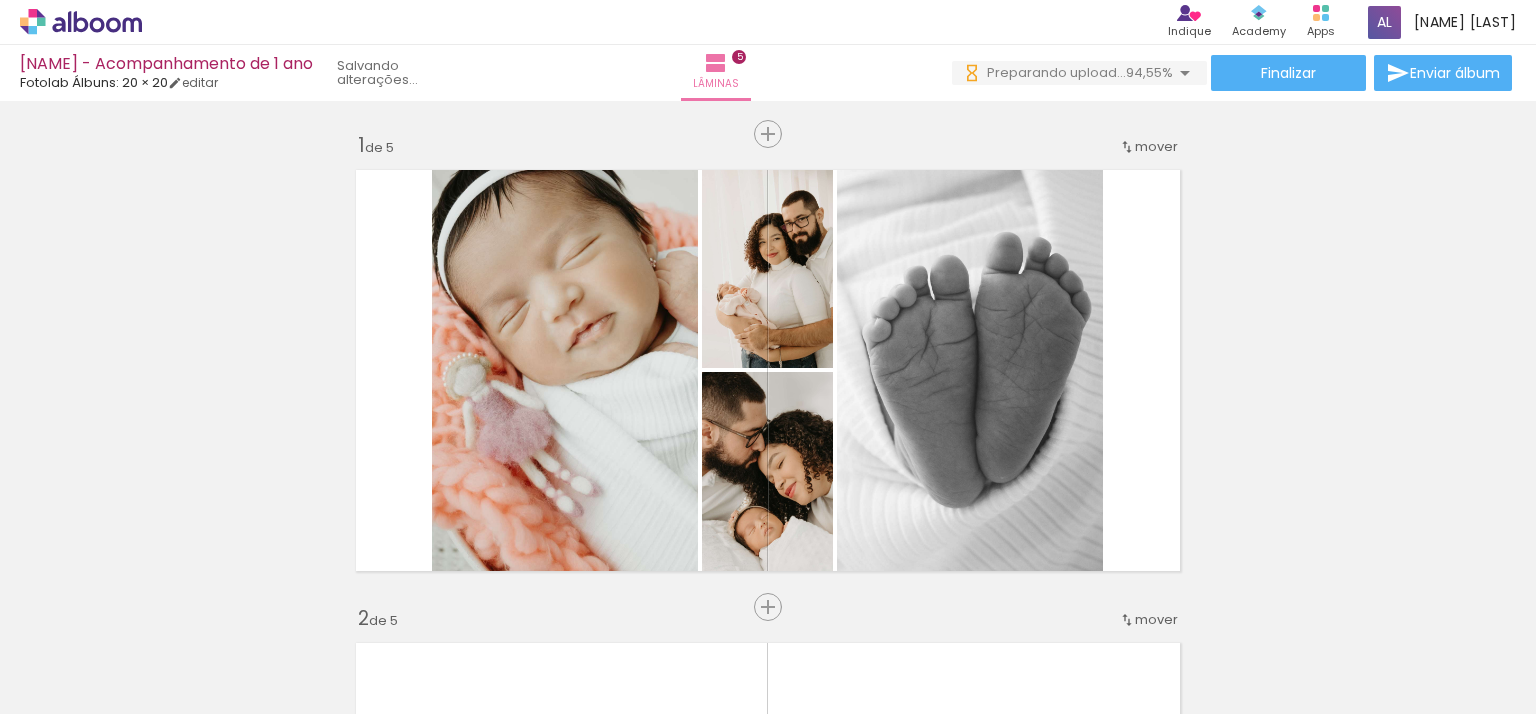 scroll, scrollTop: 2417, scrollLeft: 0, axis: vertical 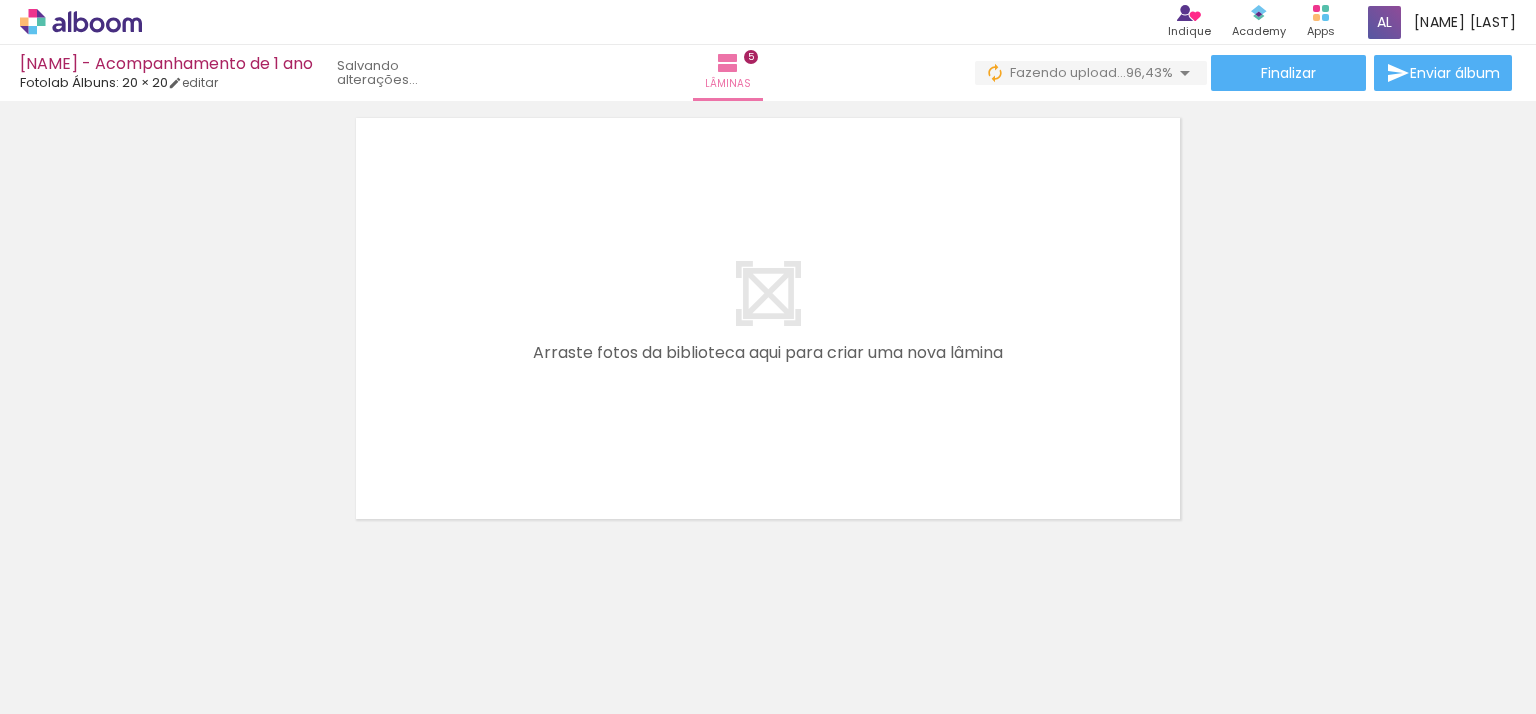click on "Adicionar
Fotos" at bounding box center [71, 687] 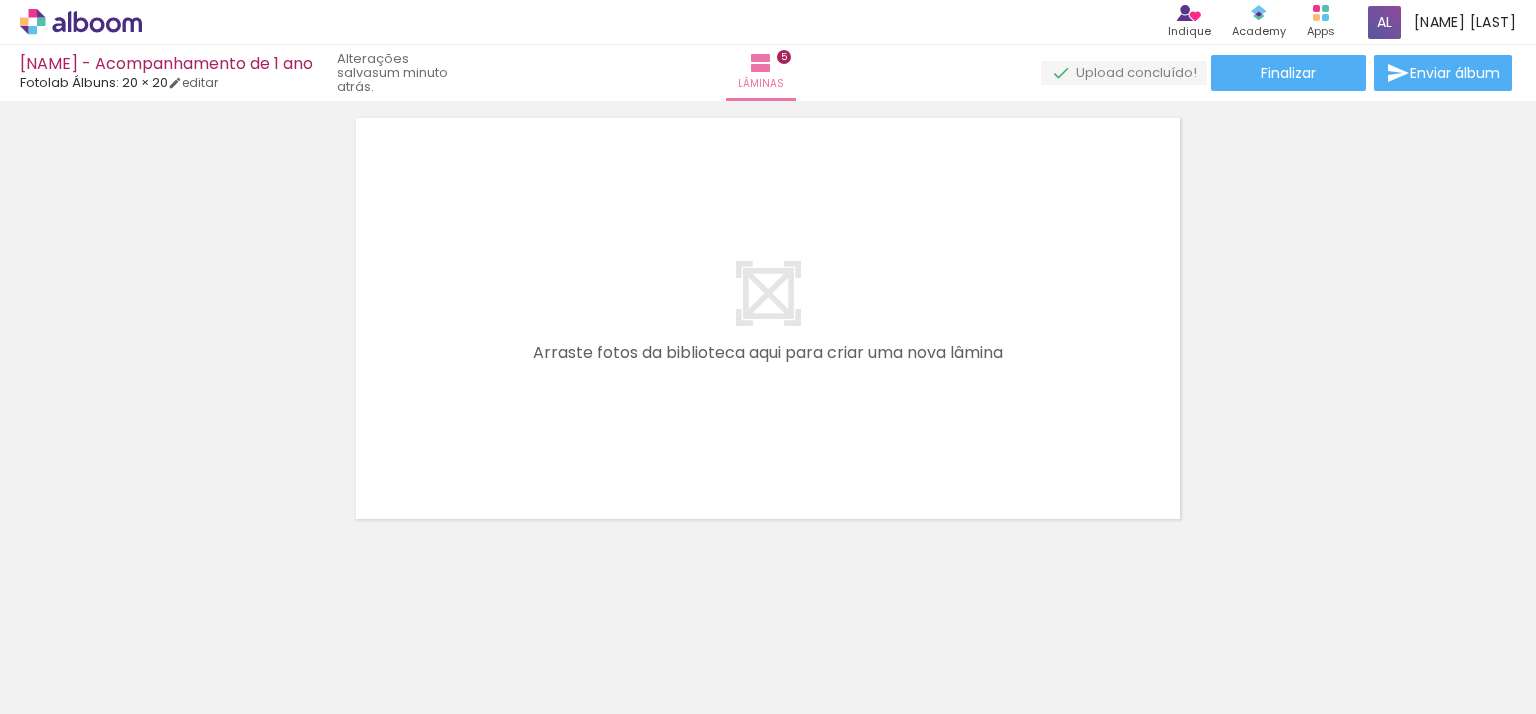scroll, scrollTop: 0, scrollLeft: 0, axis: both 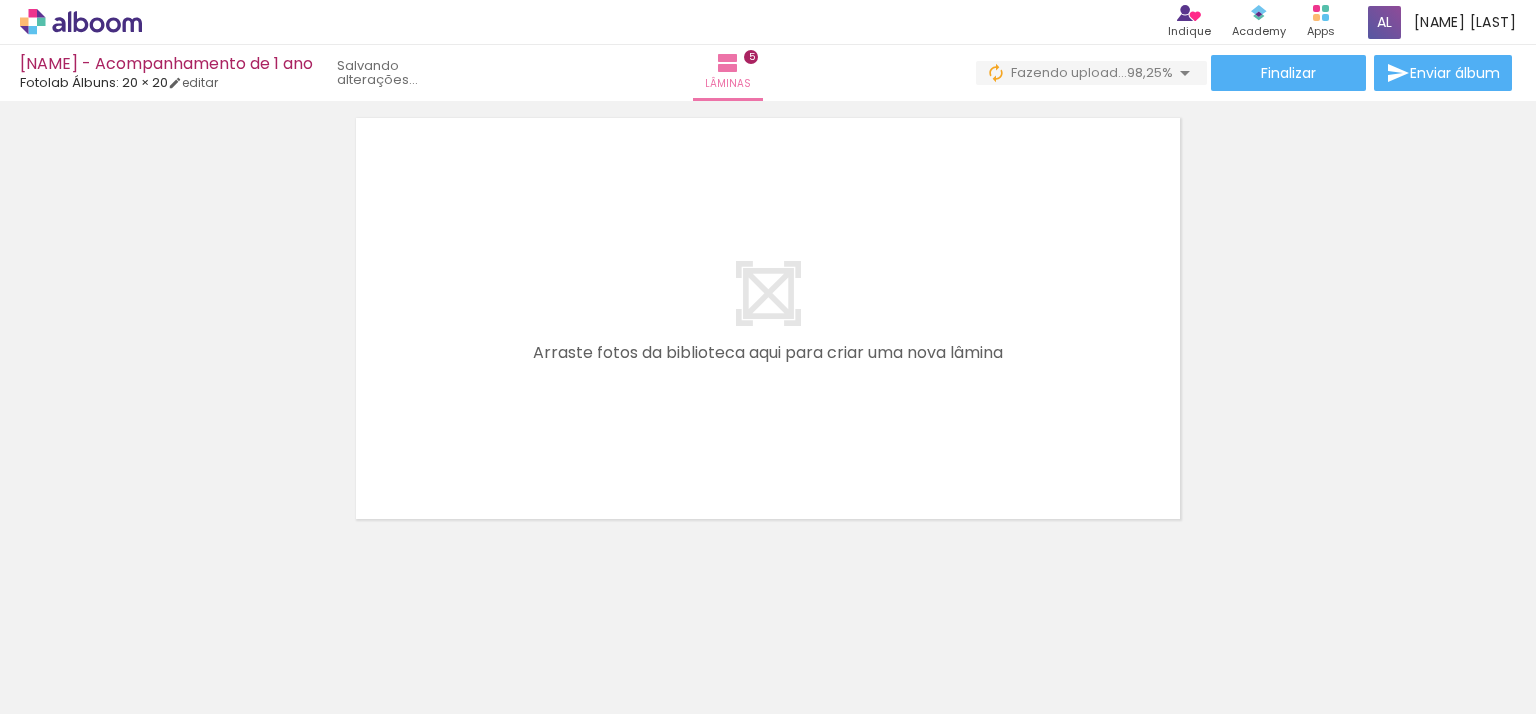 click at bounding box center (-941, 606) 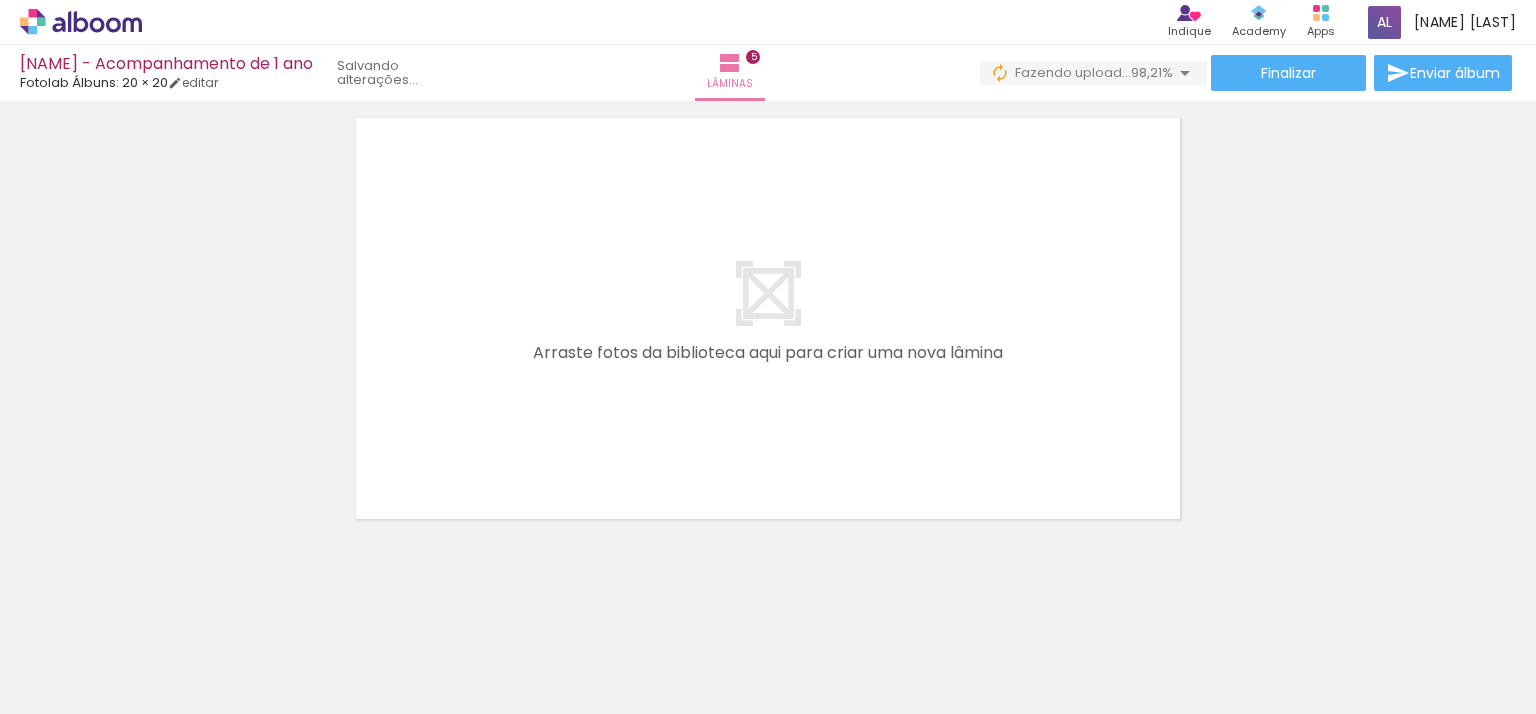 click on "Adicionar
Fotos" at bounding box center (71, 687) 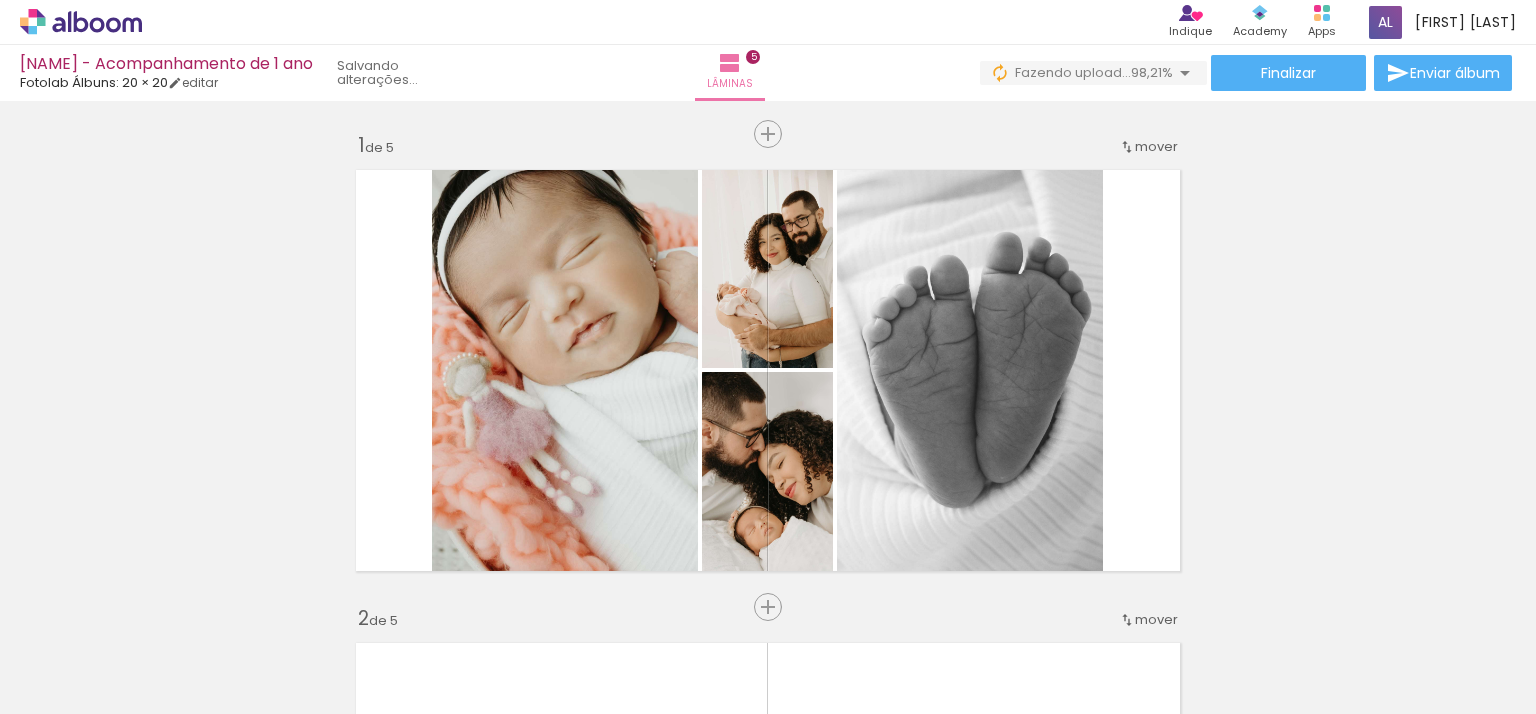click on "Adicionar
Fotos" at bounding box center (71, 687) 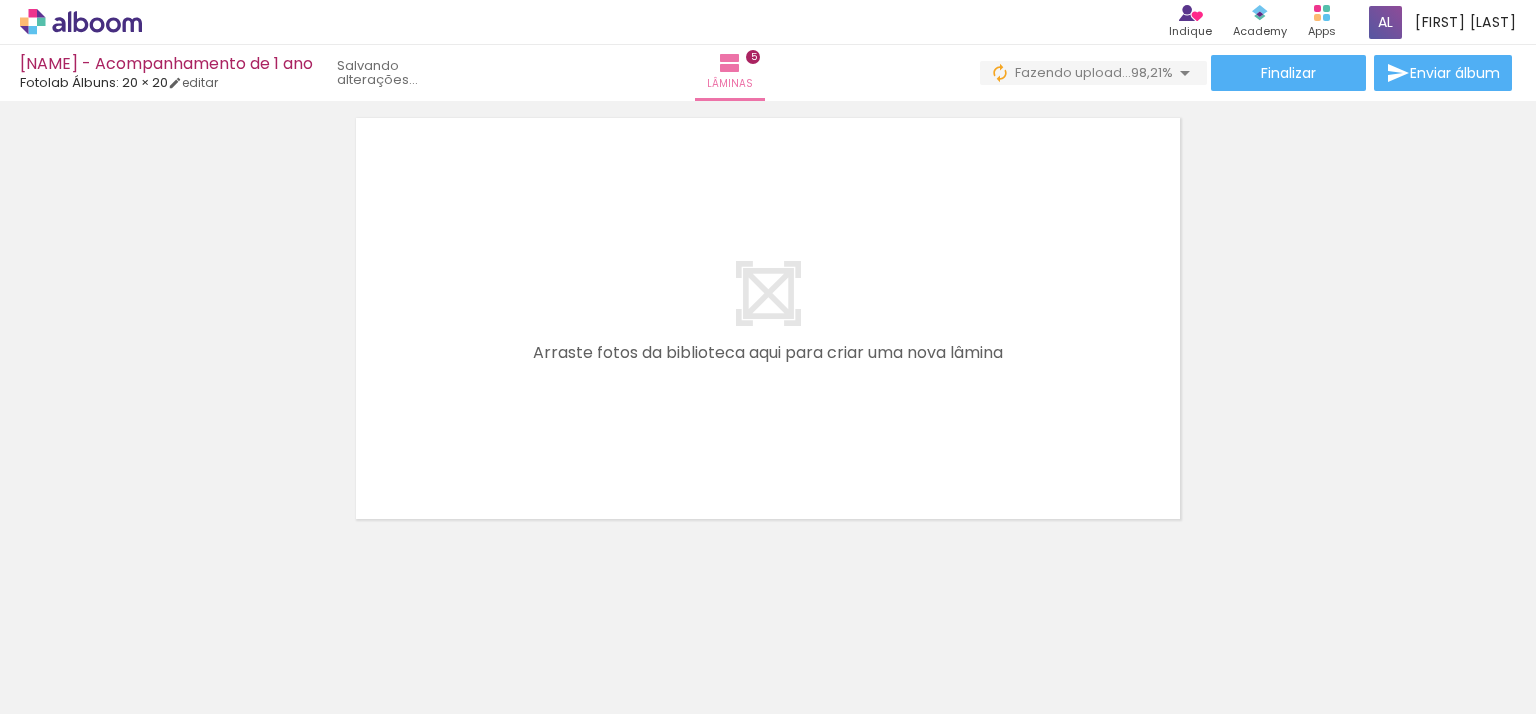 scroll, scrollTop: 0, scrollLeft: 0, axis: both 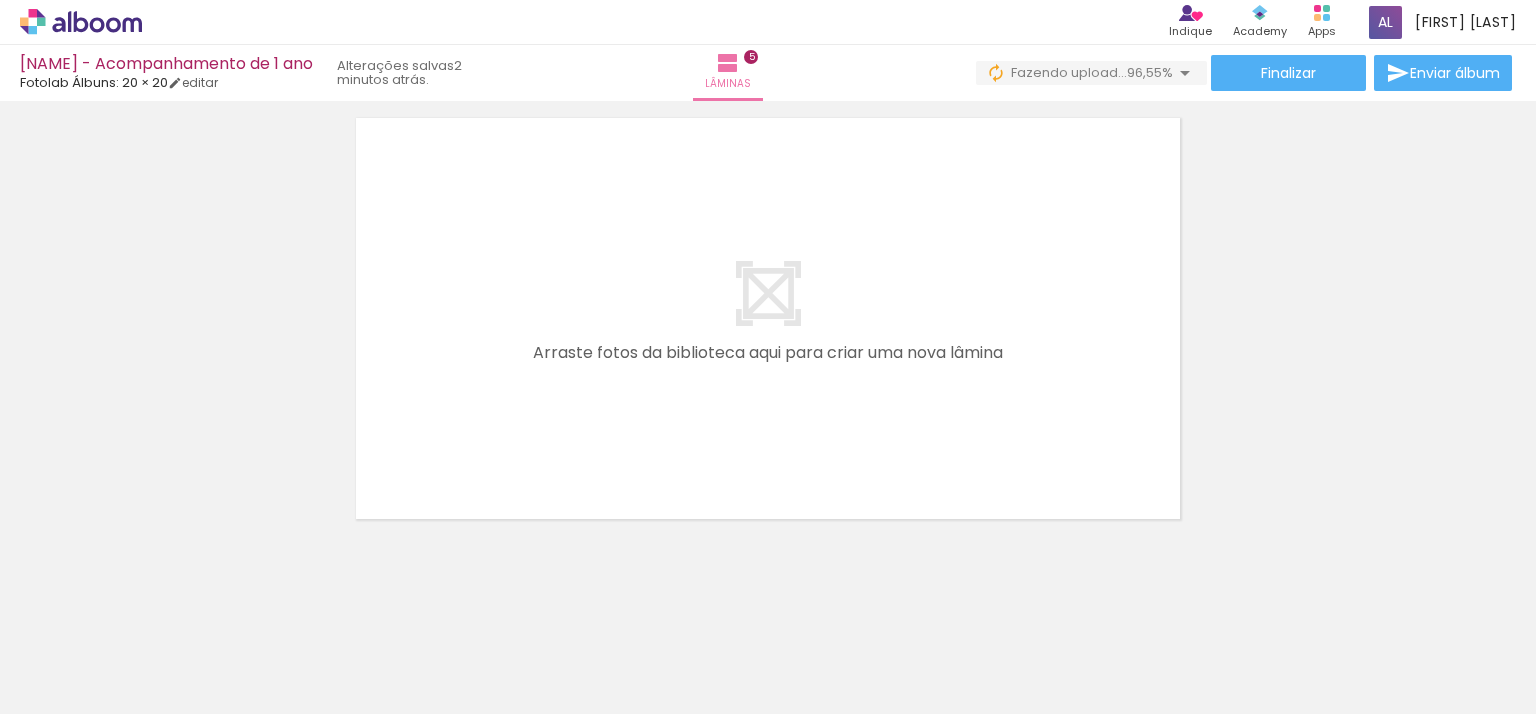 click on "Adicionar
Fotos" at bounding box center (71, 687) 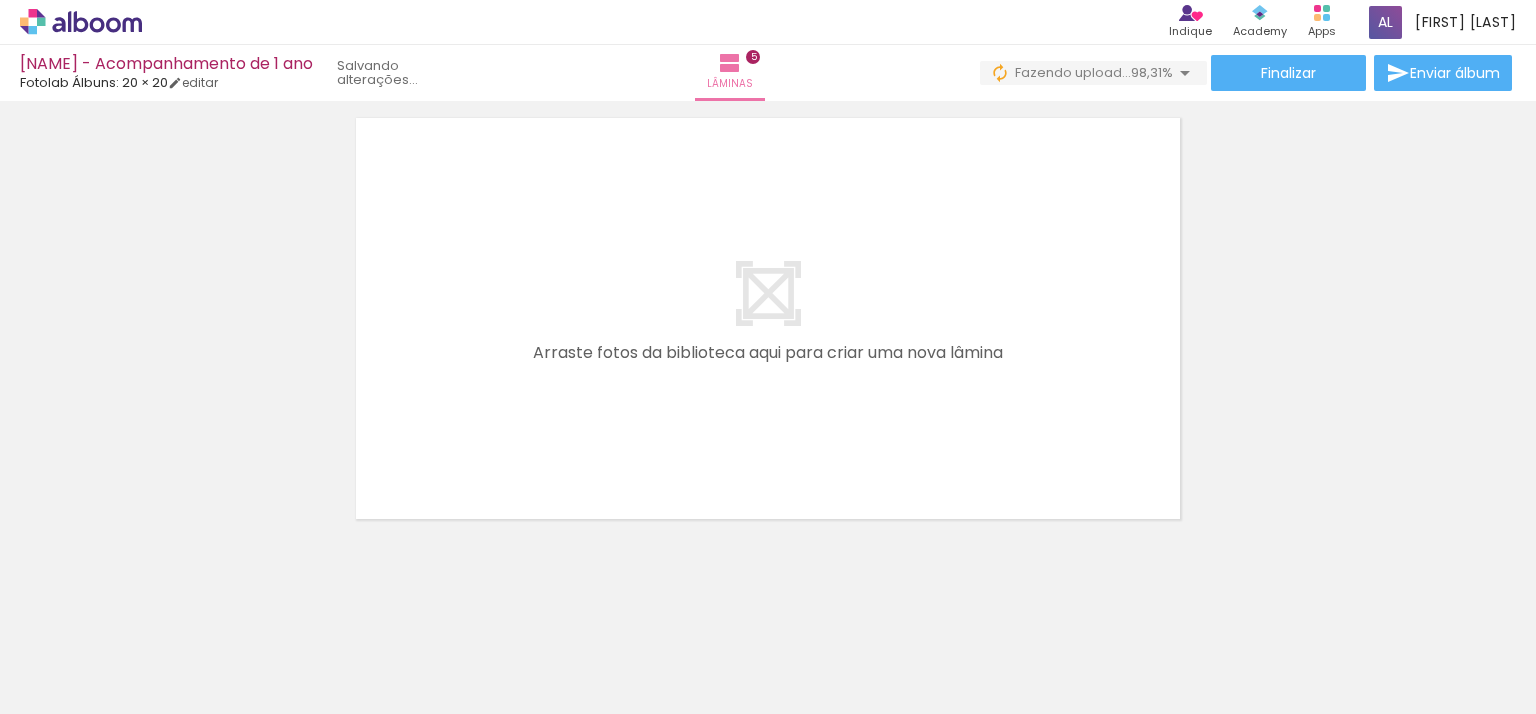 click on "Adicionar
Fotos" at bounding box center [71, 687] 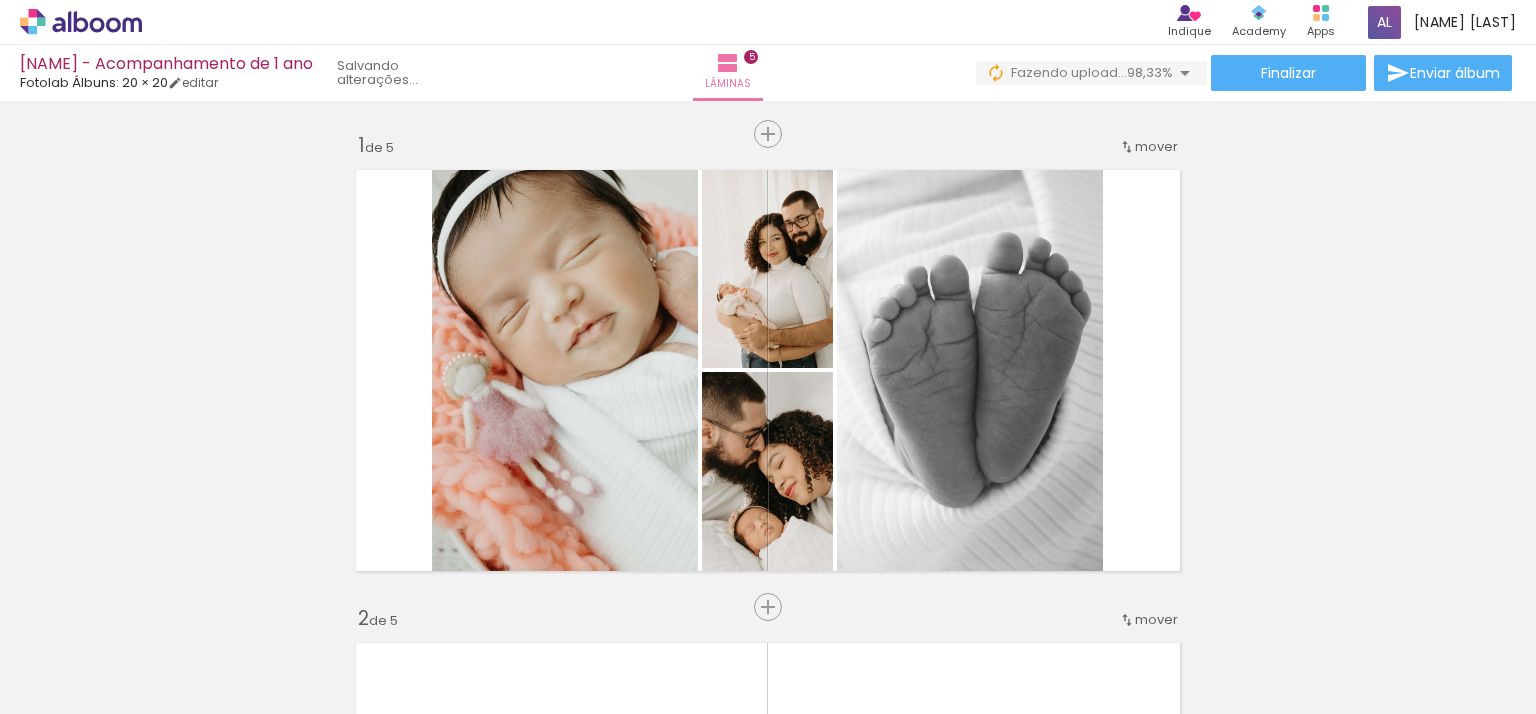 scroll, scrollTop: 0, scrollLeft: 0, axis: both 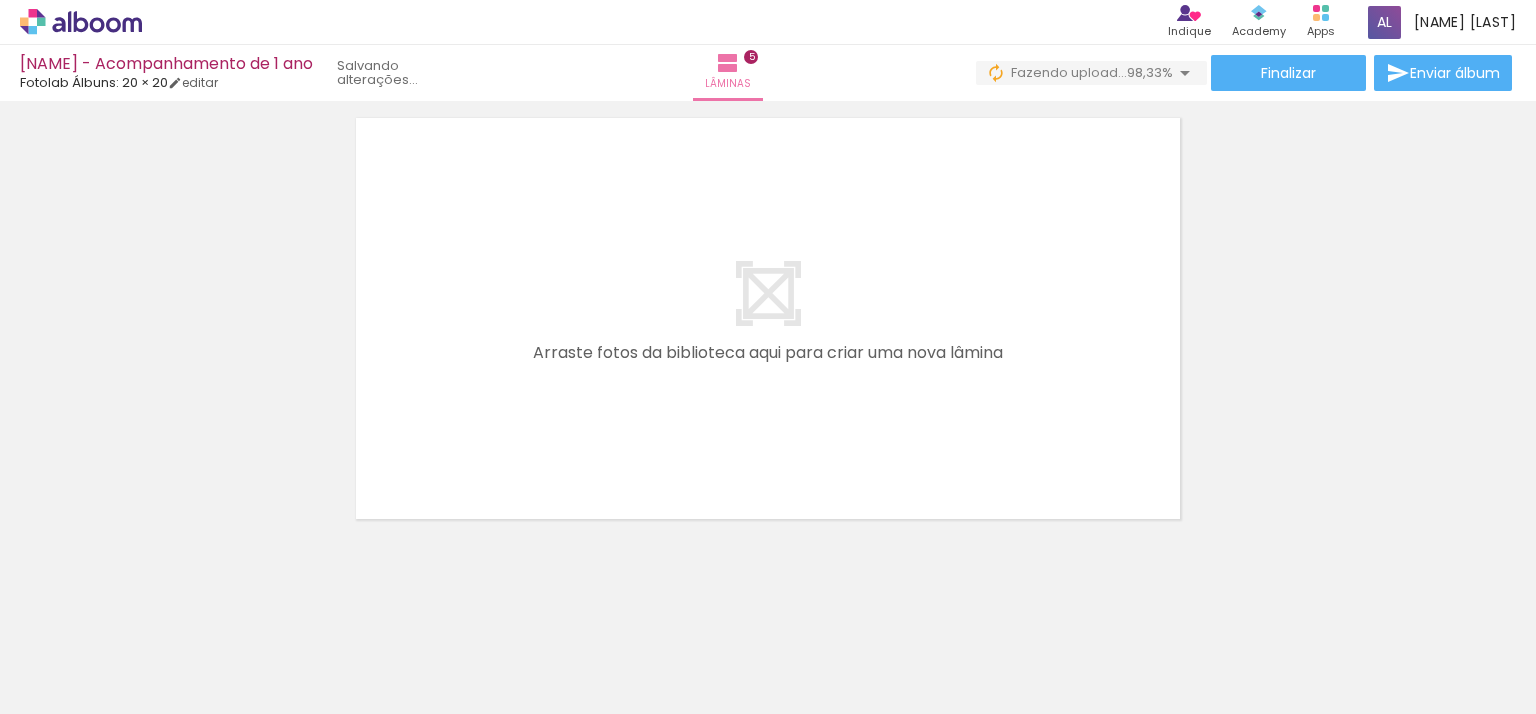 click on "Adicionar
Fotos" at bounding box center (71, 687) 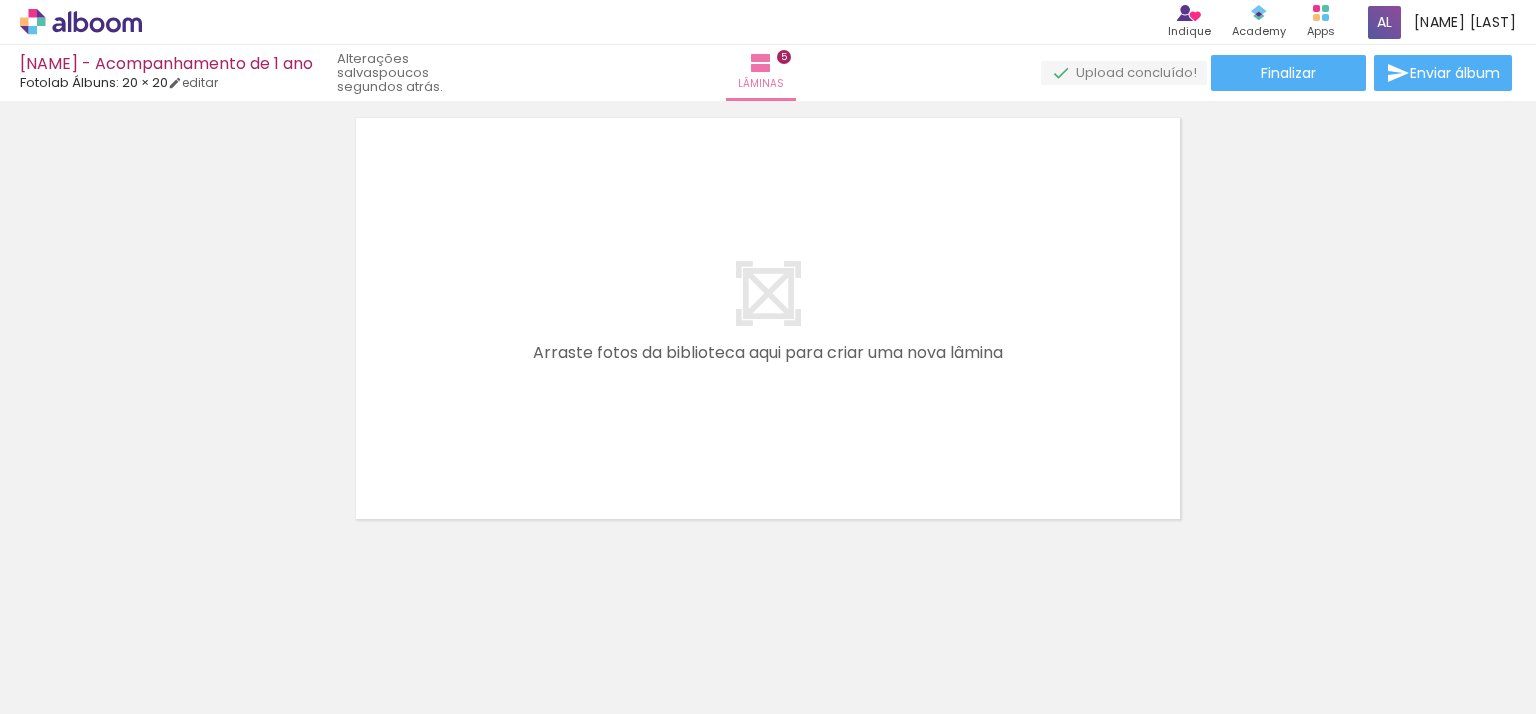 scroll, scrollTop: 0, scrollLeft: 0, axis: both 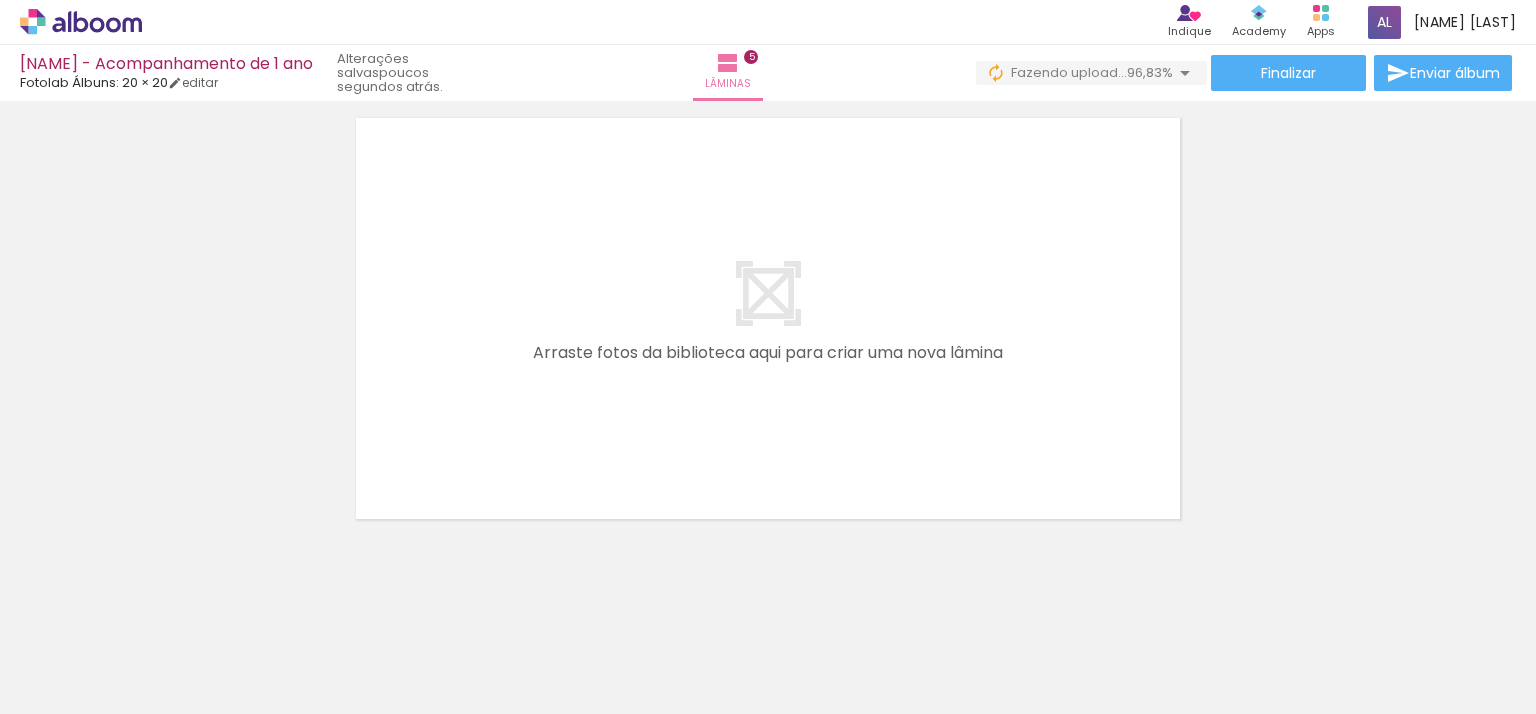 click on "Adicionar
Fotos" at bounding box center [71, 687] 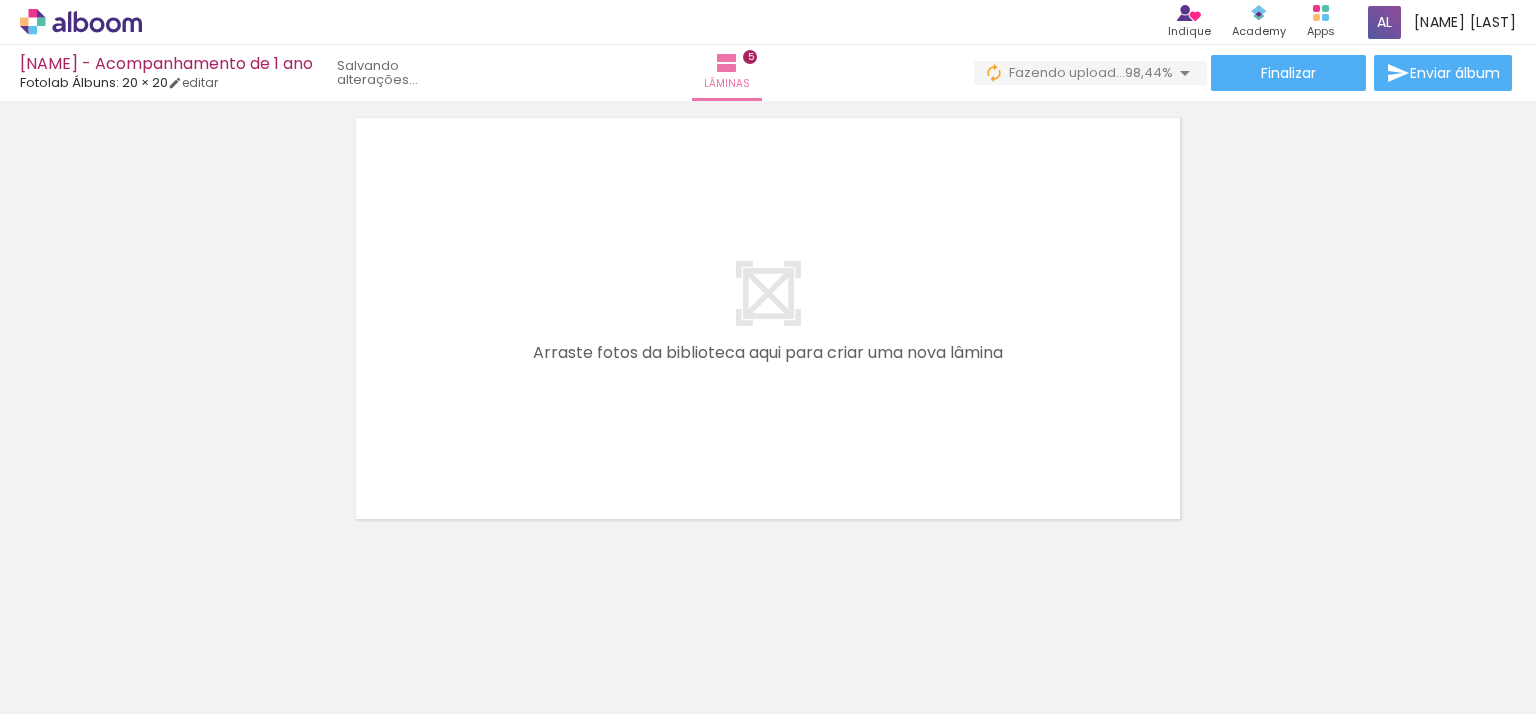 click on "Adicionar
Fotos" at bounding box center (71, 687) 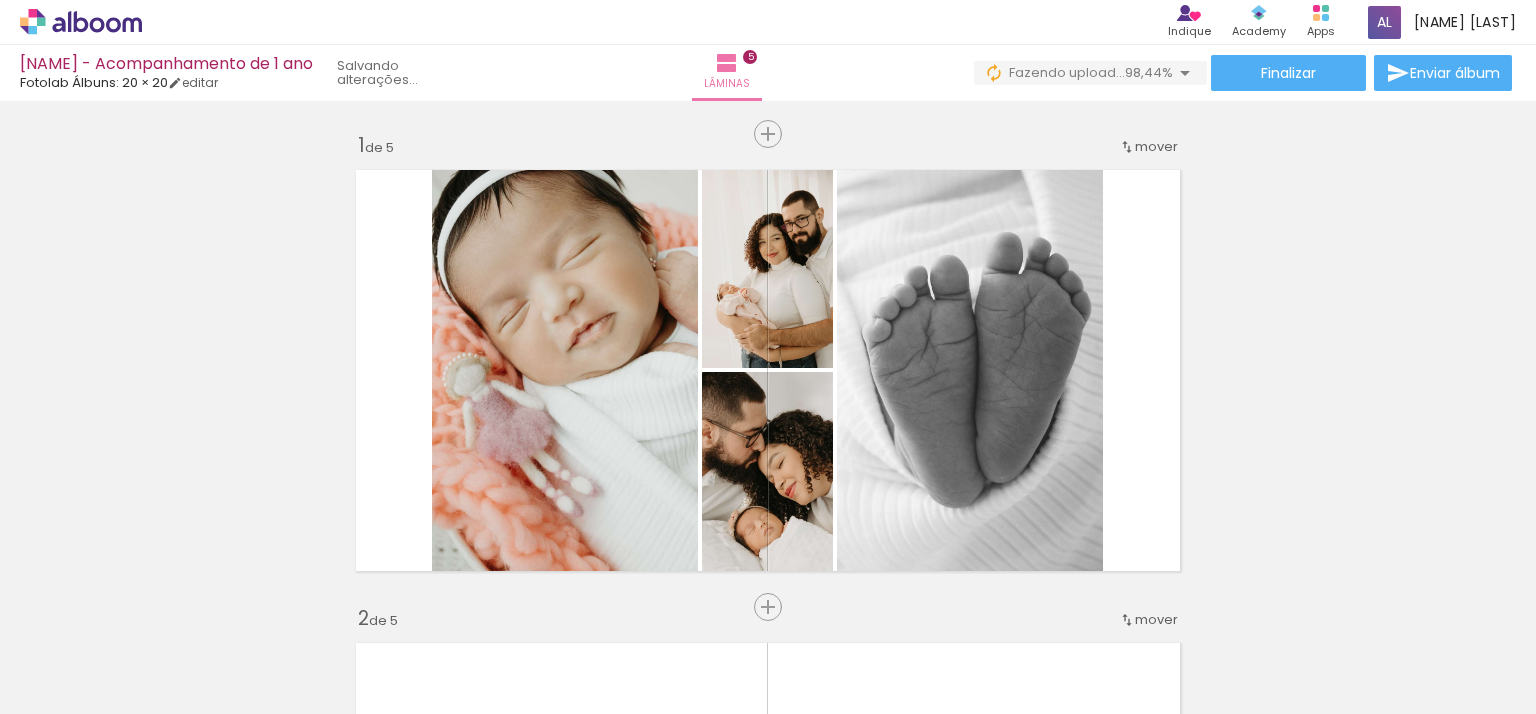 click on "Adicionar
Fotos" at bounding box center [71, 687] 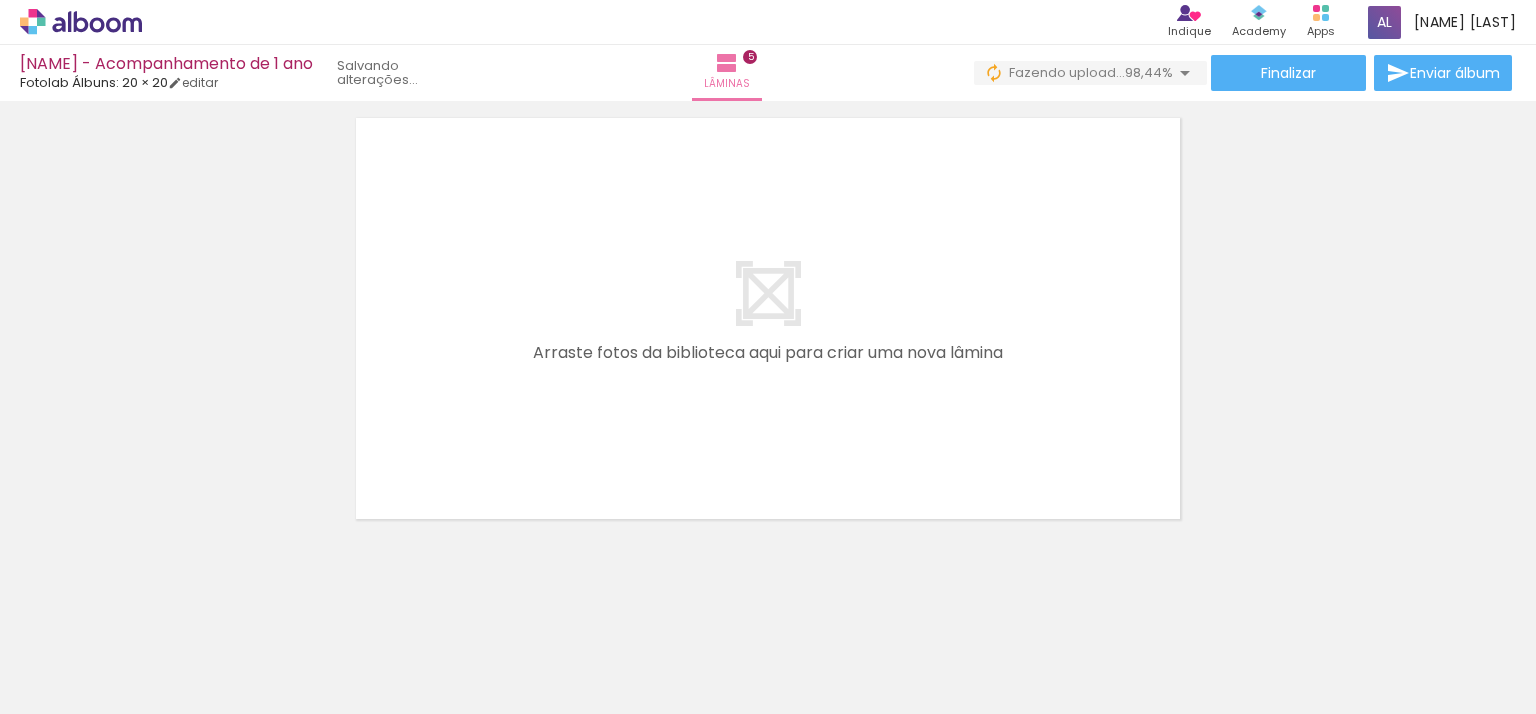 scroll, scrollTop: 0, scrollLeft: 4905, axis: horizontal 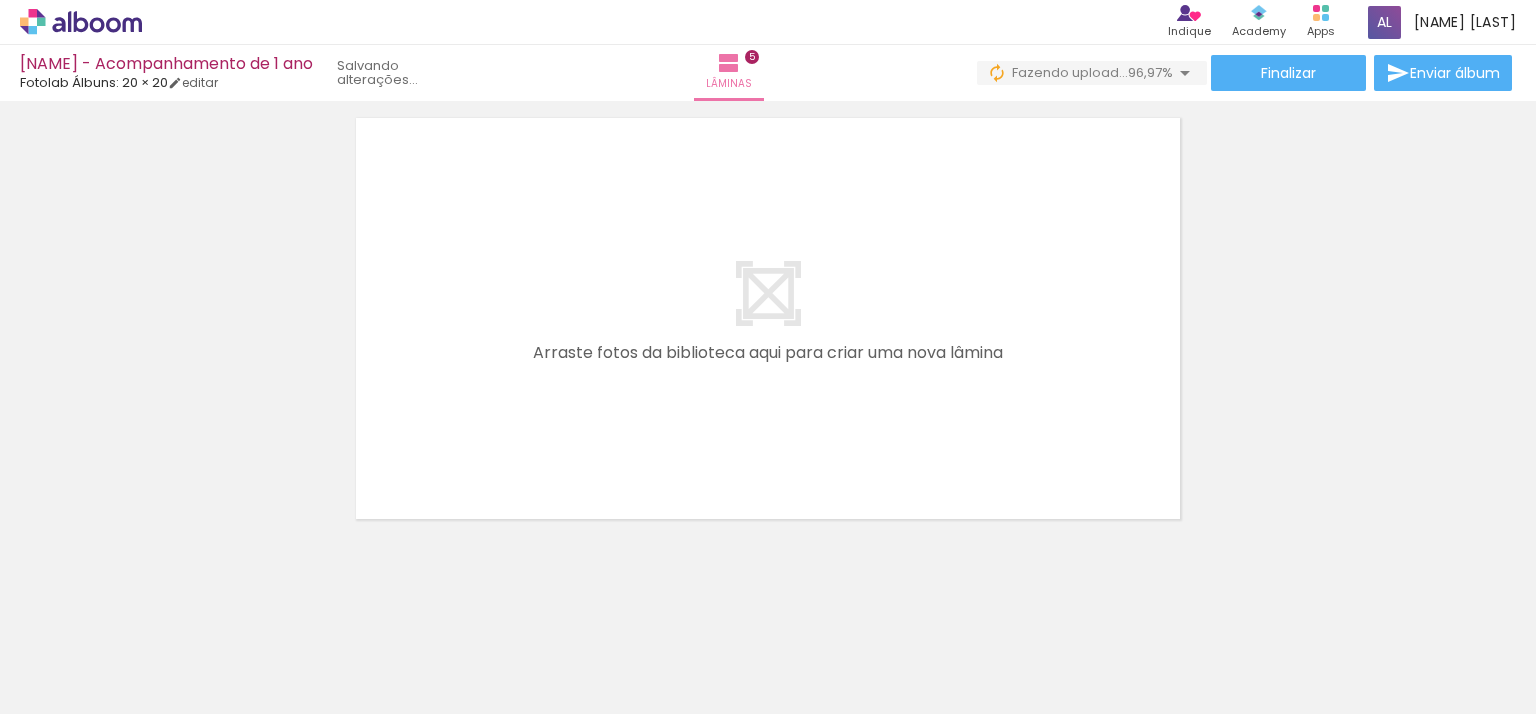 click on "Adicionar
Fotos" at bounding box center (71, 687) 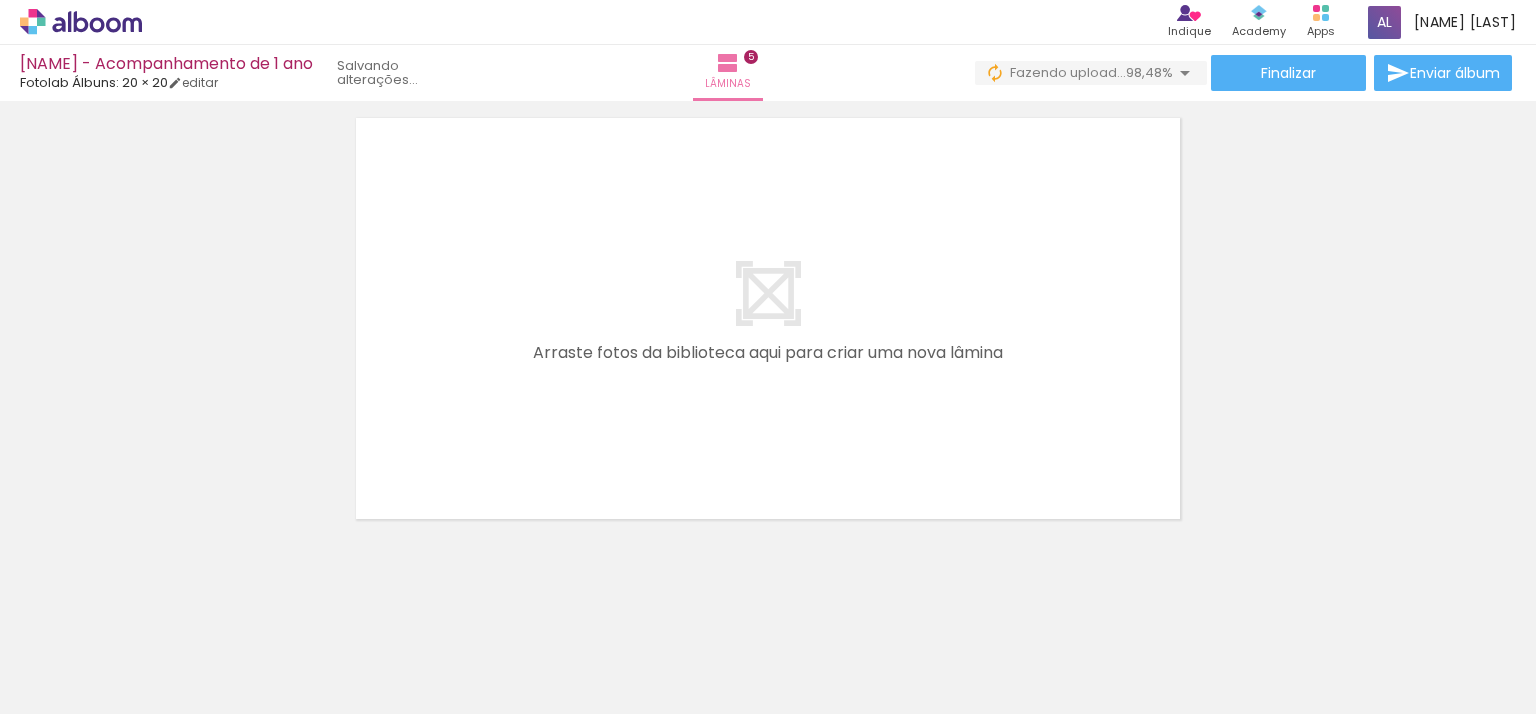 scroll, scrollTop: 0, scrollLeft: 0, axis: both 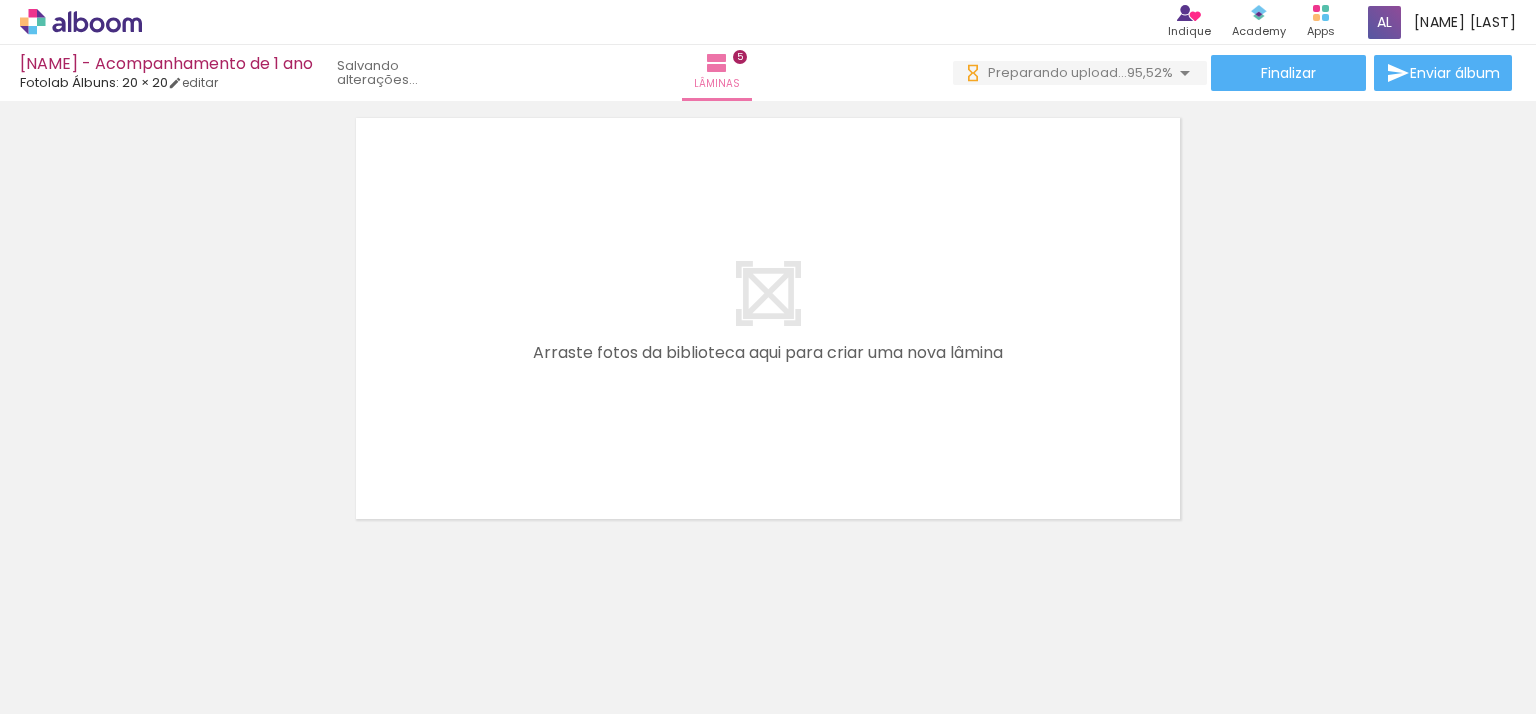 click on "Adicionar
Fotos" at bounding box center [61, 687] 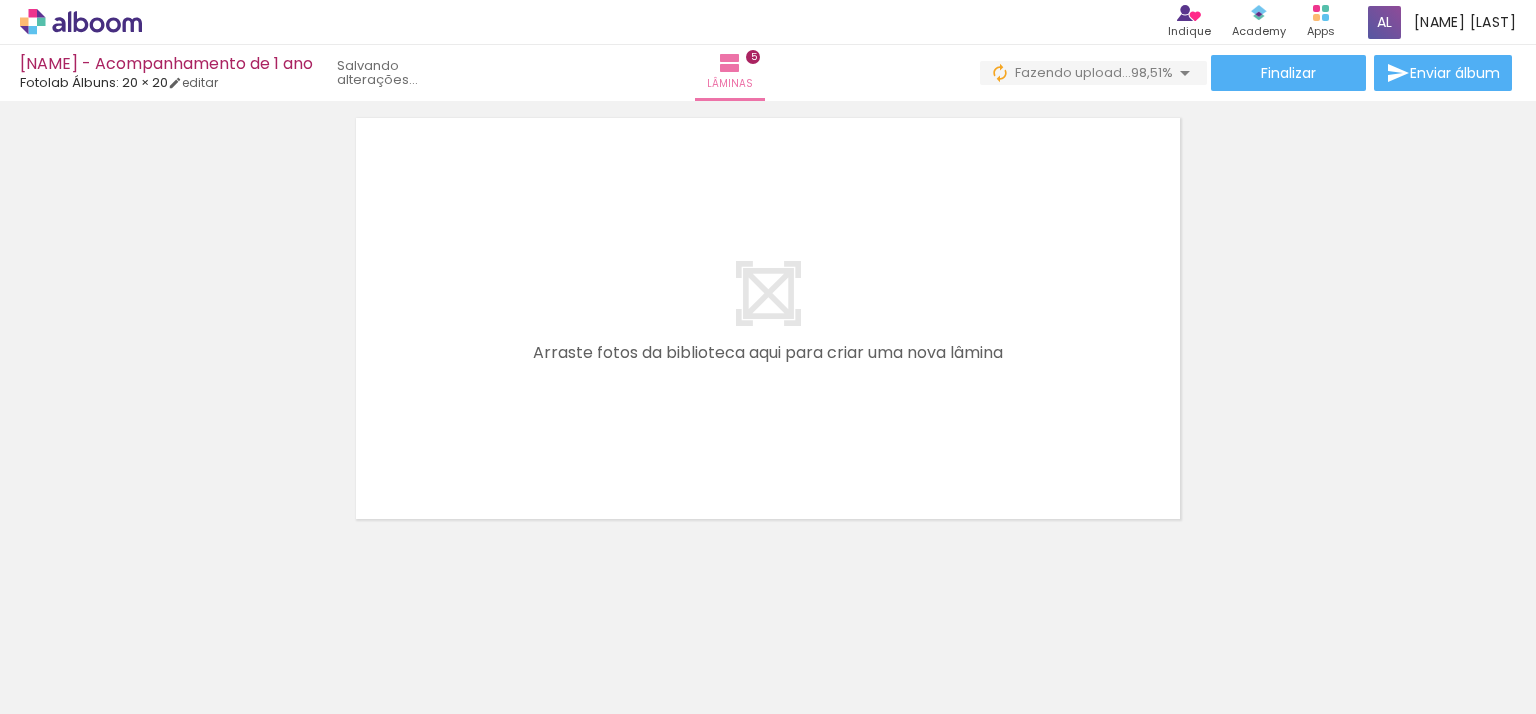 scroll, scrollTop: 0, scrollLeft: 0, axis: both 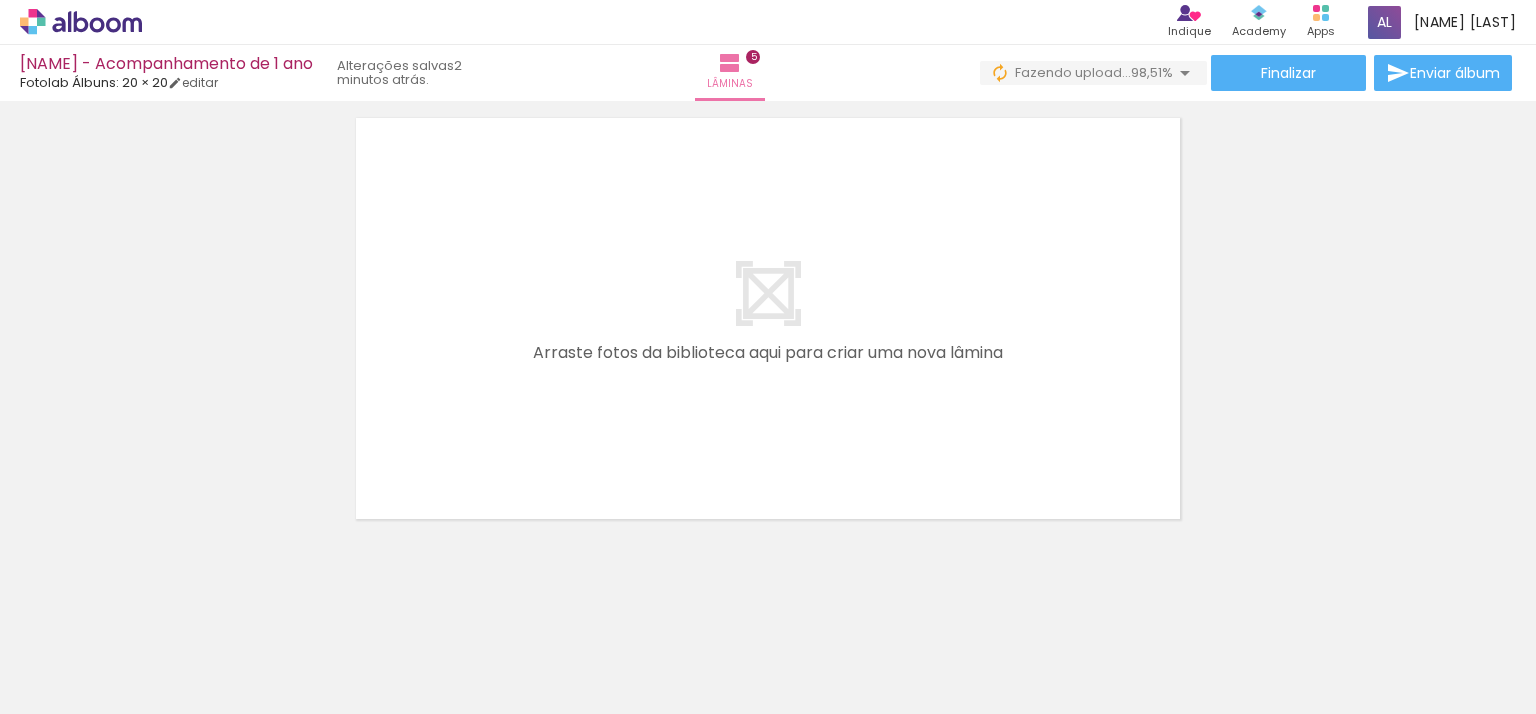 click on "Adicionar
Fotos" at bounding box center [71, 687] 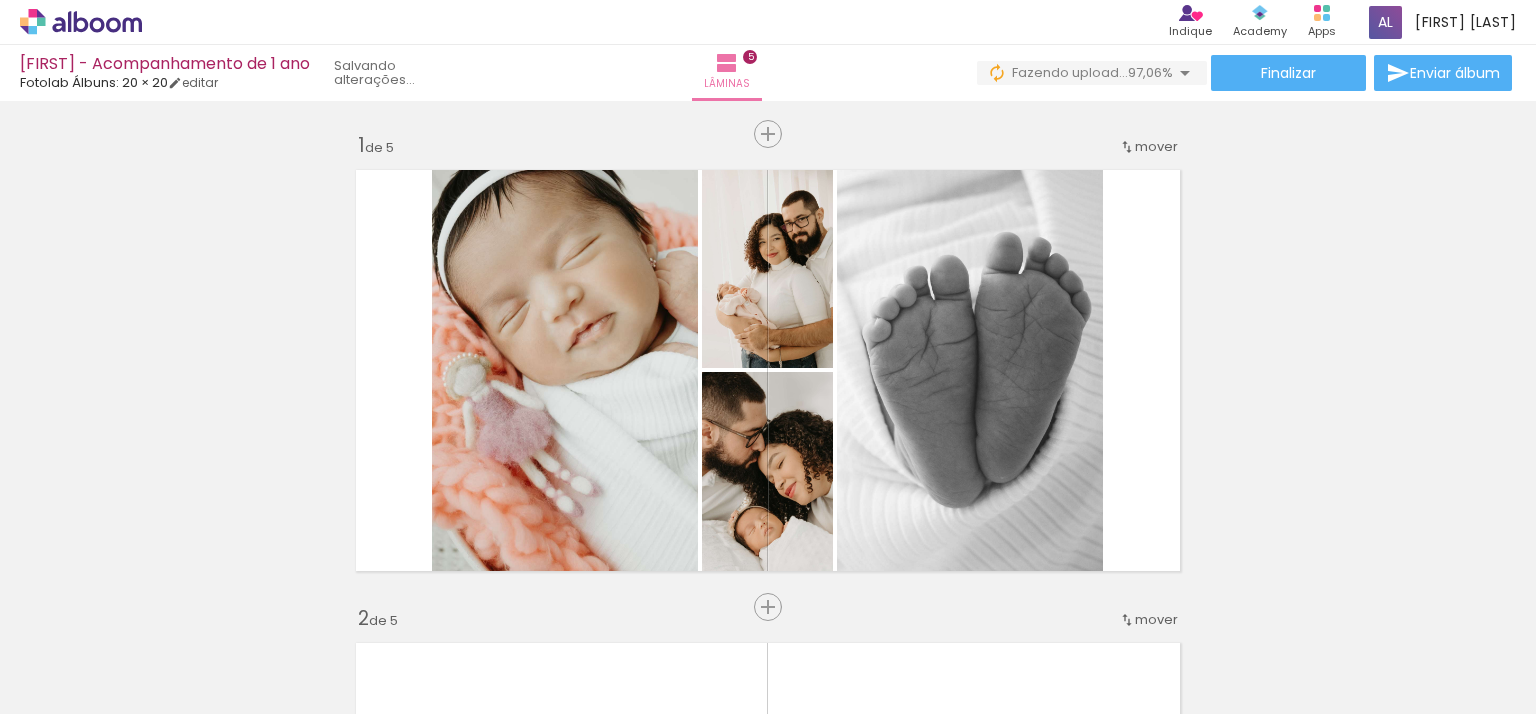 click on "Adicionar
Fotos" at bounding box center (71, 687) 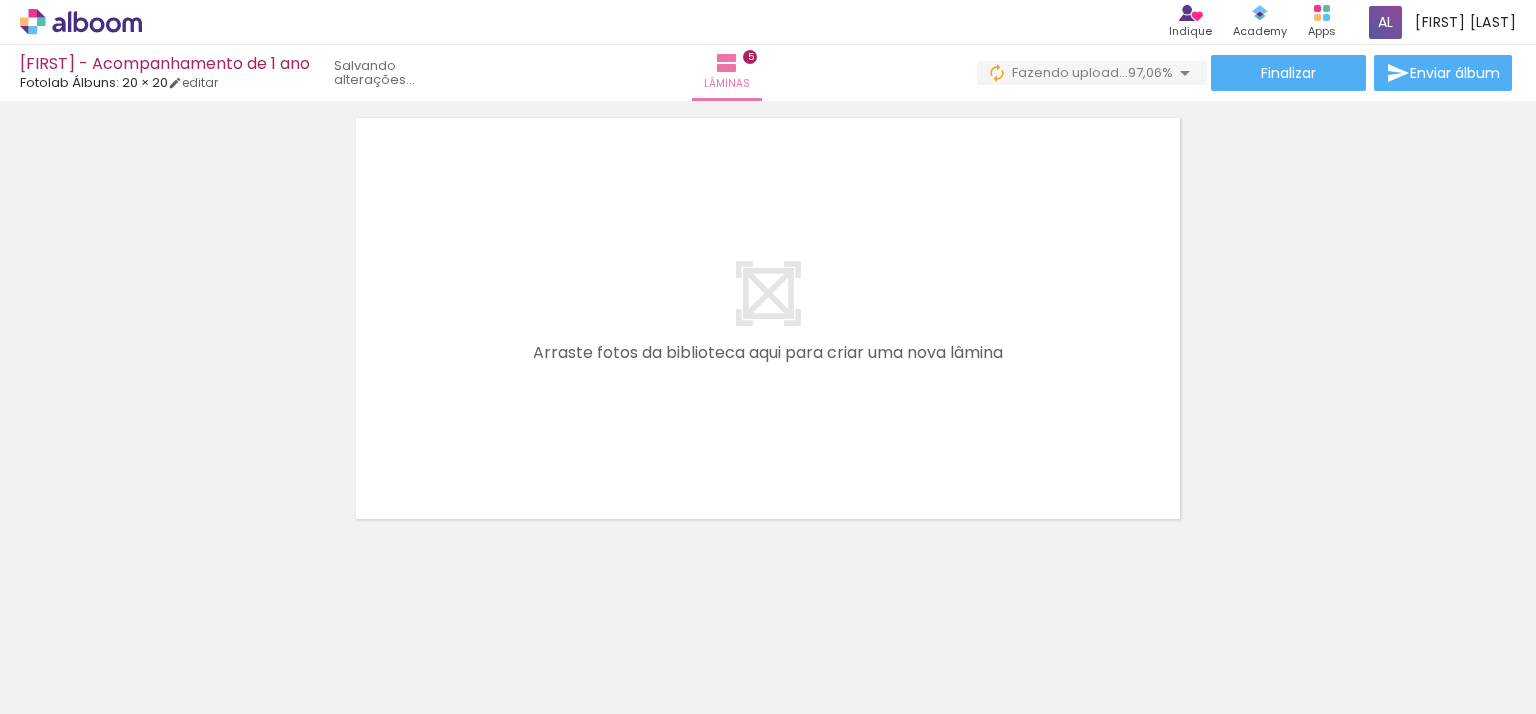 scroll, scrollTop: 0, scrollLeft: 4905, axis: horizontal 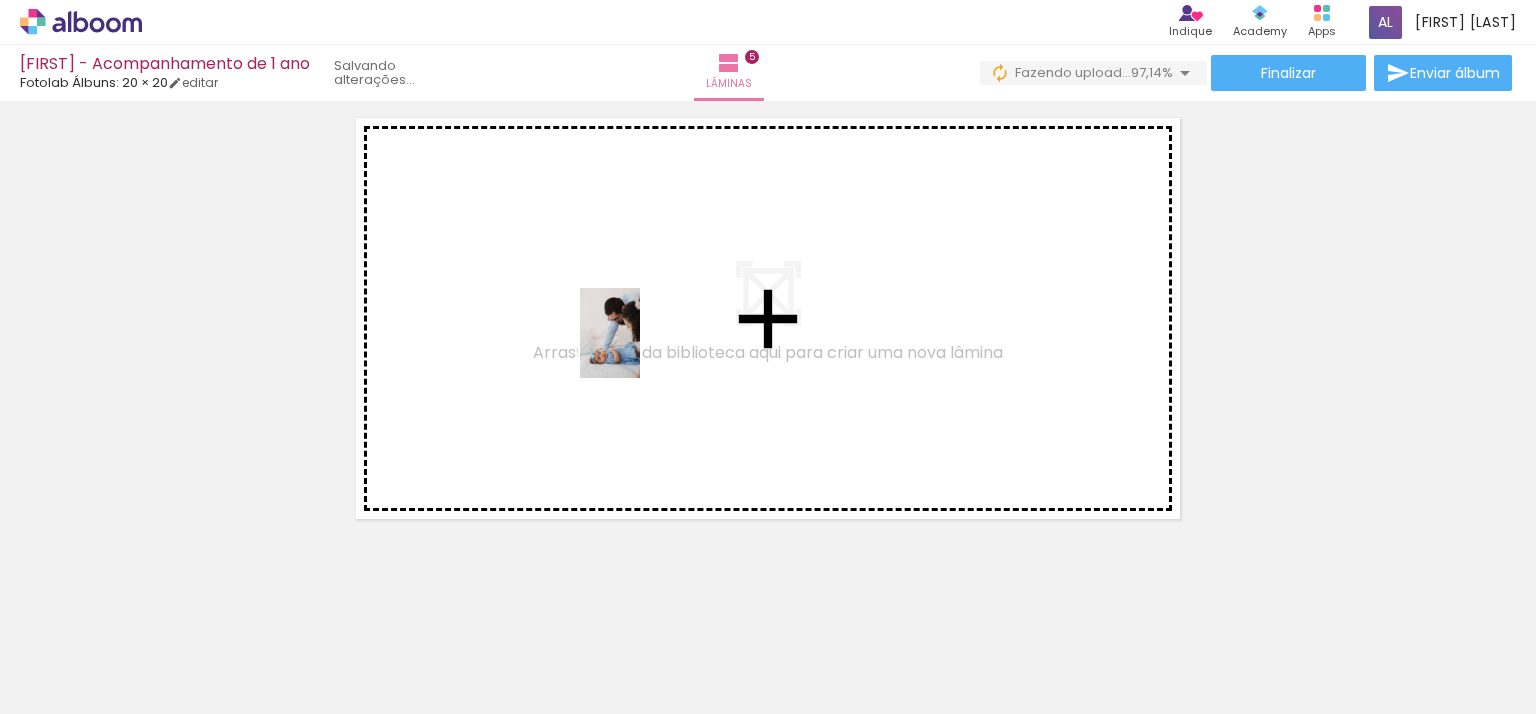 drag, startPoint x: 914, startPoint y: 667, endPoint x: 799, endPoint y: 433, distance: 260.73166 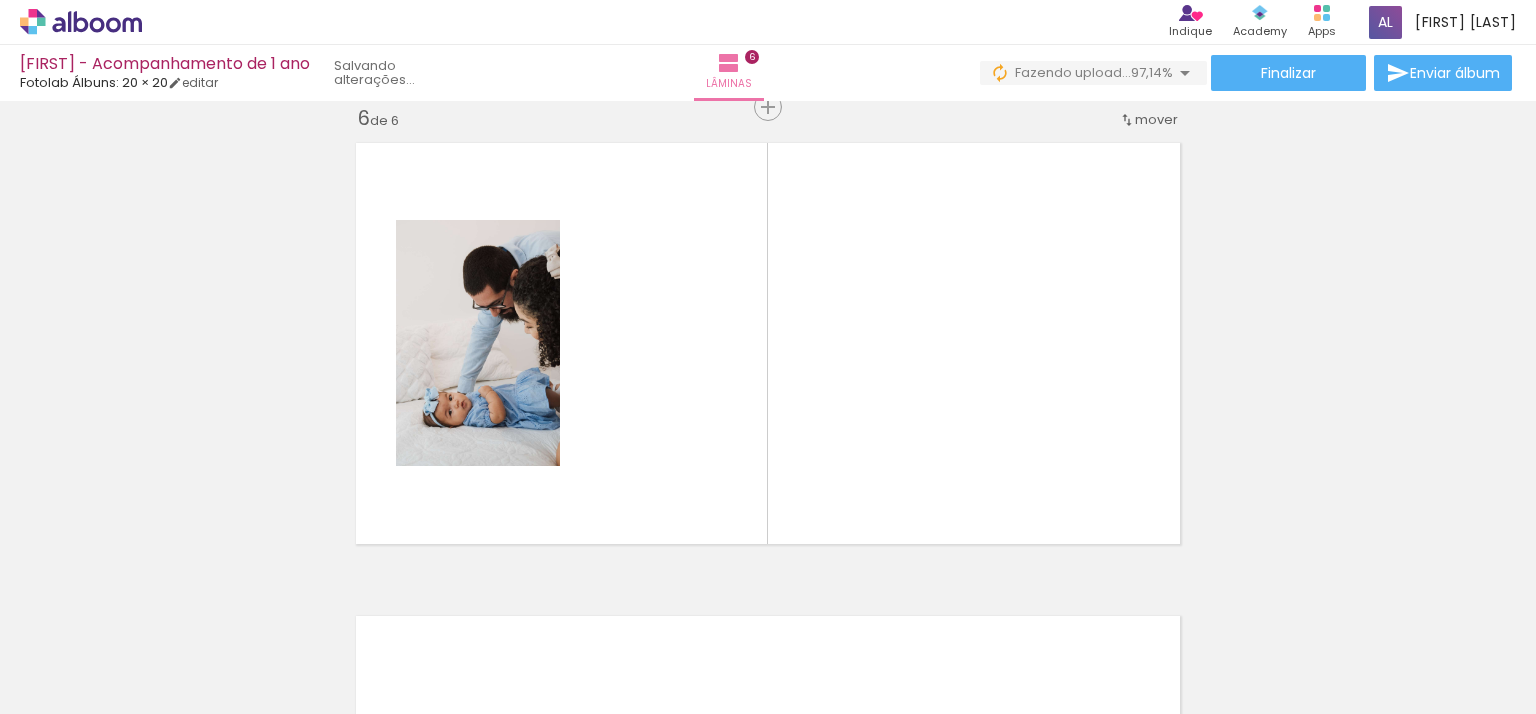 scroll, scrollTop: 2390, scrollLeft: 0, axis: vertical 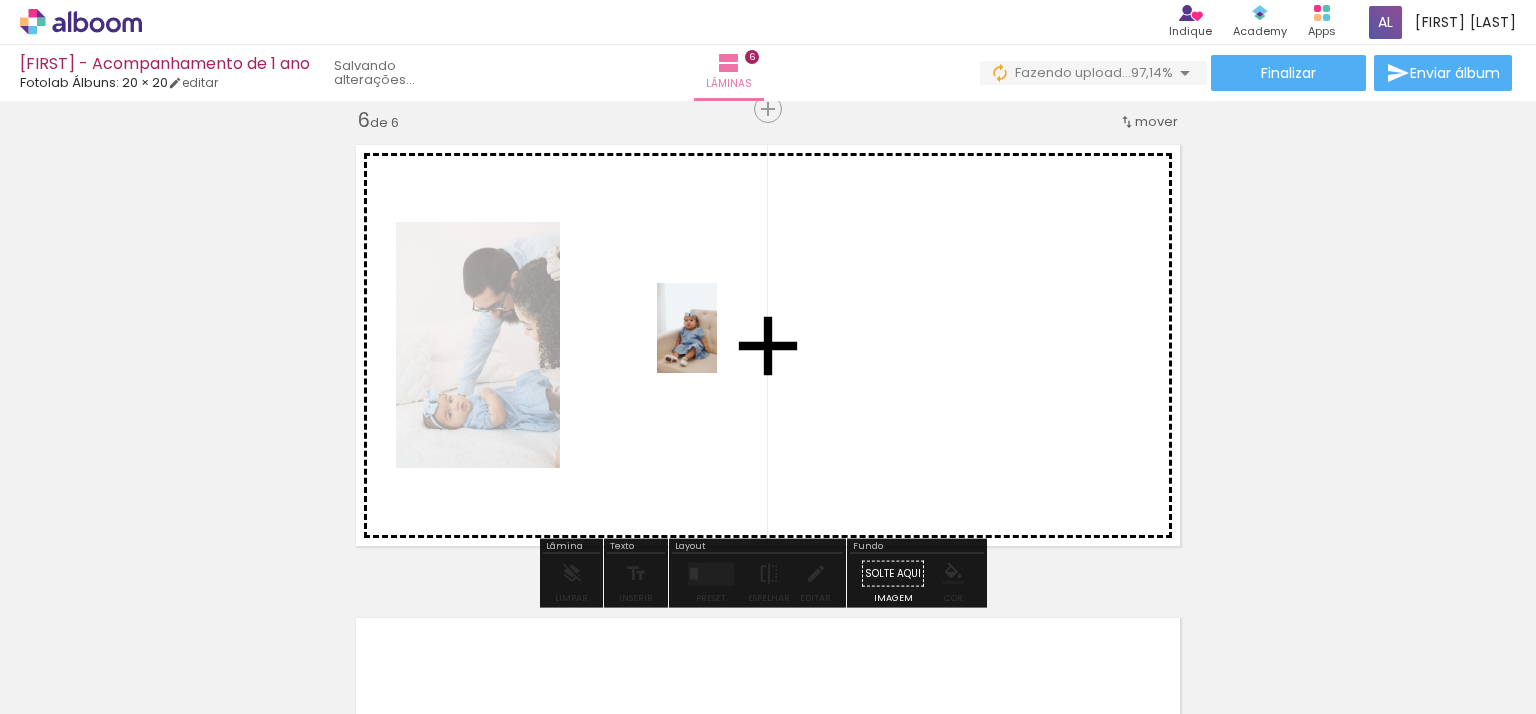 drag, startPoint x: 1029, startPoint y: 671, endPoint x: 715, endPoint y: 340, distance: 456.24225 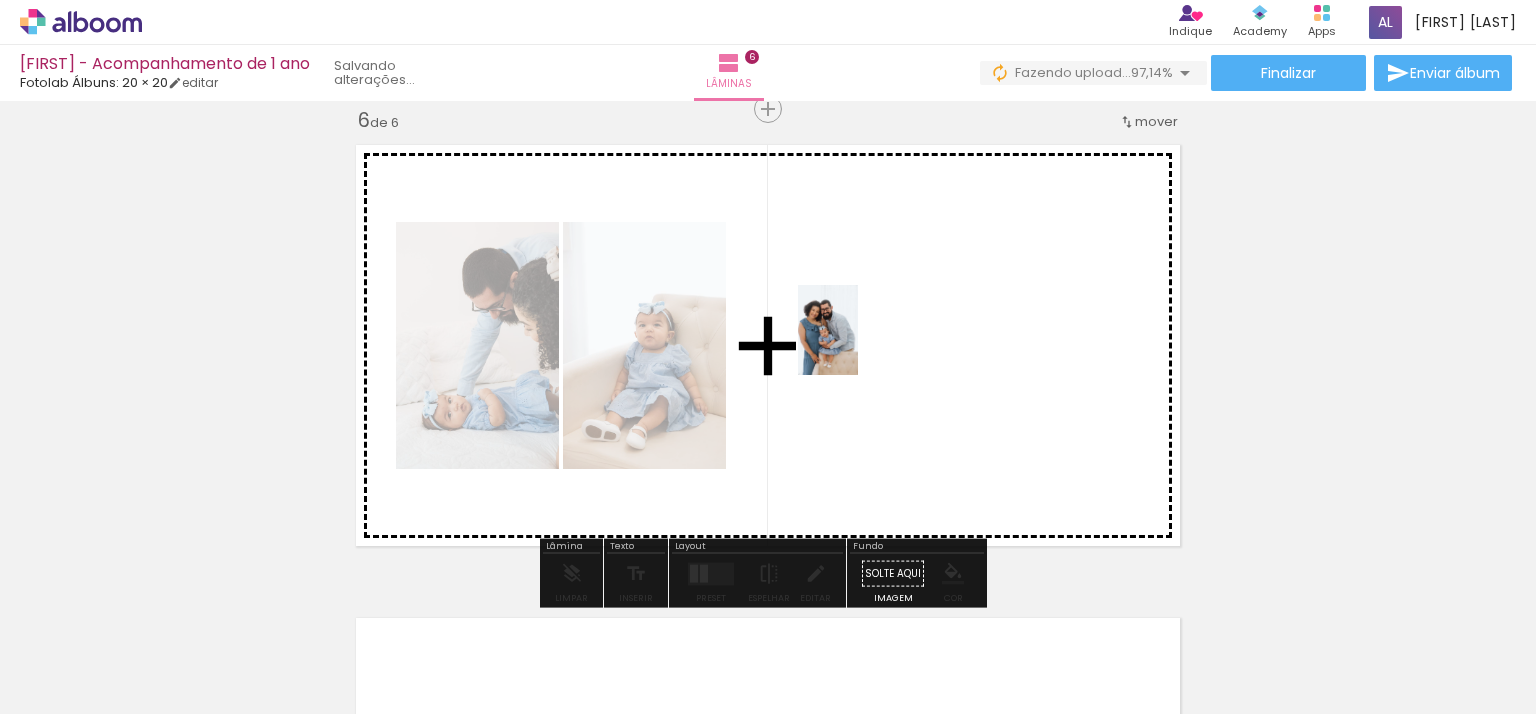 drag, startPoint x: 1244, startPoint y: 666, endPoint x: 844, endPoint y: 332, distance: 521.11035 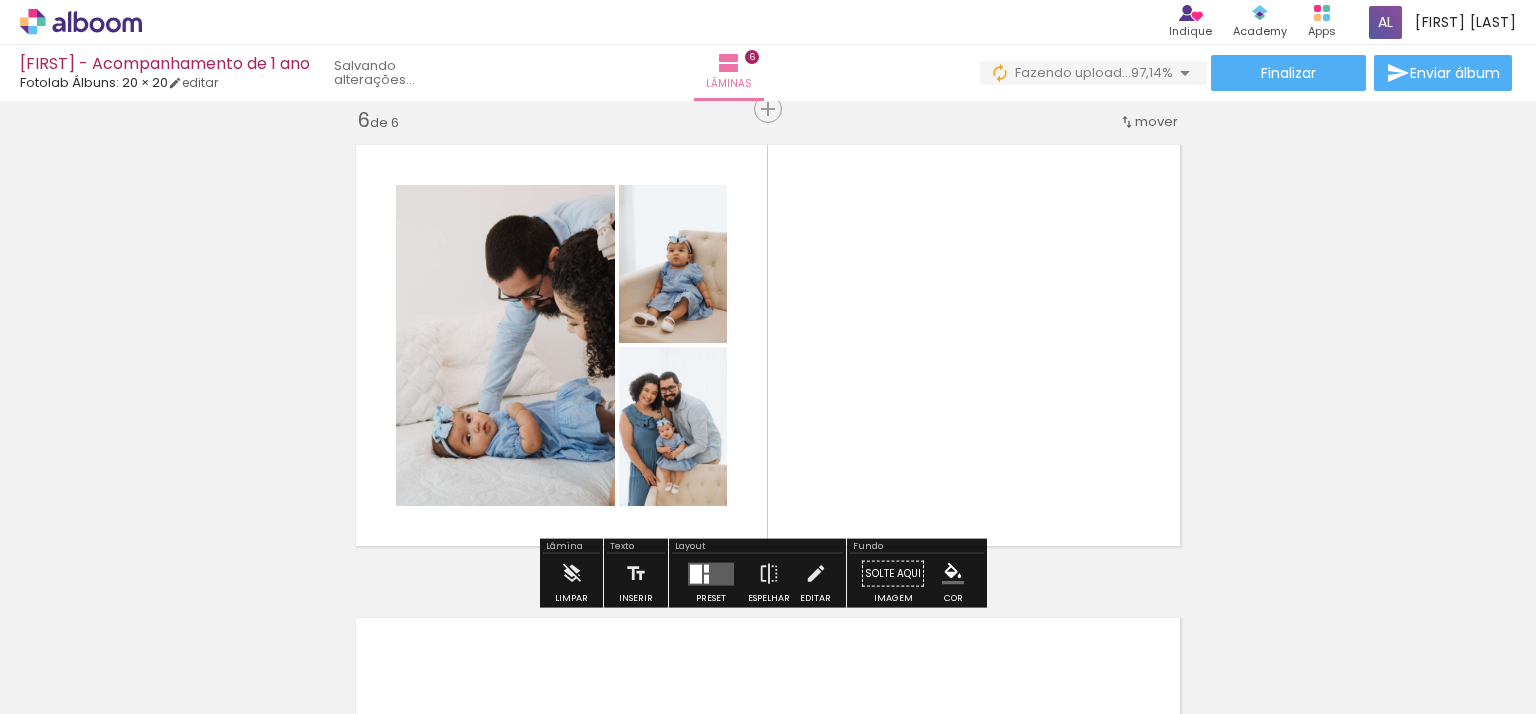 scroll, scrollTop: 0, scrollLeft: 5527, axis: horizontal 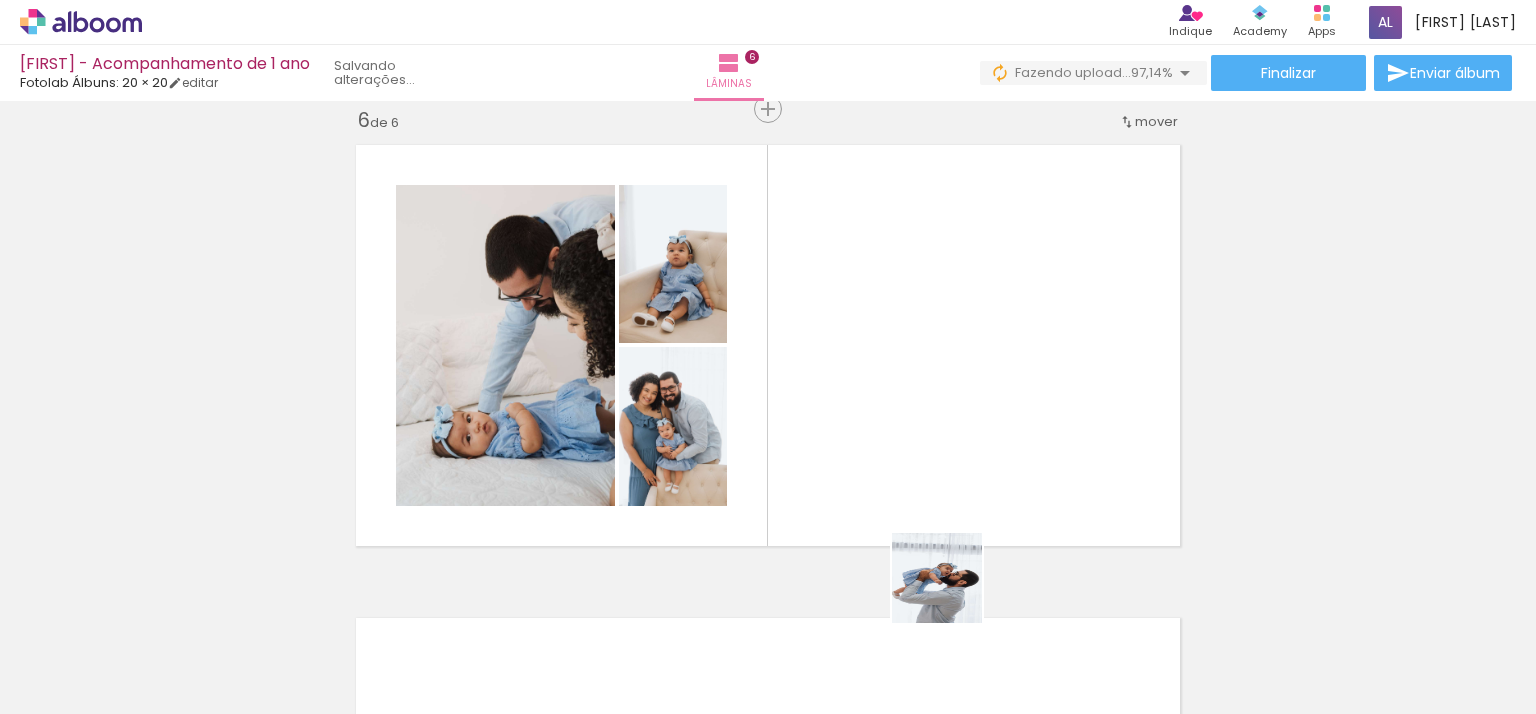 drag, startPoint x: 960, startPoint y: 663, endPoint x: 952, endPoint y: 593, distance: 70.45566 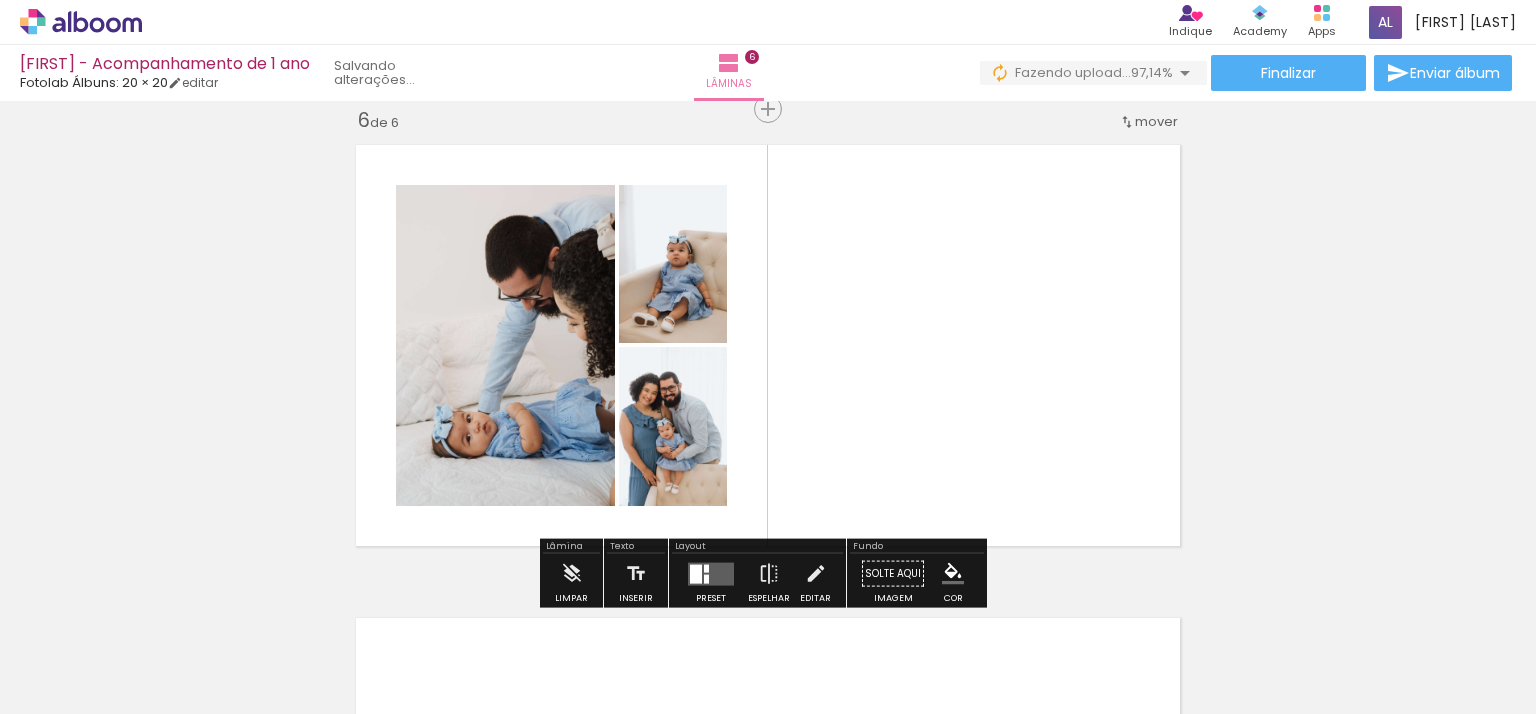 drag, startPoint x: 924, startPoint y: 511, endPoint x: 809, endPoint y: 339, distance: 206.90337 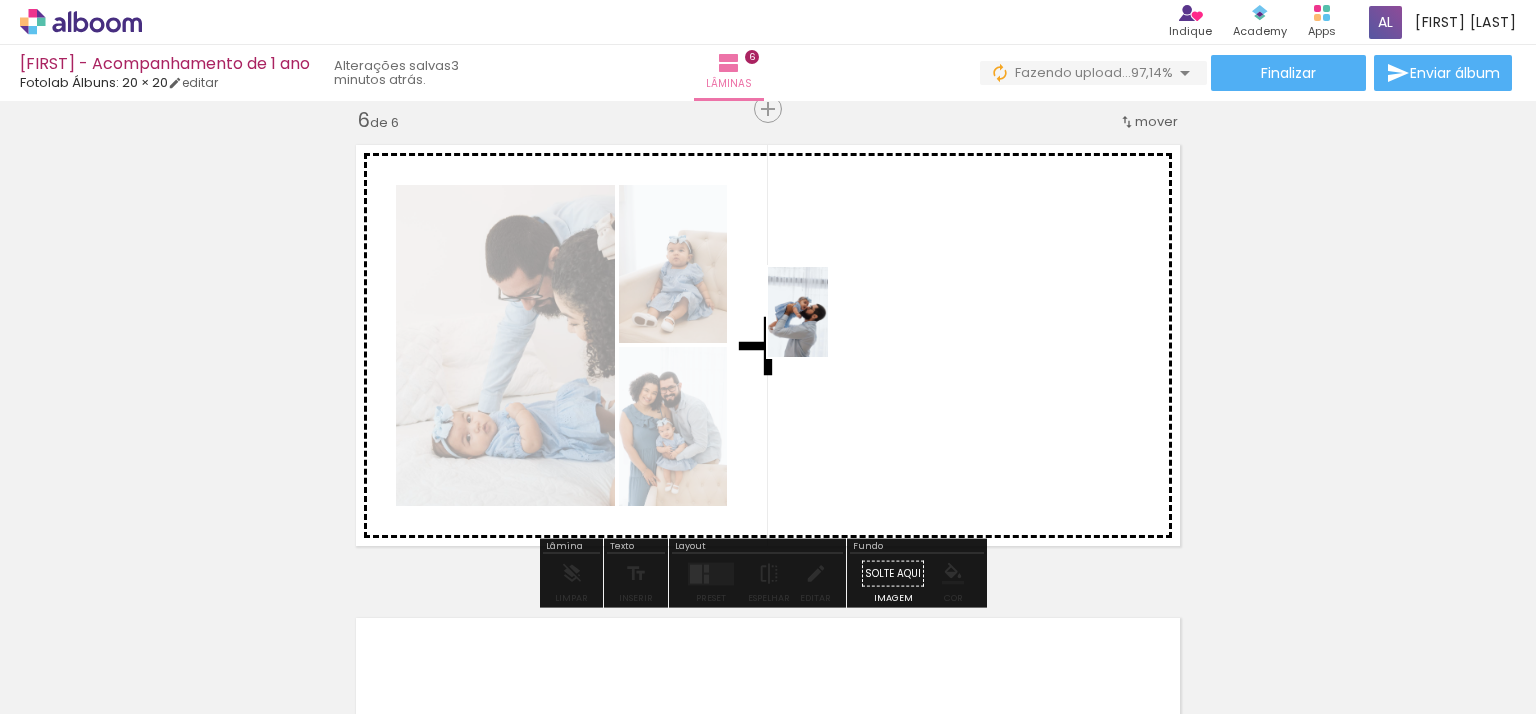 drag, startPoint x: 947, startPoint y: 640, endPoint x: 664, endPoint y: 325, distance: 423.45483 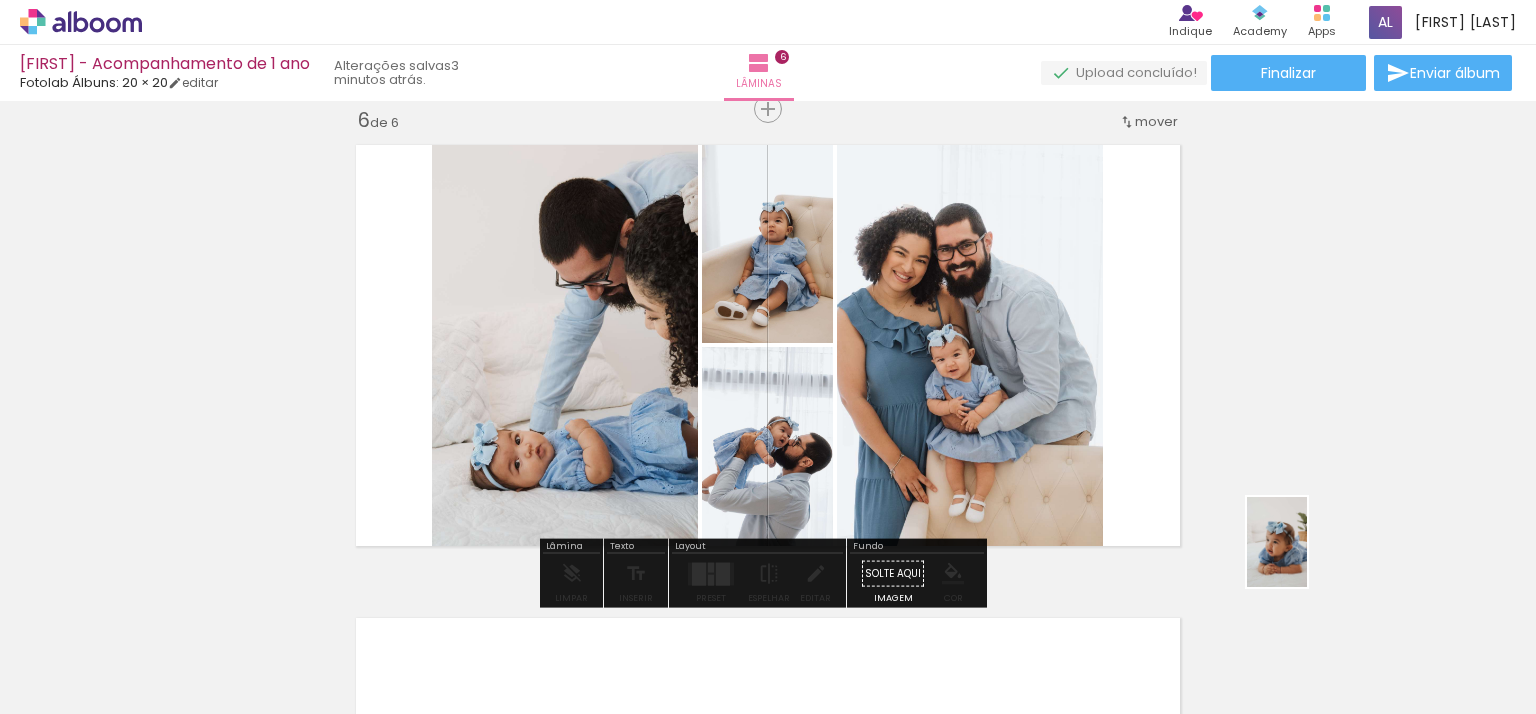 drag, startPoint x: 1304, startPoint y: 659, endPoint x: 1307, endPoint y: 557, distance: 102.044106 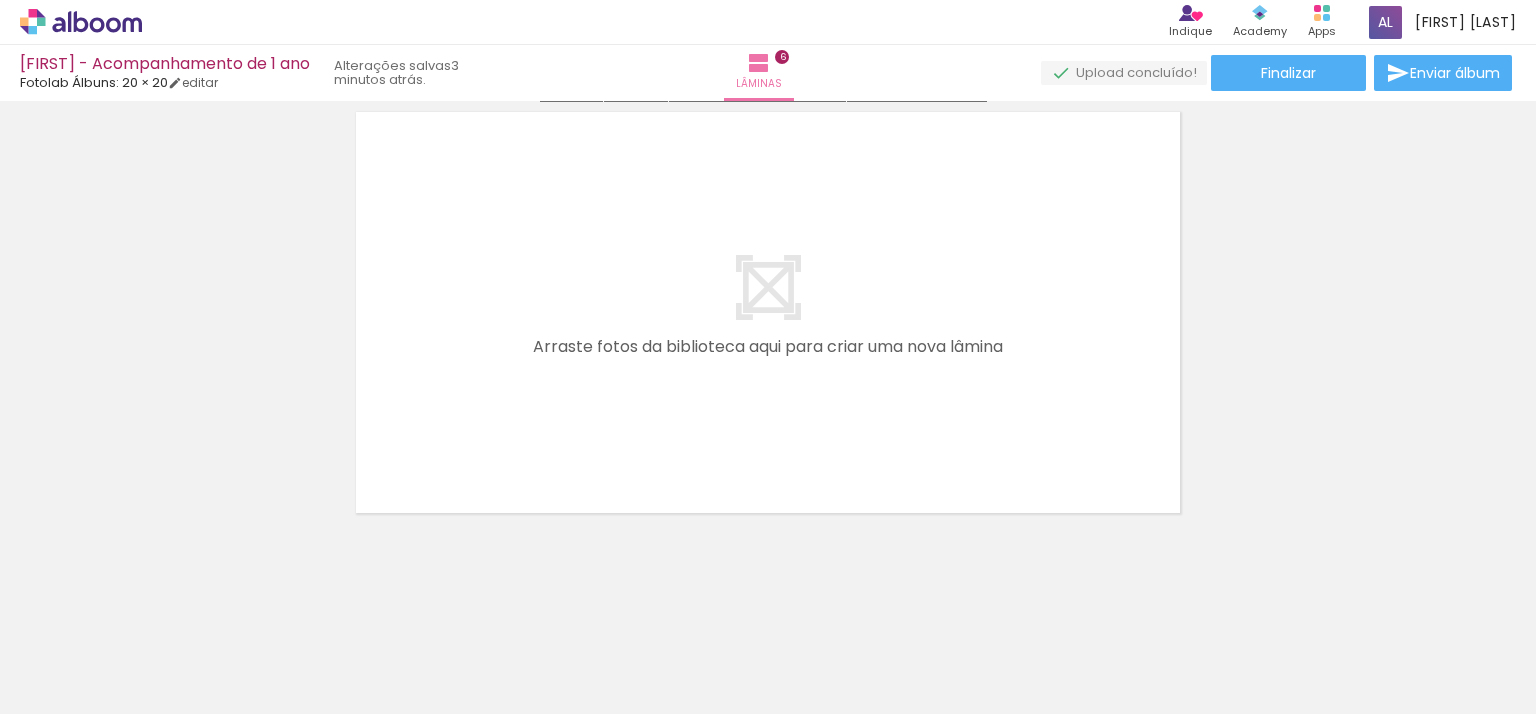 scroll, scrollTop: 2901, scrollLeft: 0, axis: vertical 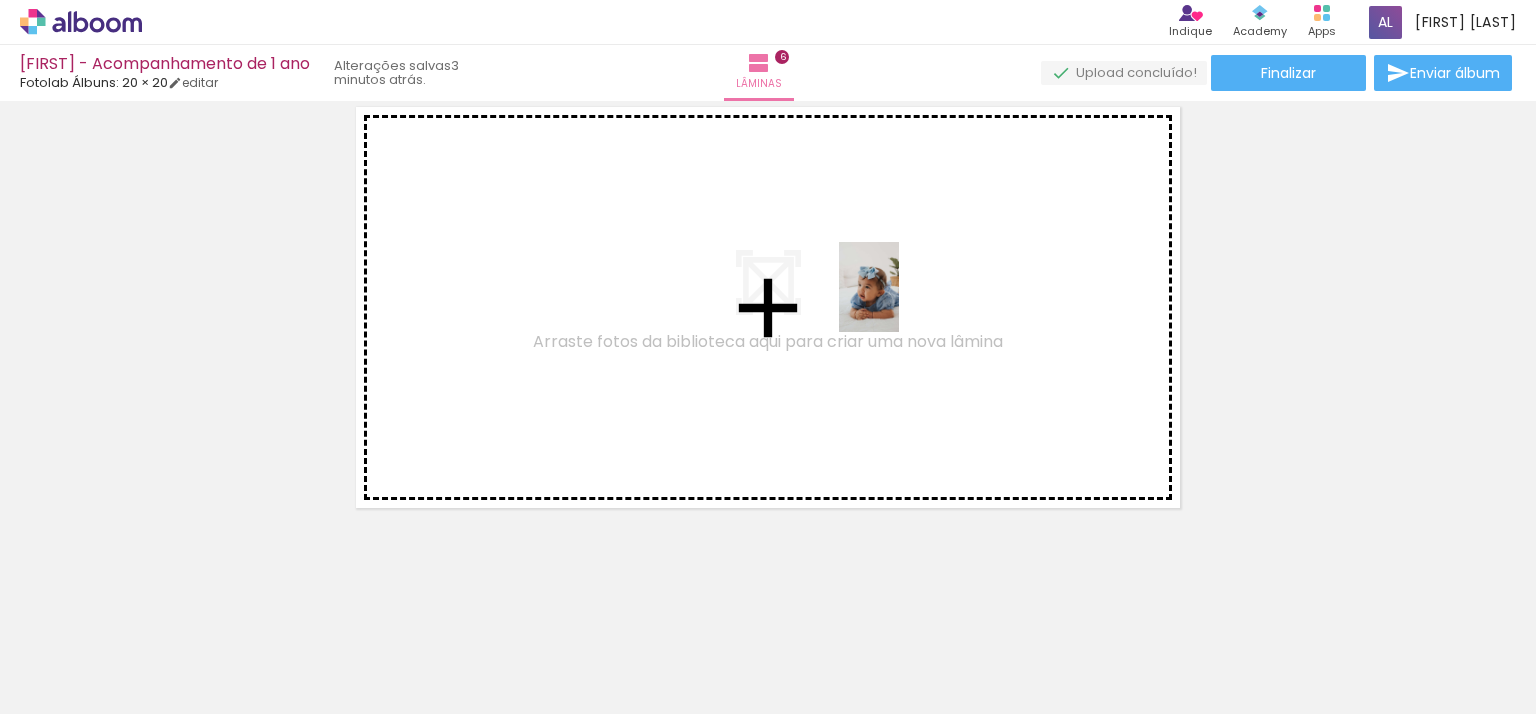 drag, startPoint x: 1277, startPoint y: 668, endPoint x: 1104, endPoint y: 450, distance: 278.3038 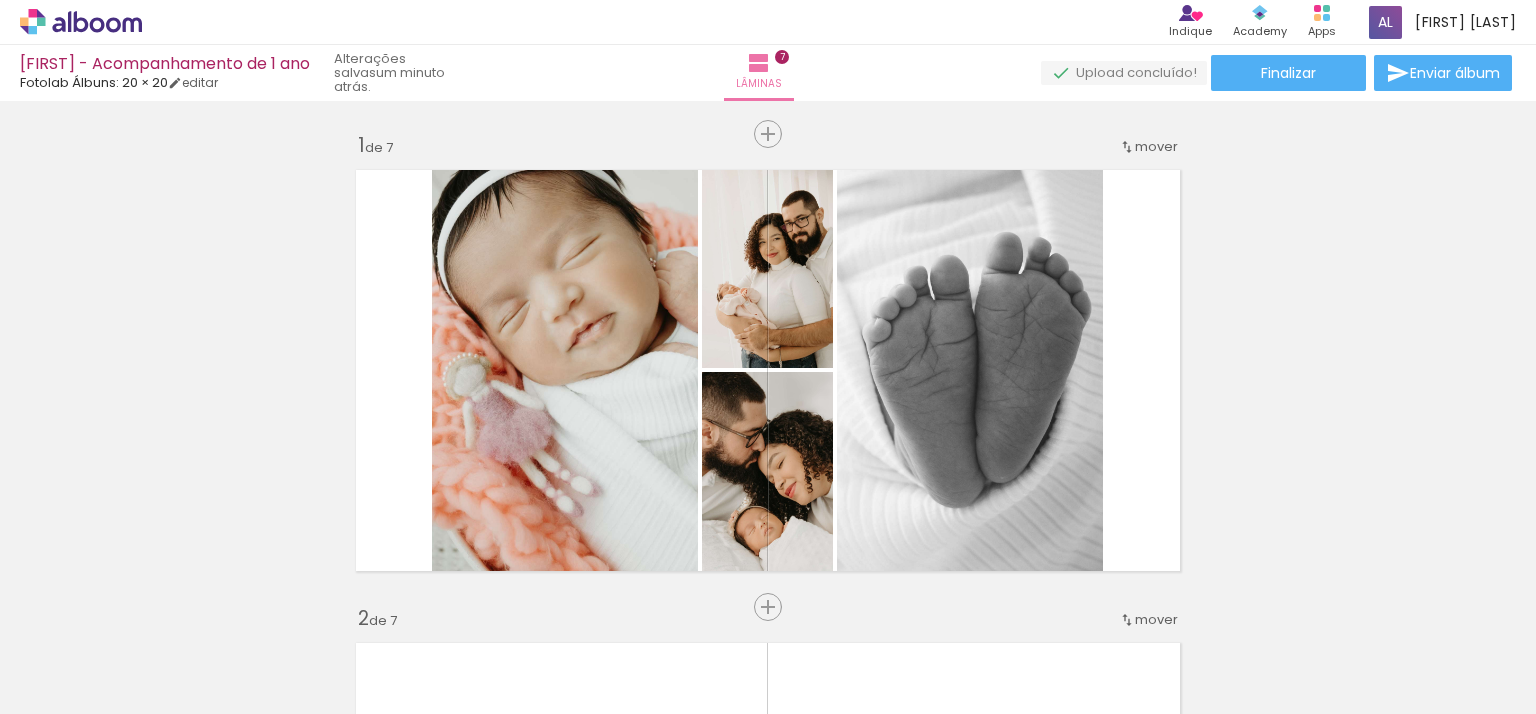 scroll, scrollTop: 0, scrollLeft: 0, axis: both 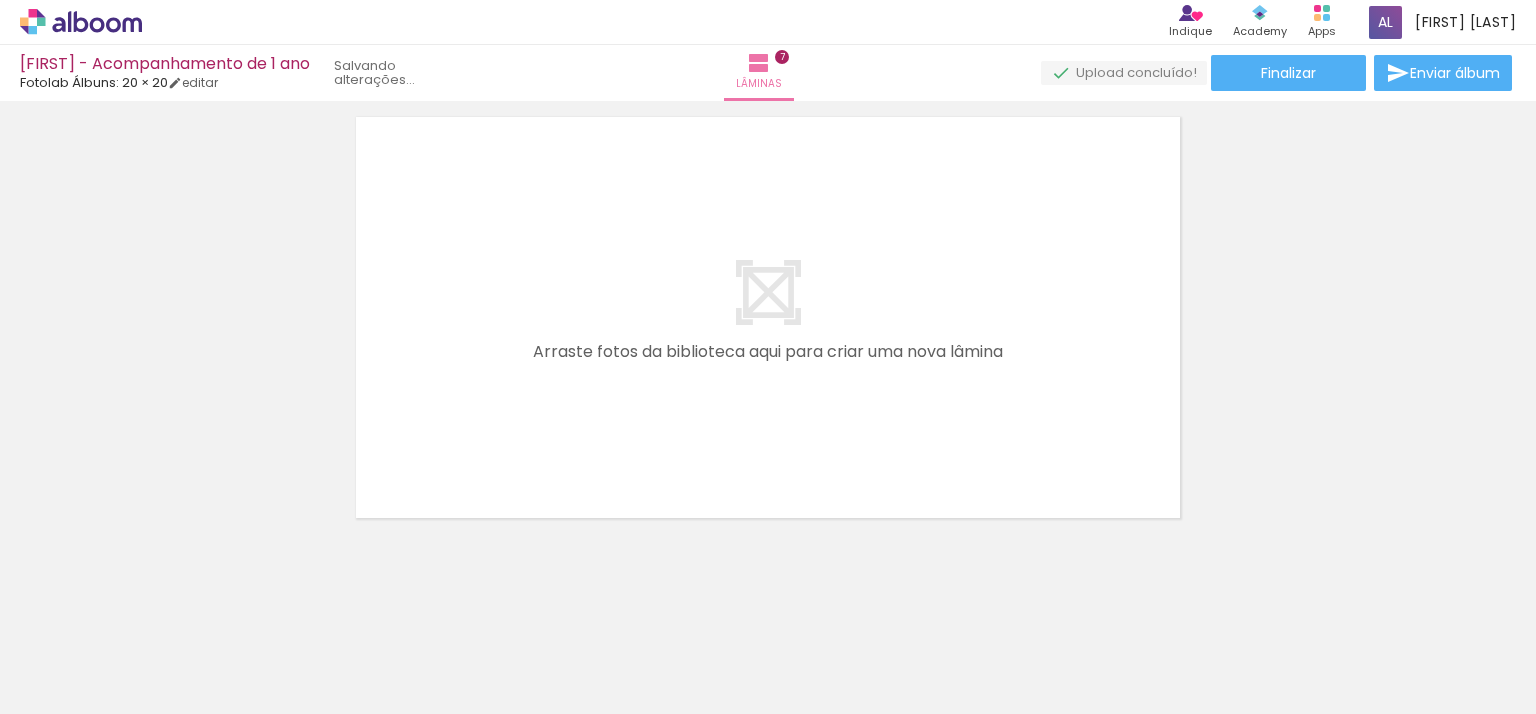 click on "Adicionar
Fotos" at bounding box center [71, 687] 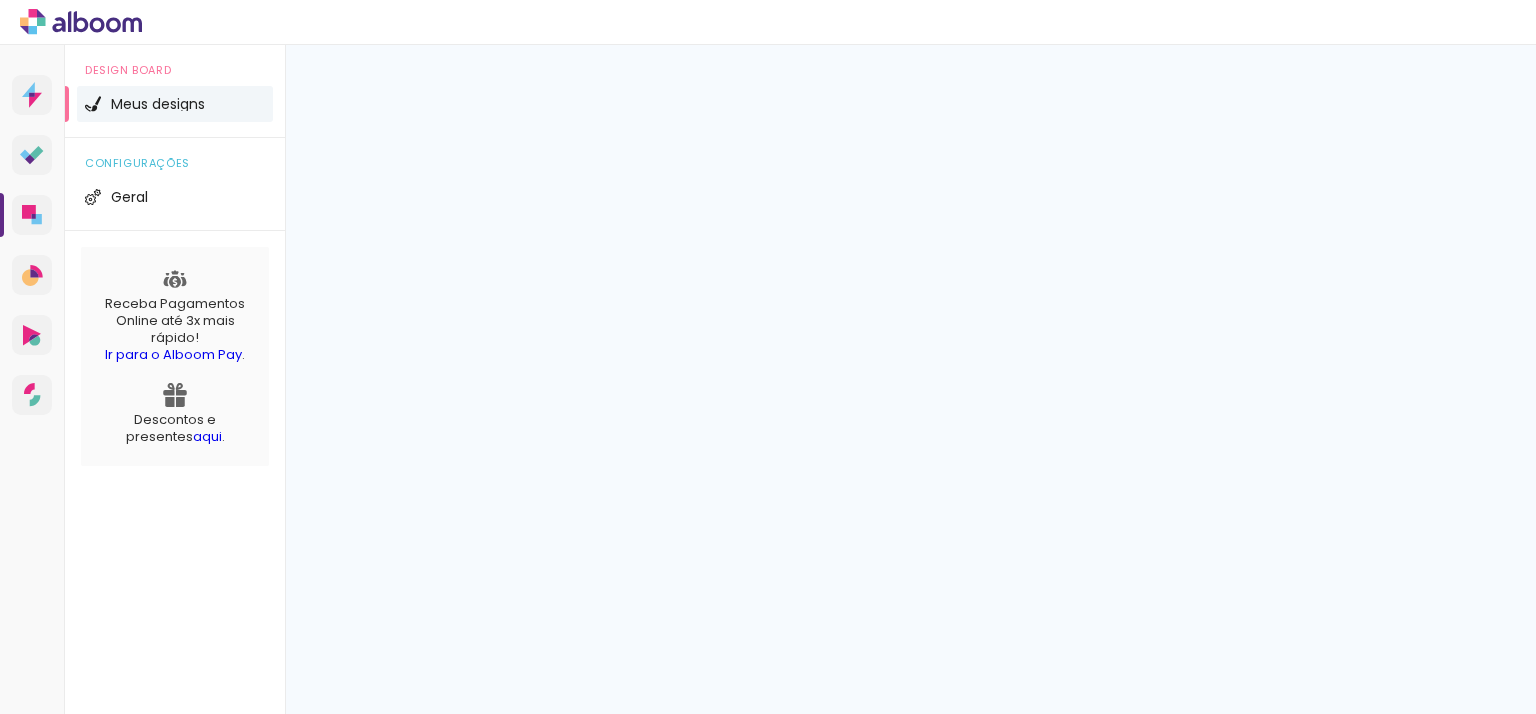 scroll, scrollTop: 0, scrollLeft: 0, axis: both 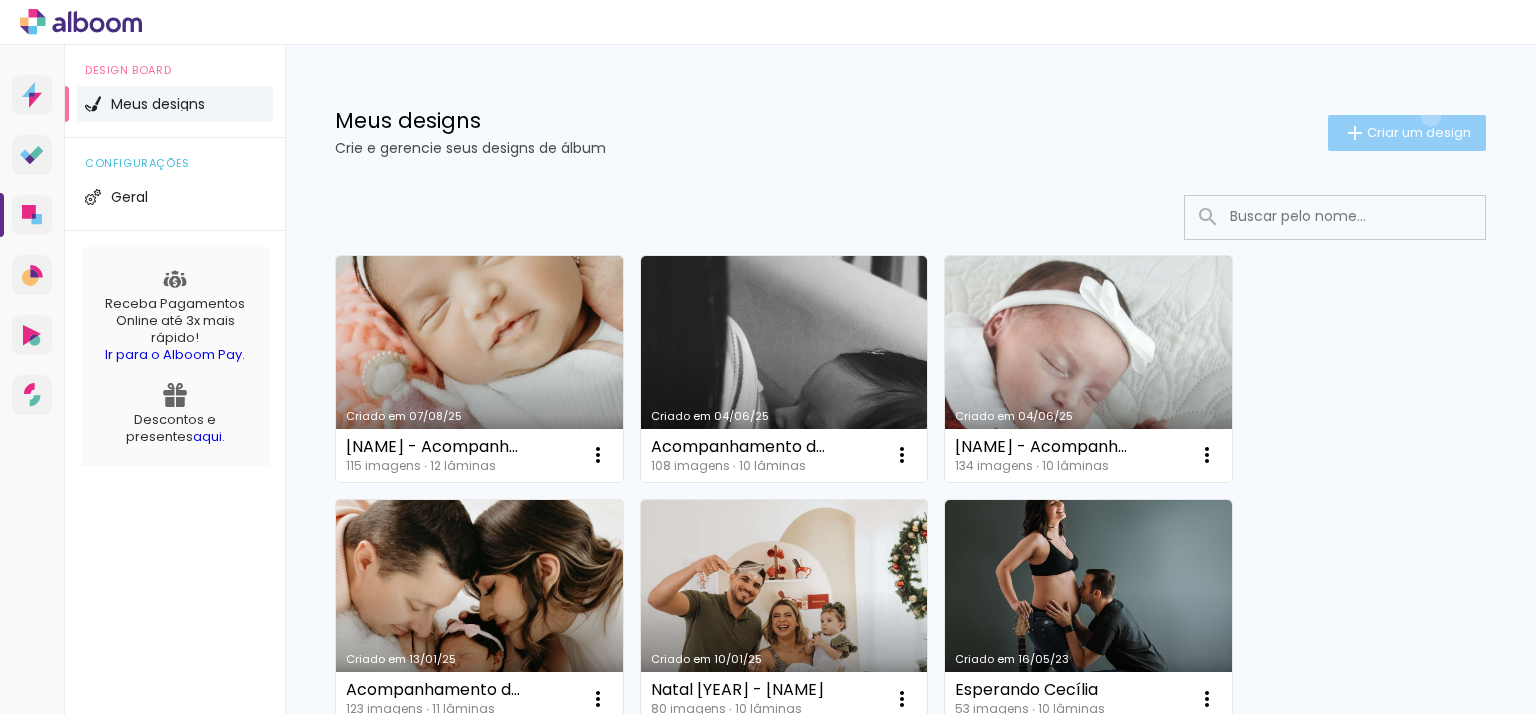 click on "Criar um design" 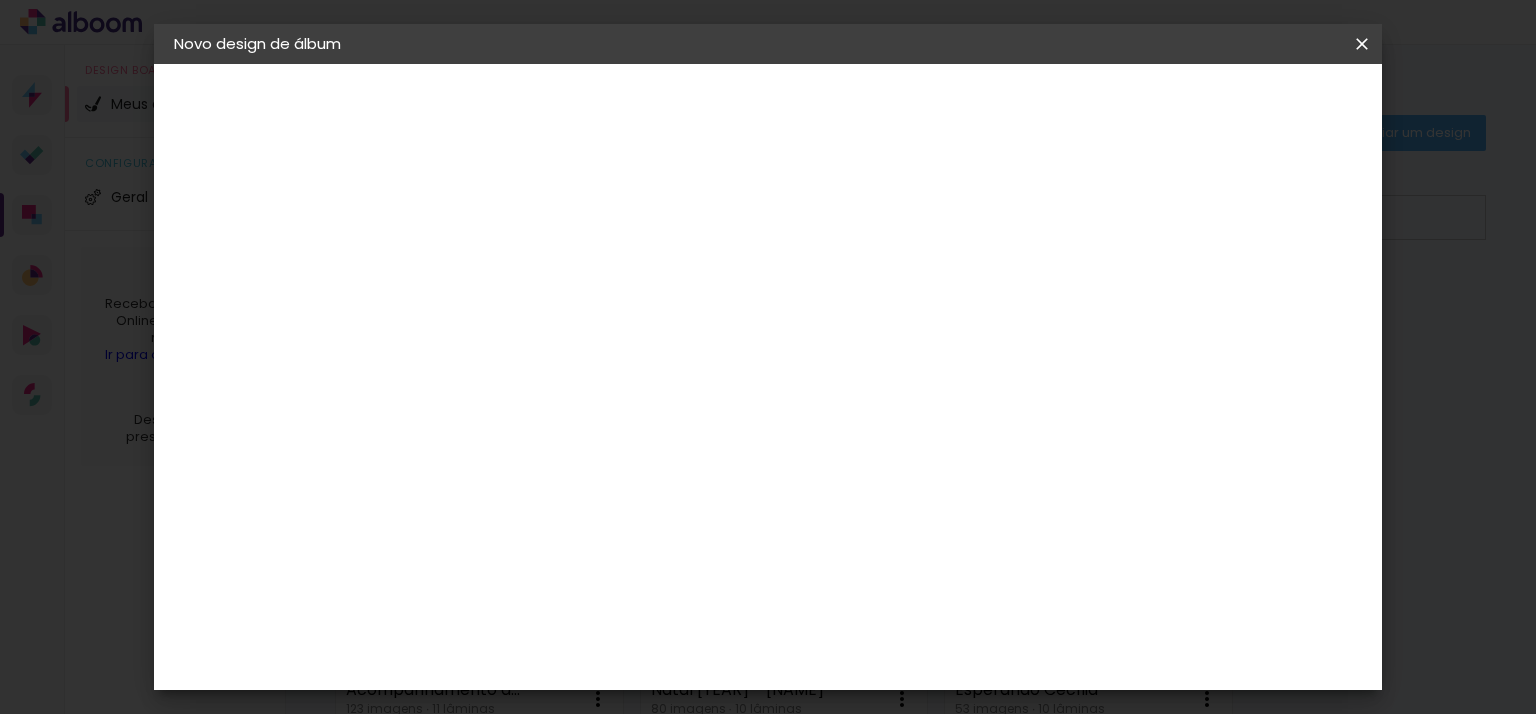 click at bounding box center (501, 268) 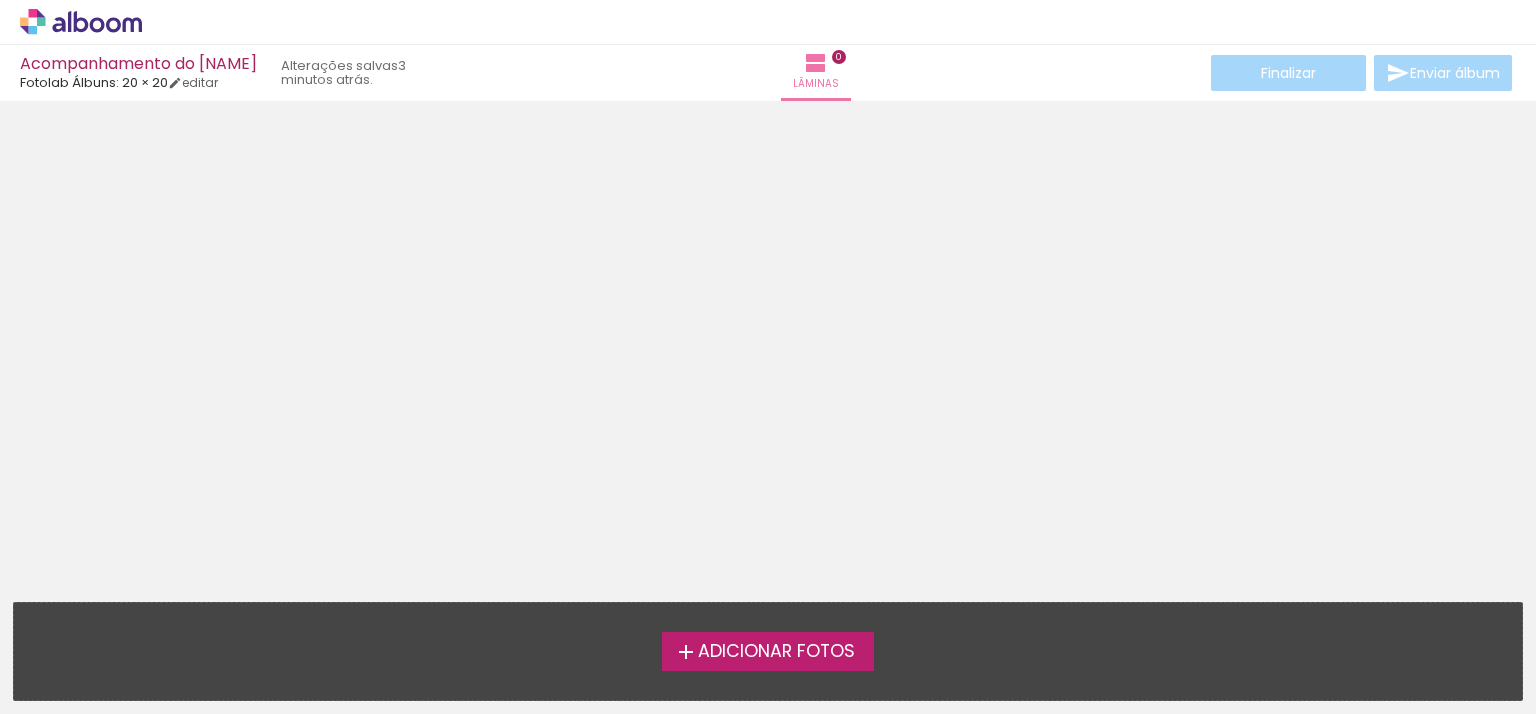 click on "Adicionar Fotos" at bounding box center [776, 652] 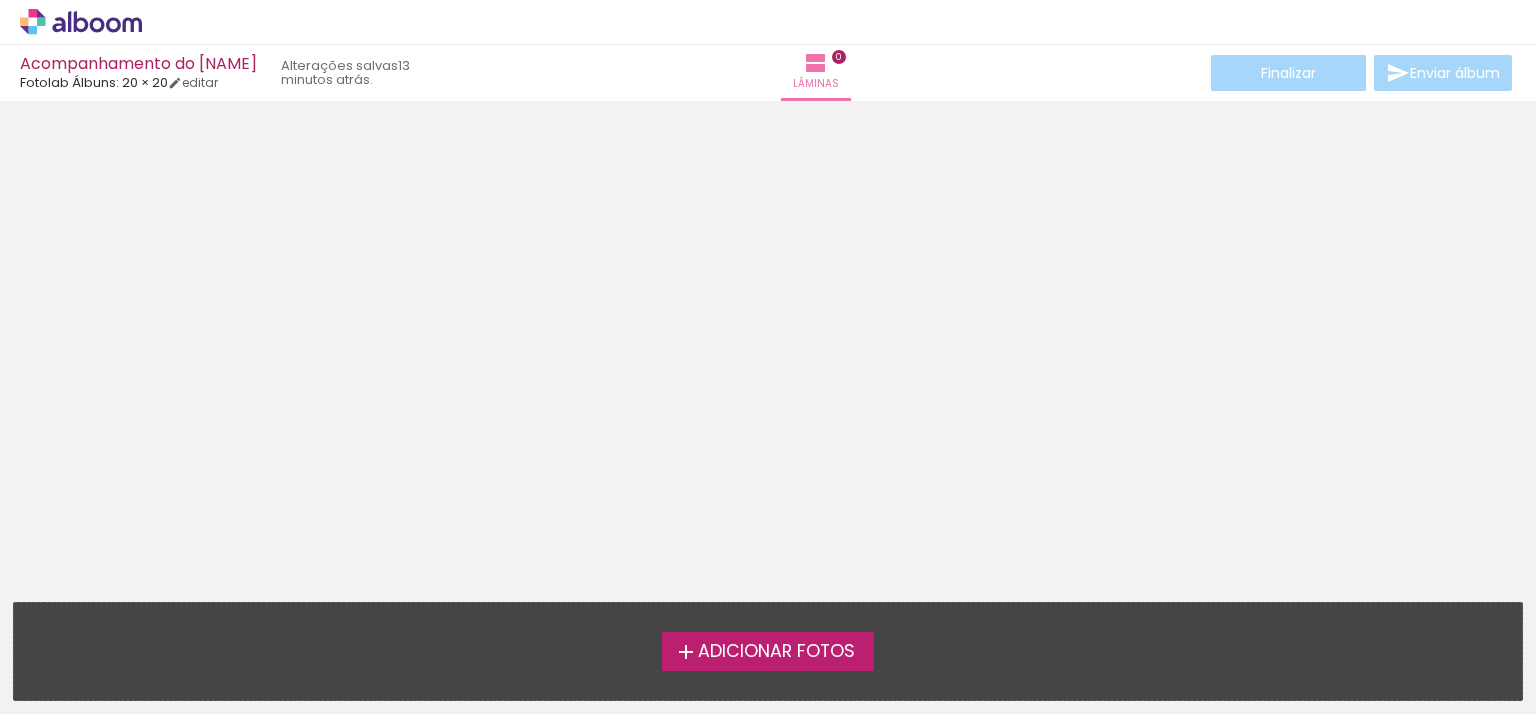 click on "Adicionar Fotos" at bounding box center [768, 651] 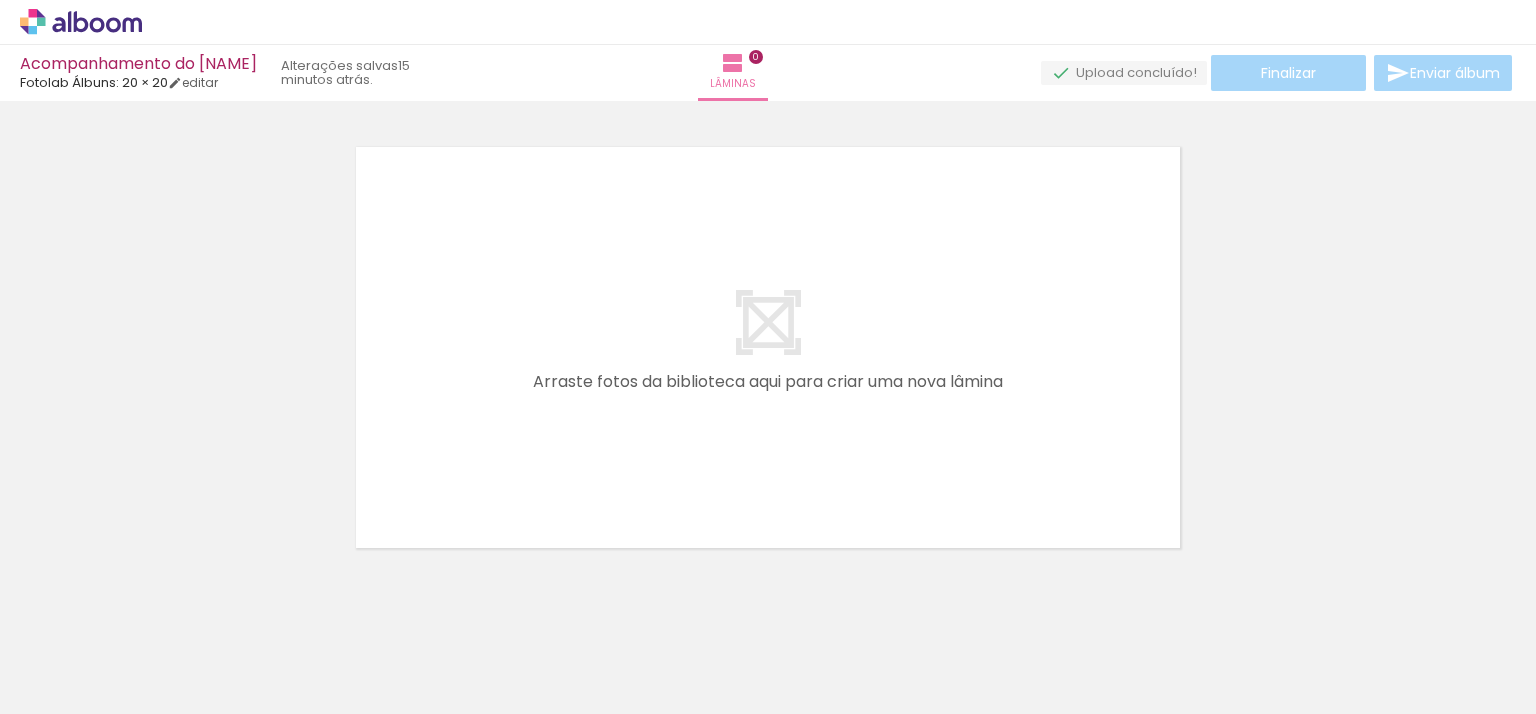 scroll, scrollTop: 25, scrollLeft: 0, axis: vertical 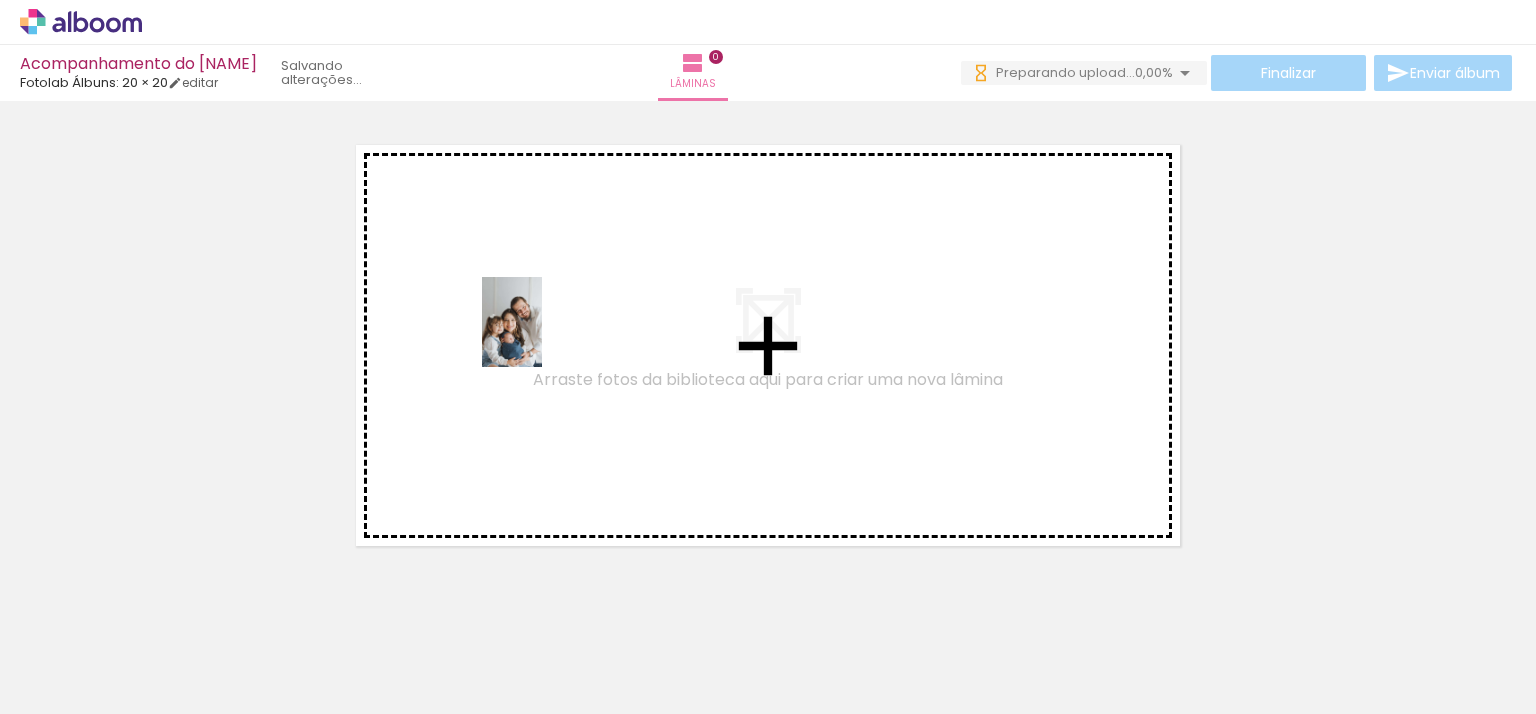 drag, startPoint x: 216, startPoint y: 668, endPoint x: 542, endPoint y: 337, distance: 464.5826 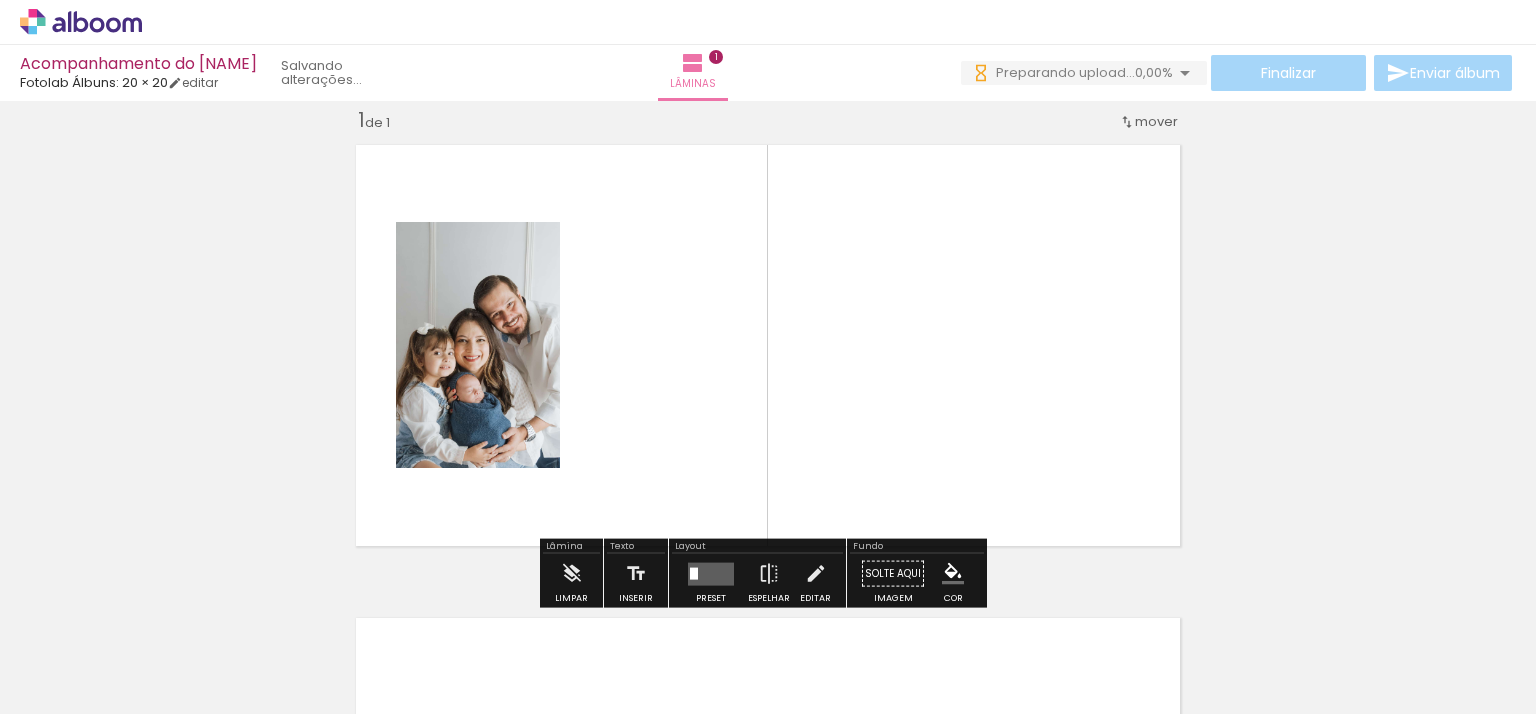 scroll, scrollTop: 0, scrollLeft: 0, axis: both 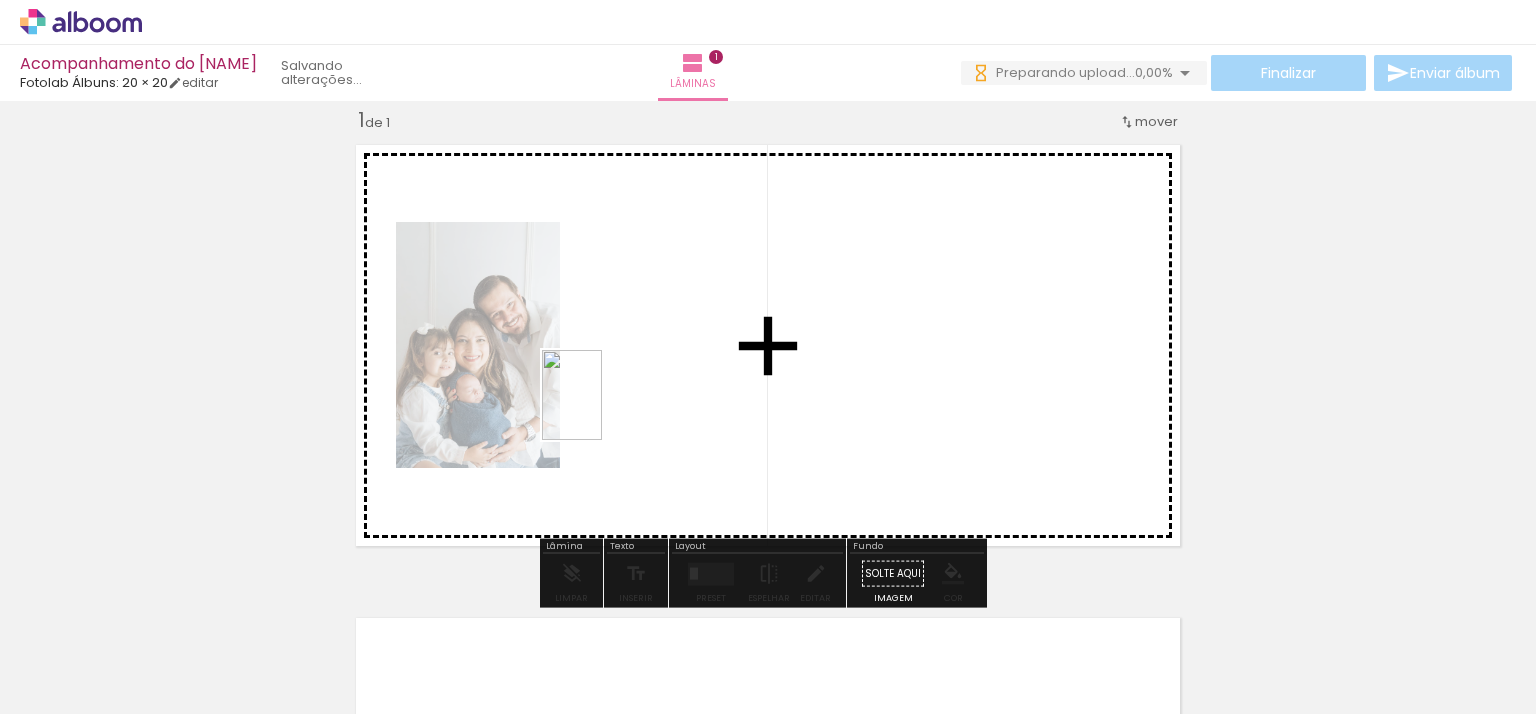 drag, startPoint x: 549, startPoint y: 661, endPoint x: 602, endPoint y: 410, distance: 256.5346 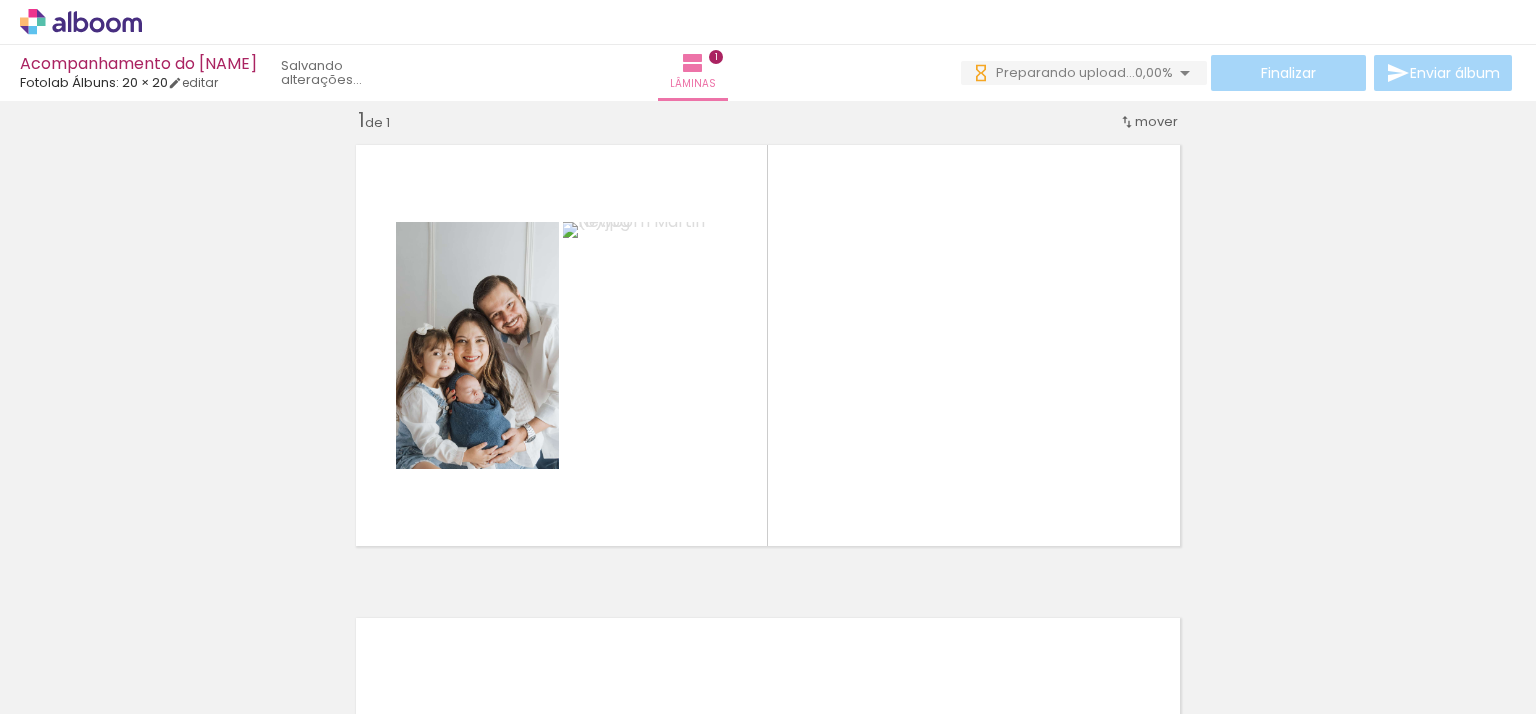 scroll, scrollTop: 0, scrollLeft: 0, axis: both 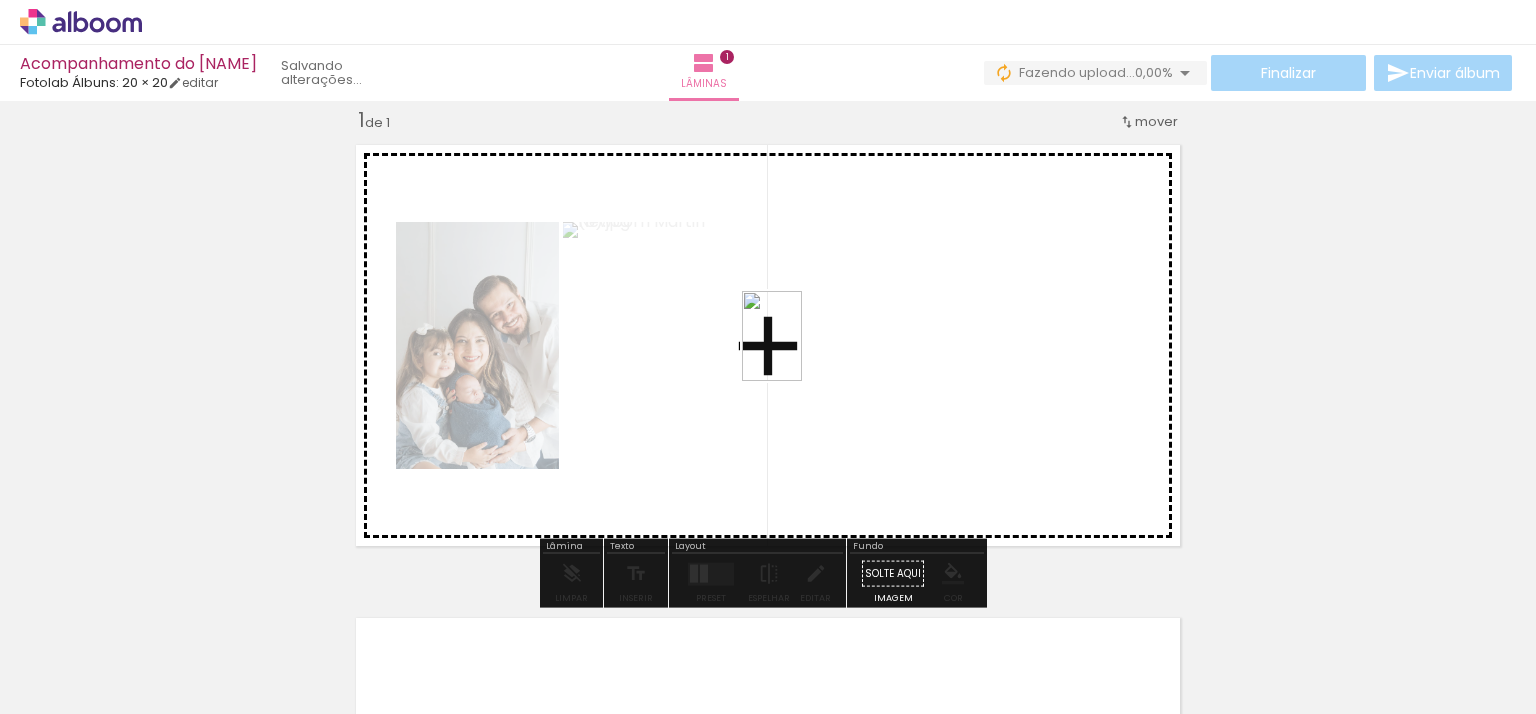 drag, startPoint x: 652, startPoint y: 675, endPoint x: 802, endPoint y: 347, distance: 360.6716 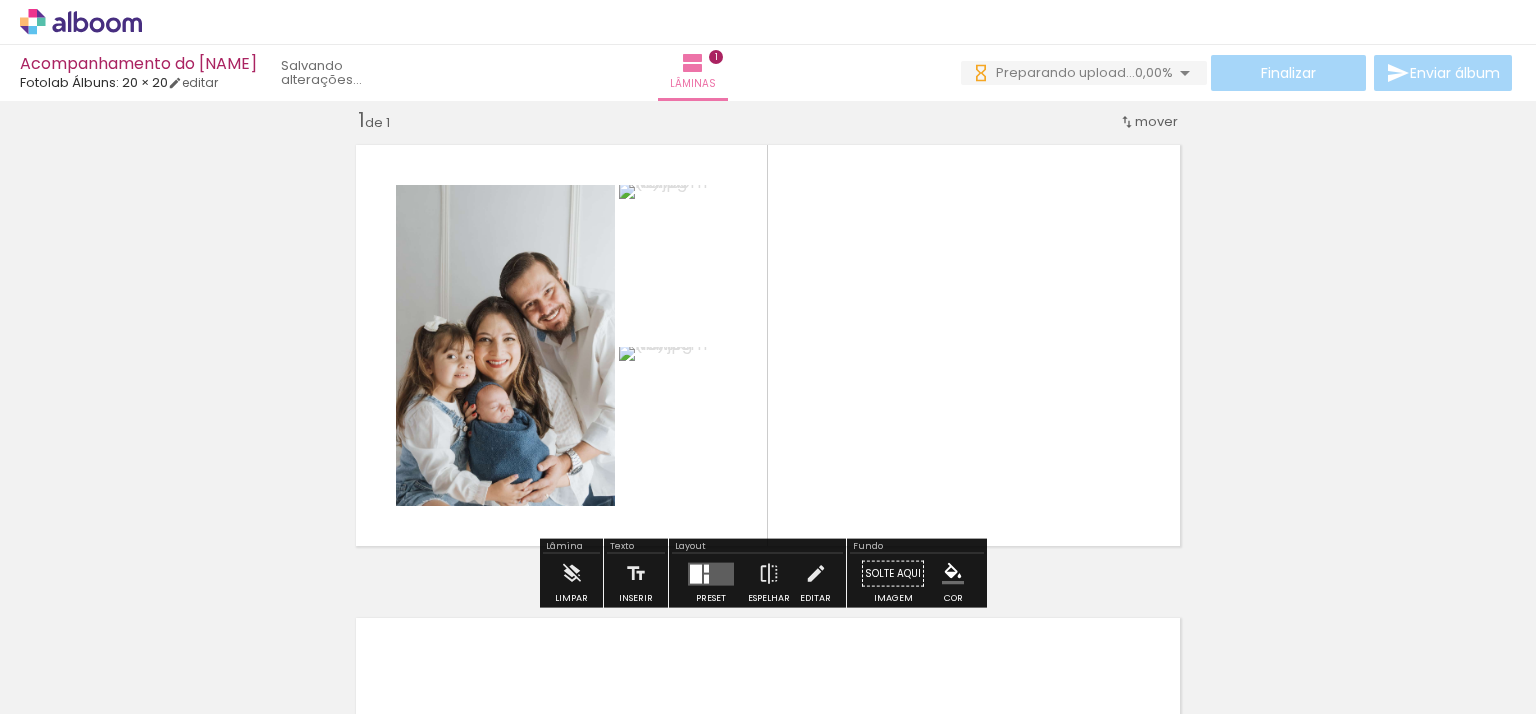 scroll, scrollTop: 0, scrollLeft: 0, axis: both 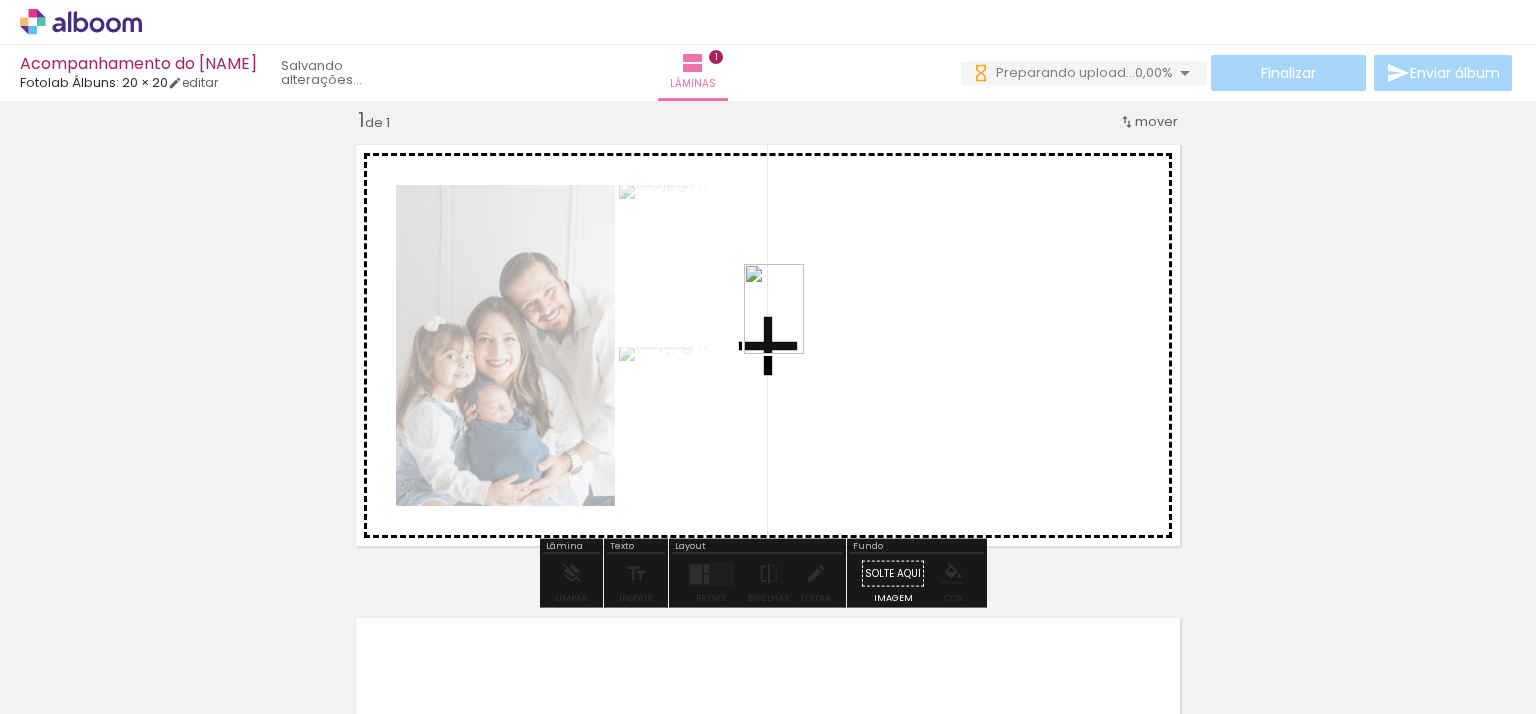 drag, startPoint x: 760, startPoint y: 676, endPoint x: 804, endPoint y: 324, distance: 354.73935 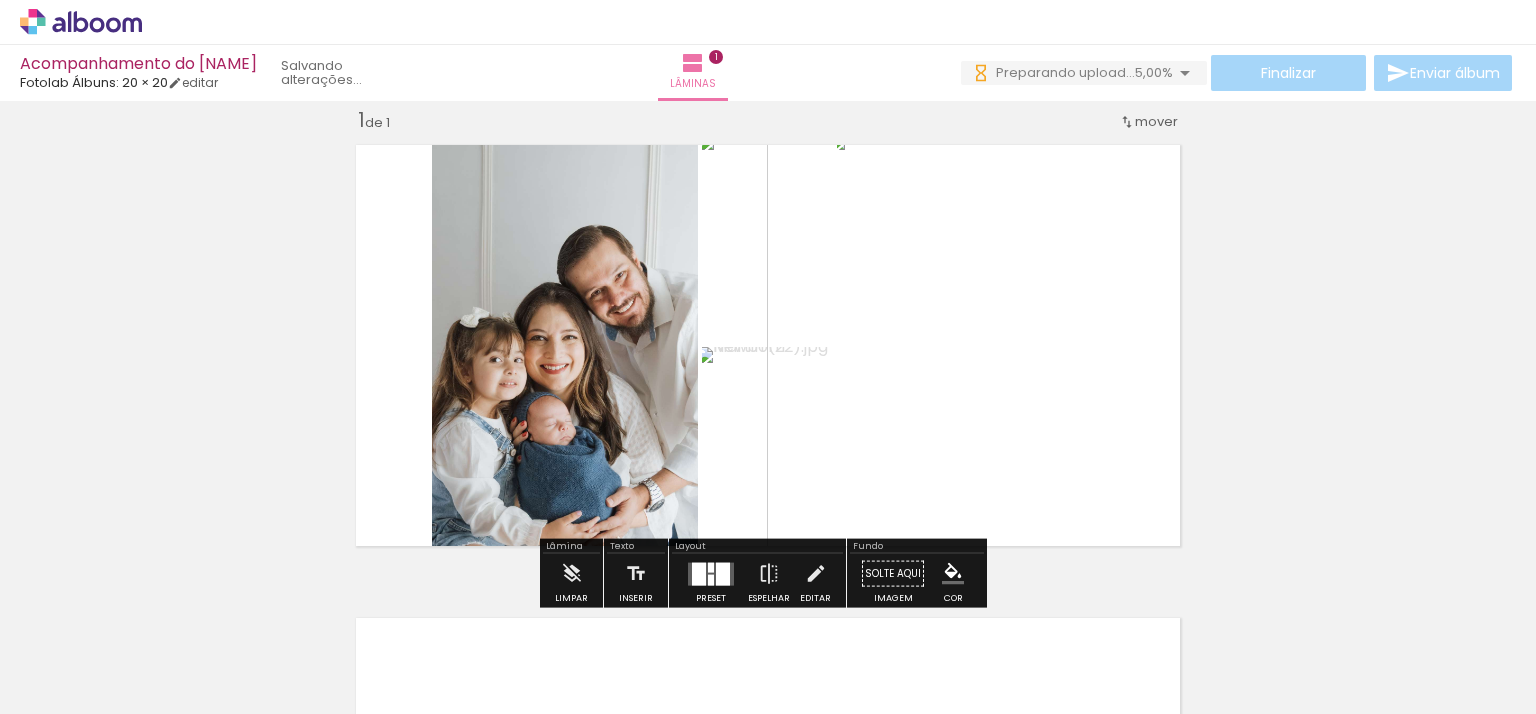 scroll, scrollTop: 0, scrollLeft: 0, axis: both 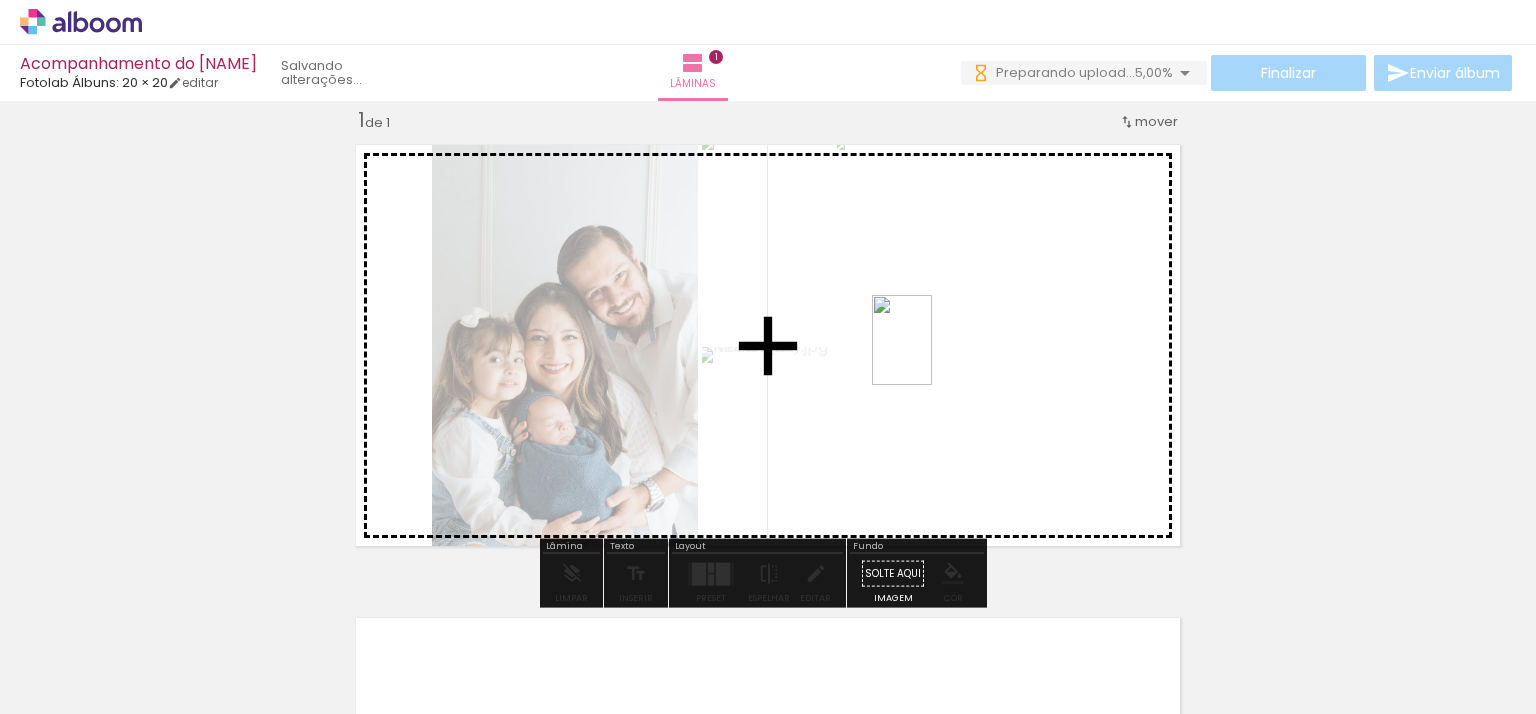 drag, startPoint x: 864, startPoint y: 651, endPoint x: 936, endPoint y: 330, distance: 328.97568 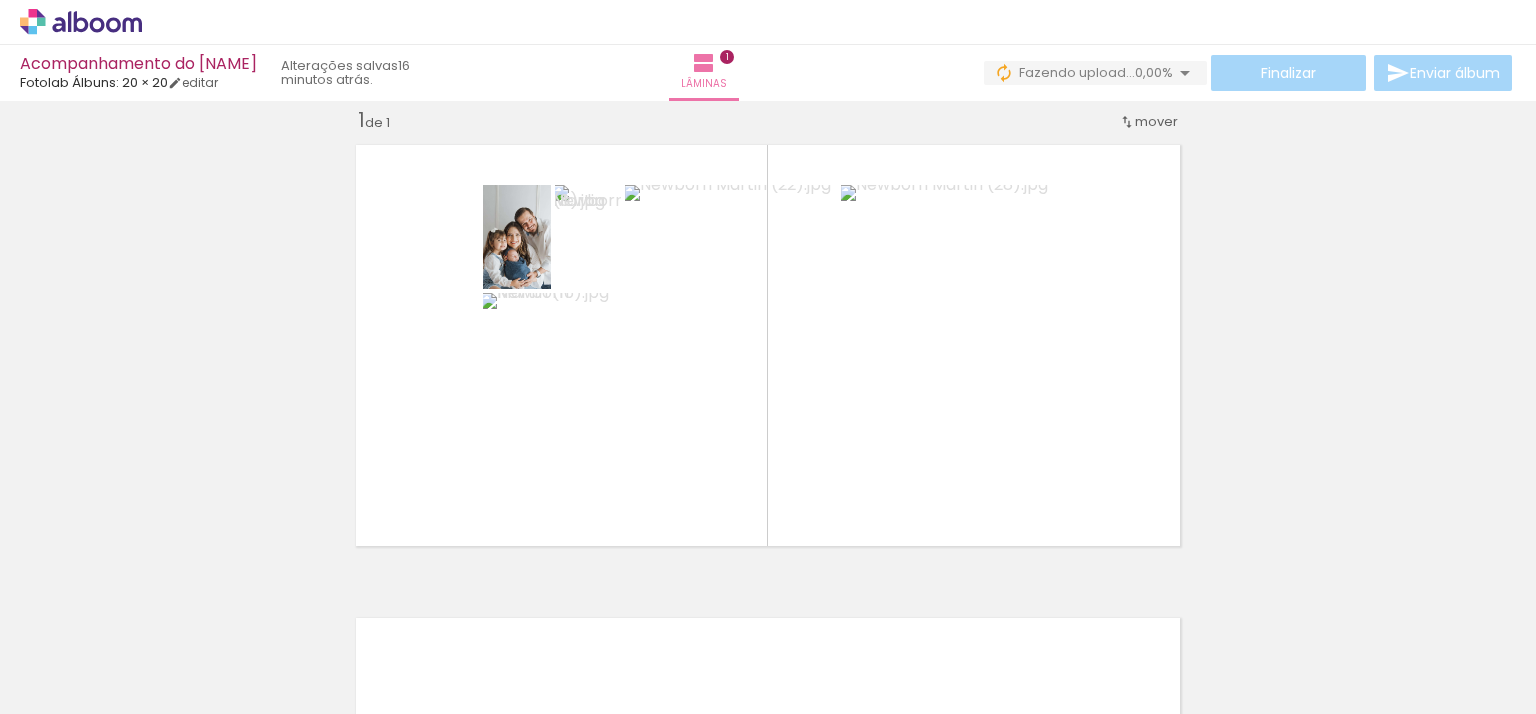 scroll, scrollTop: 0, scrollLeft: 663, axis: horizontal 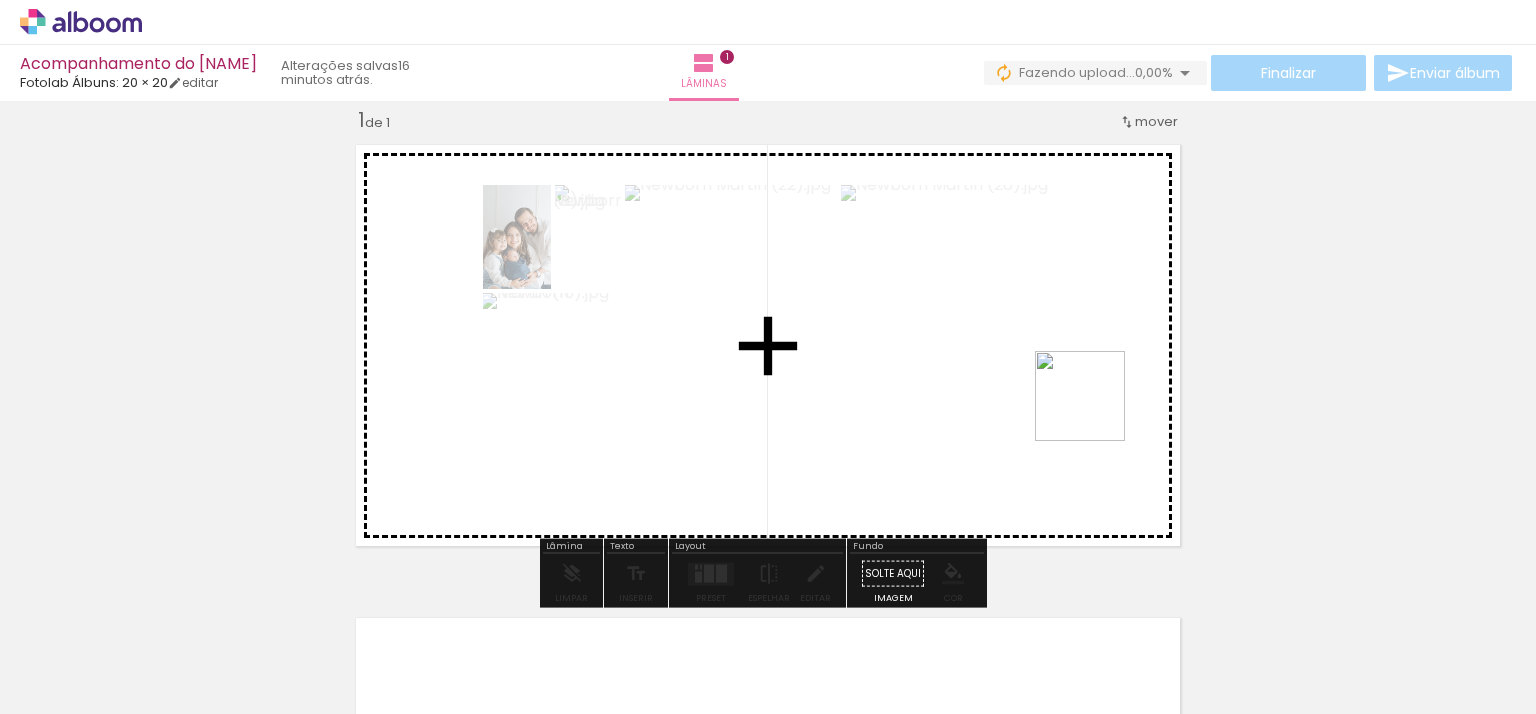 drag, startPoint x: 1116, startPoint y: 663, endPoint x: 1079, endPoint y: 351, distance: 314.18625 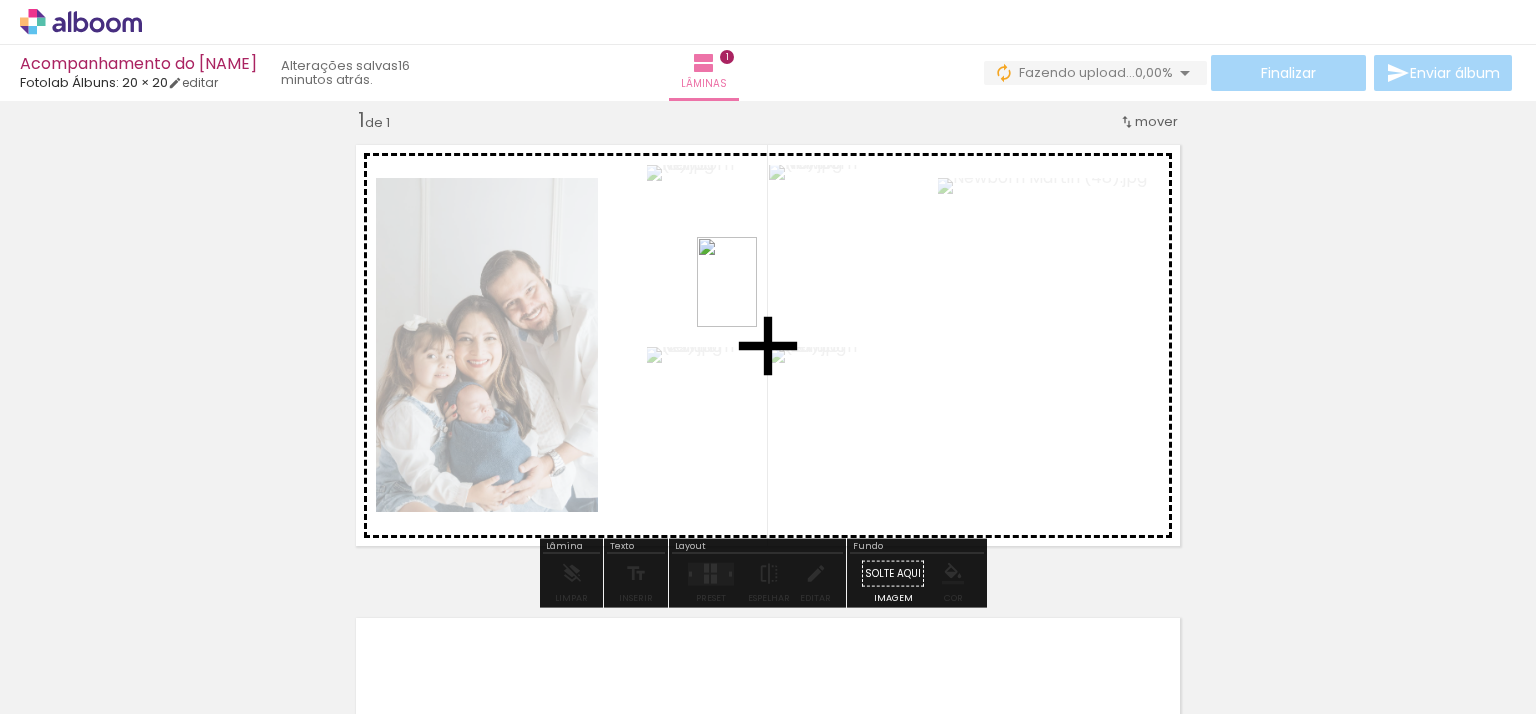 drag, startPoint x: 658, startPoint y: 657, endPoint x: 757, endPoint y: 297, distance: 373.36444 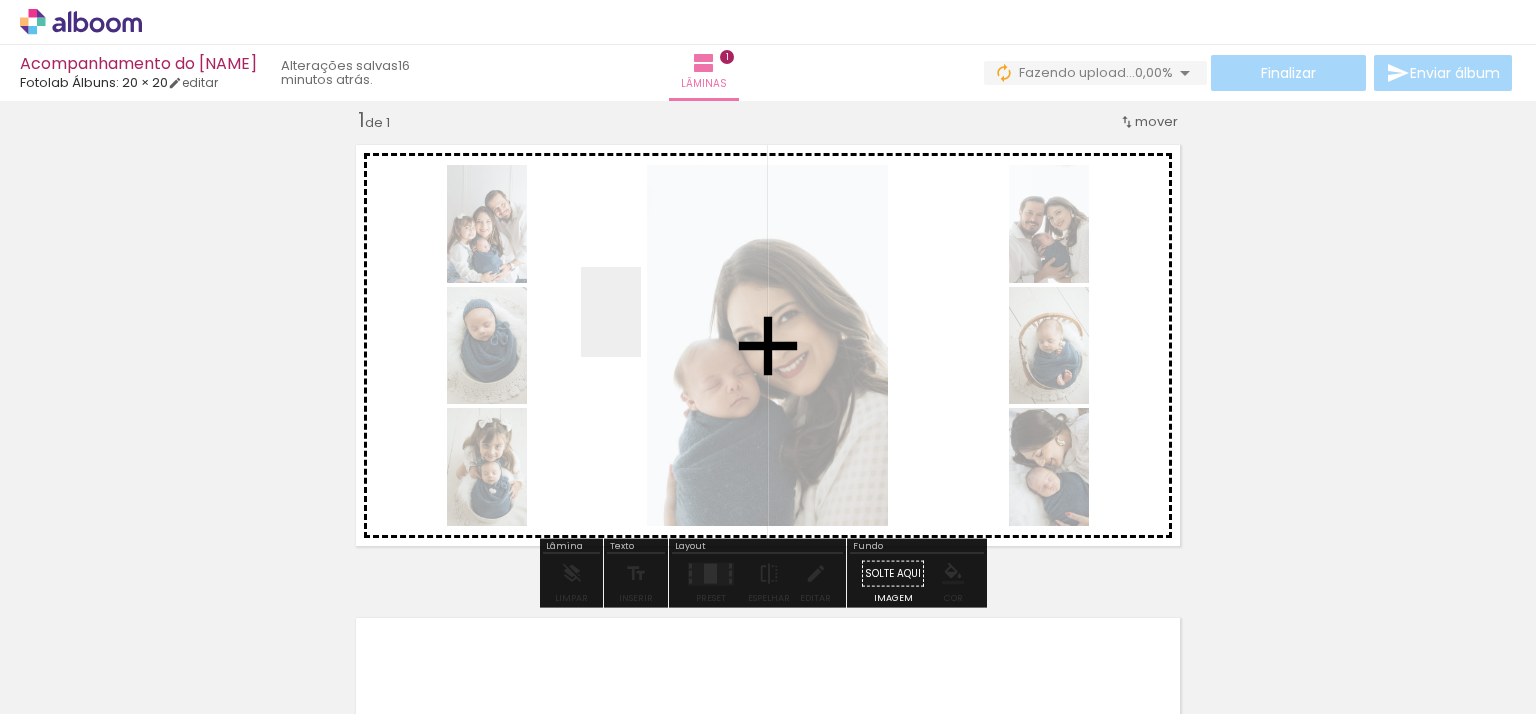 drag, startPoint x: 561, startPoint y: 665, endPoint x: 641, endPoint y: 327, distance: 347.33844 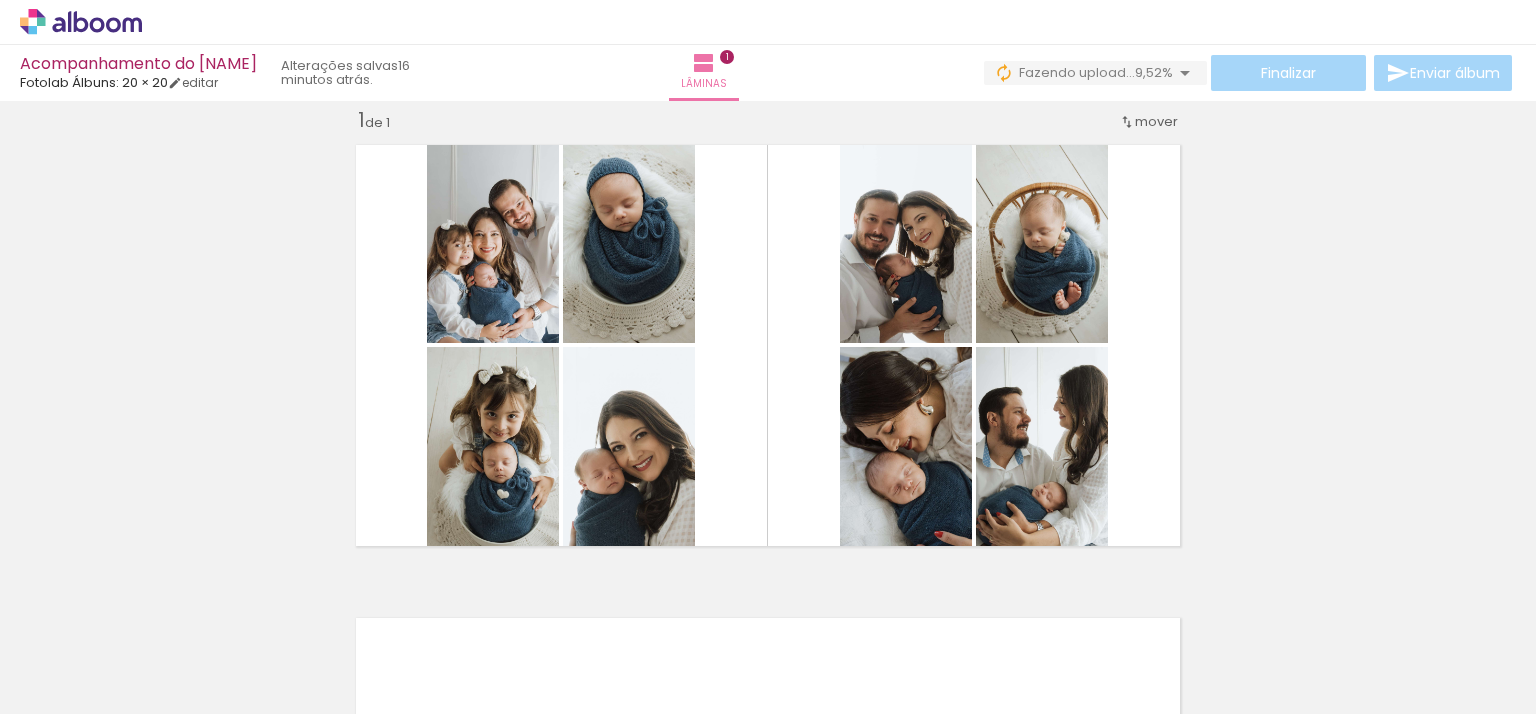 scroll, scrollTop: 0, scrollLeft: 985, axis: horizontal 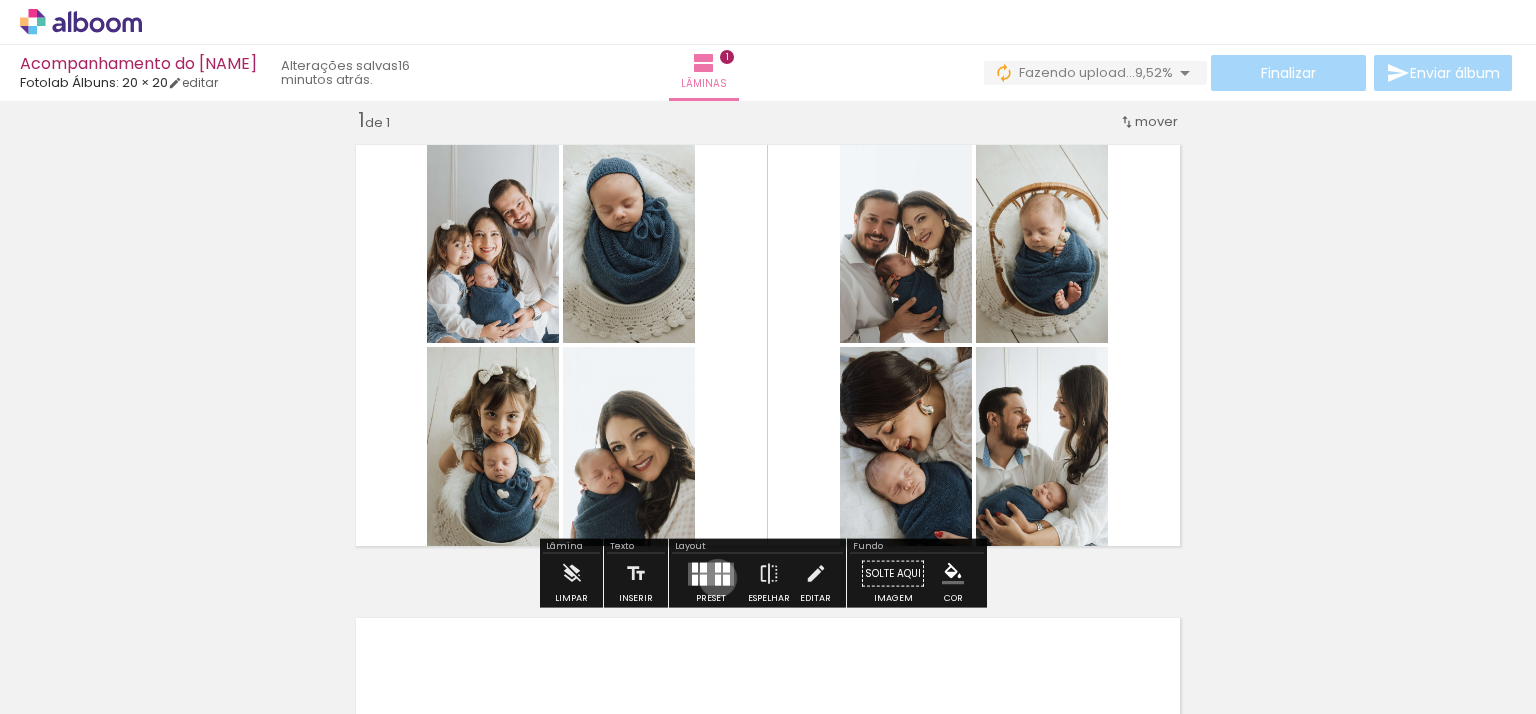 click at bounding box center [718, 579] 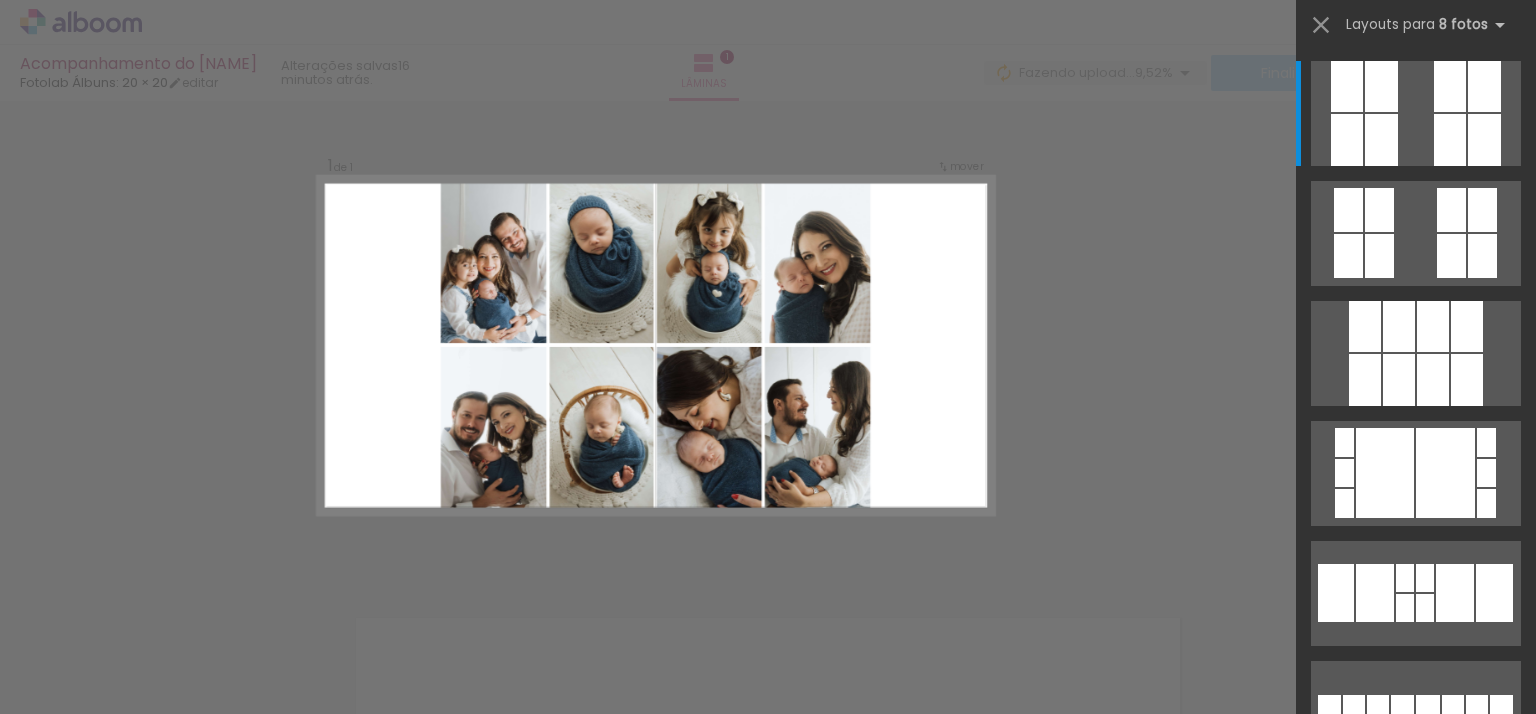 scroll, scrollTop: 400, scrollLeft: 0, axis: vertical 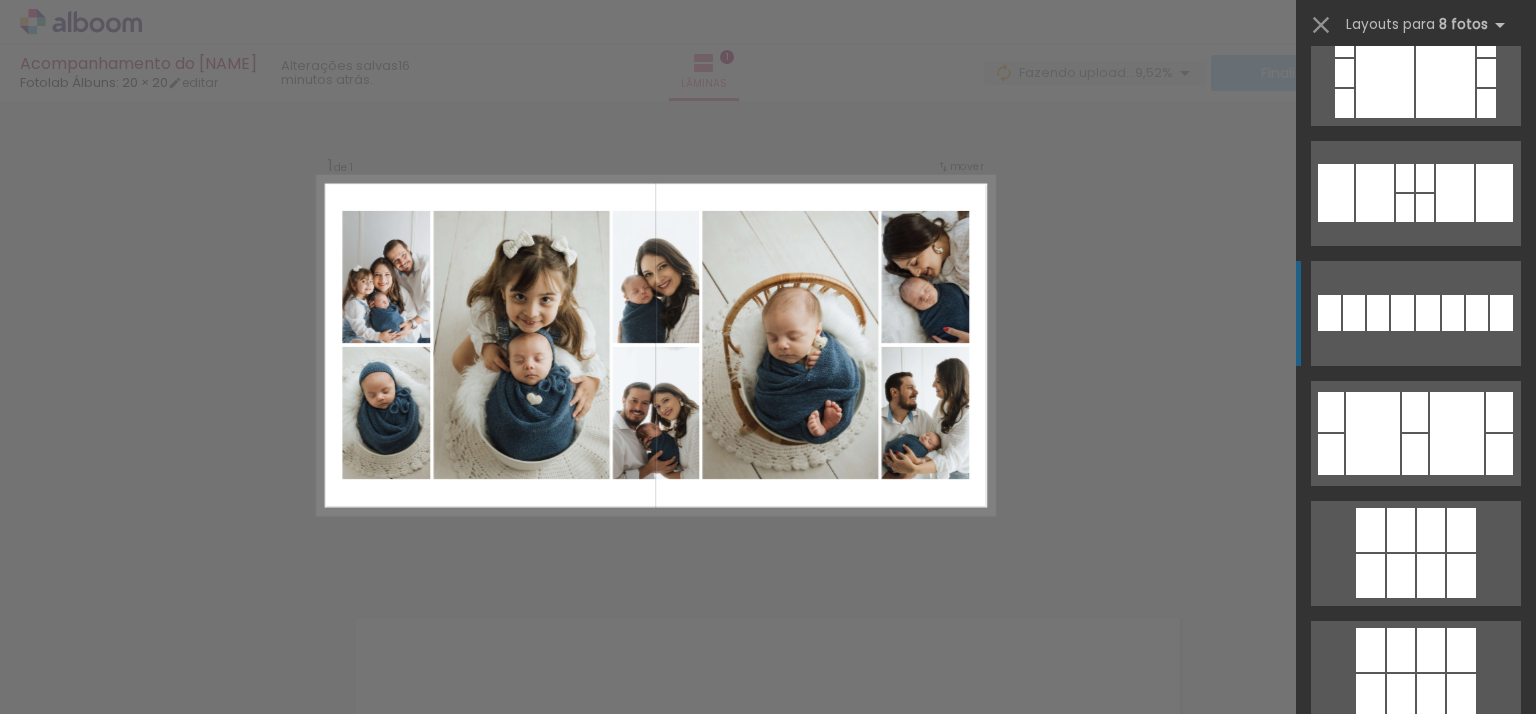 click at bounding box center (1347, -260) 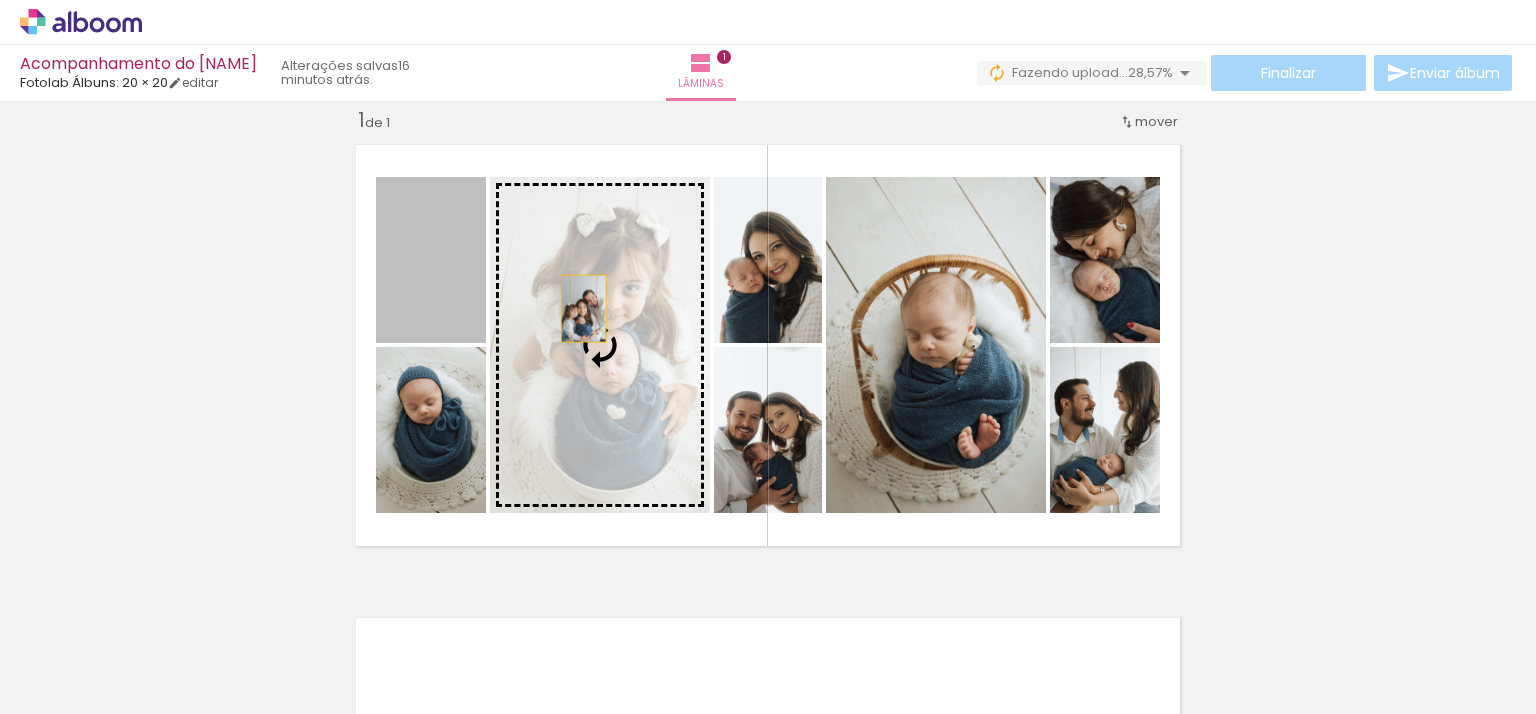 drag, startPoint x: 412, startPoint y: 283, endPoint x: 584, endPoint y: 311, distance: 174.26416 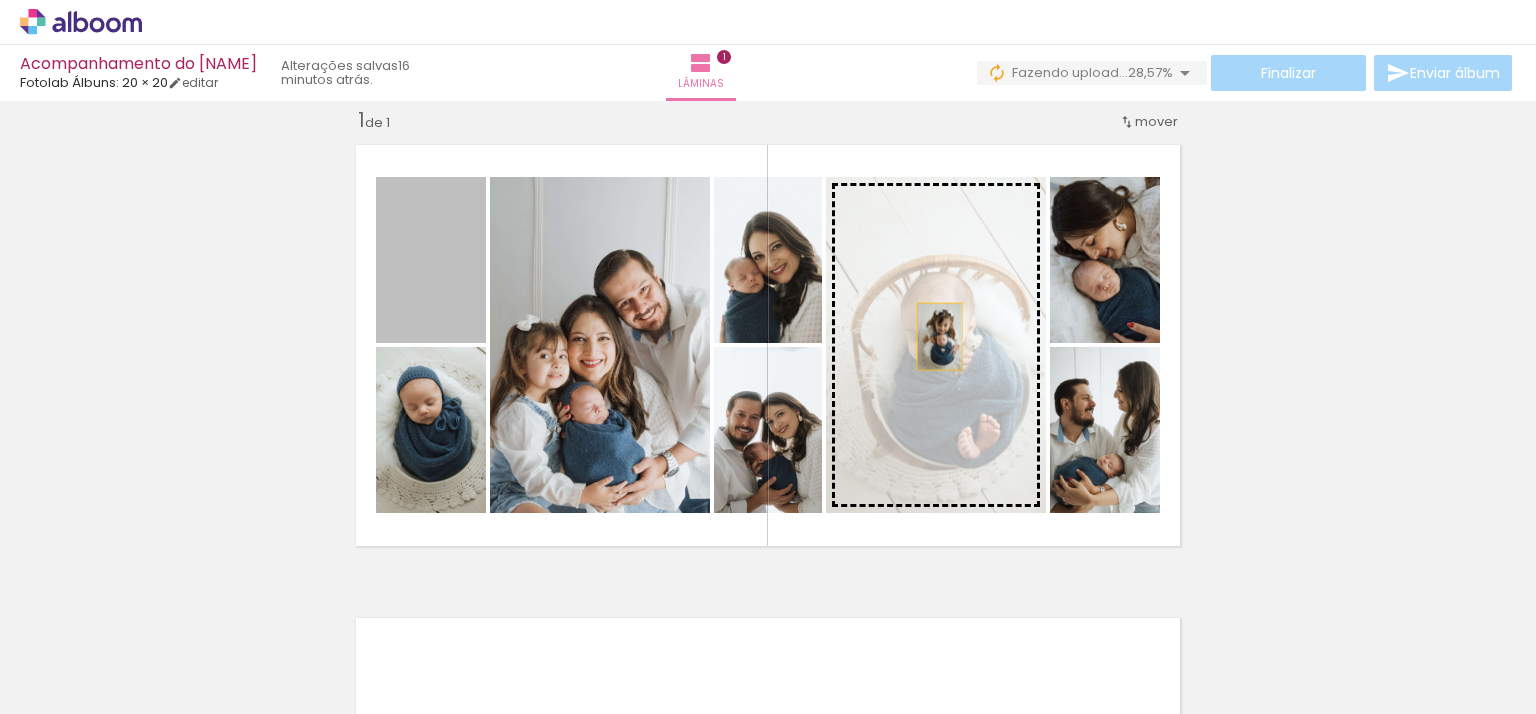drag, startPoint x: 416, startPoint y: 275, endPoint x: 932, endPoint y: 336, distance: 519.59314 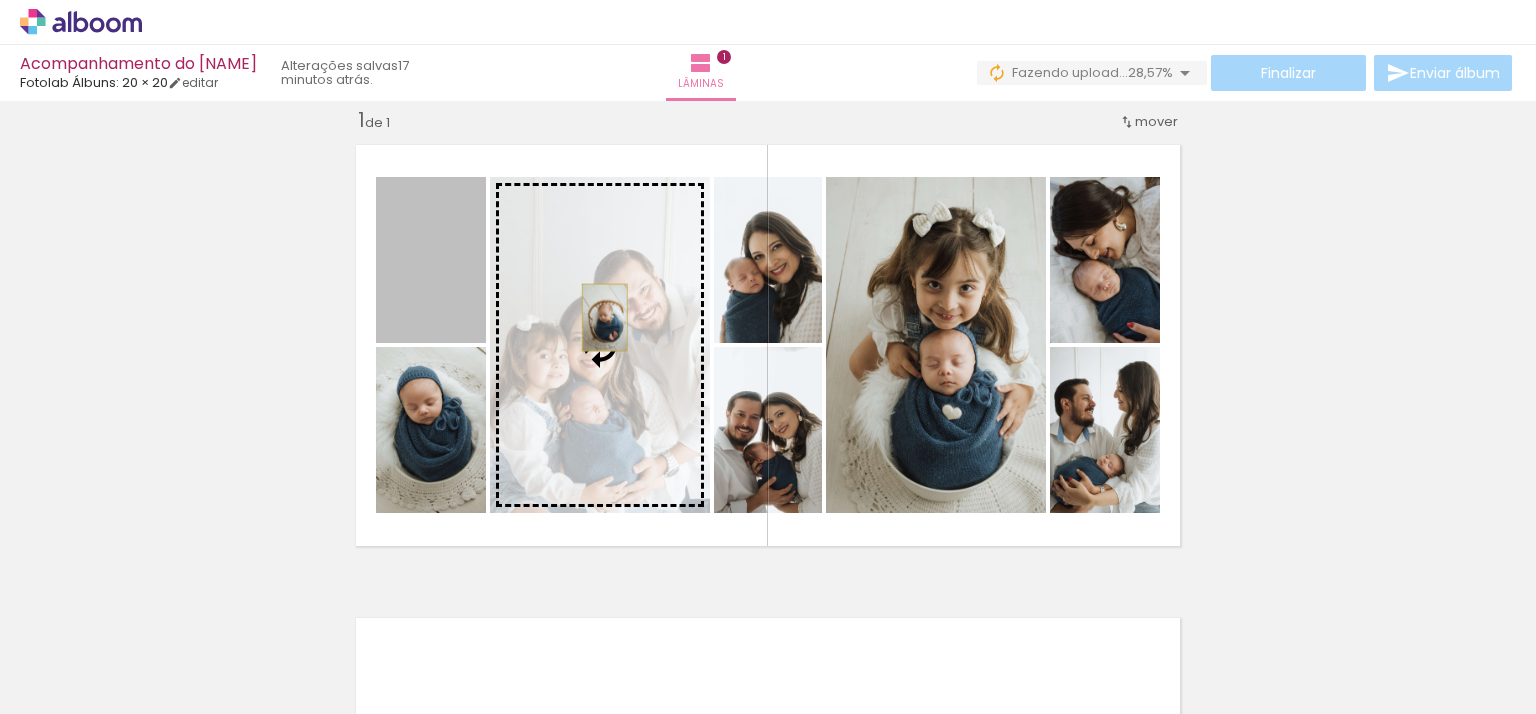 drag, startPoint x: 435, startPoint y: 291, endPoint x: 597, endPoint y: 317, distance: 164.07315 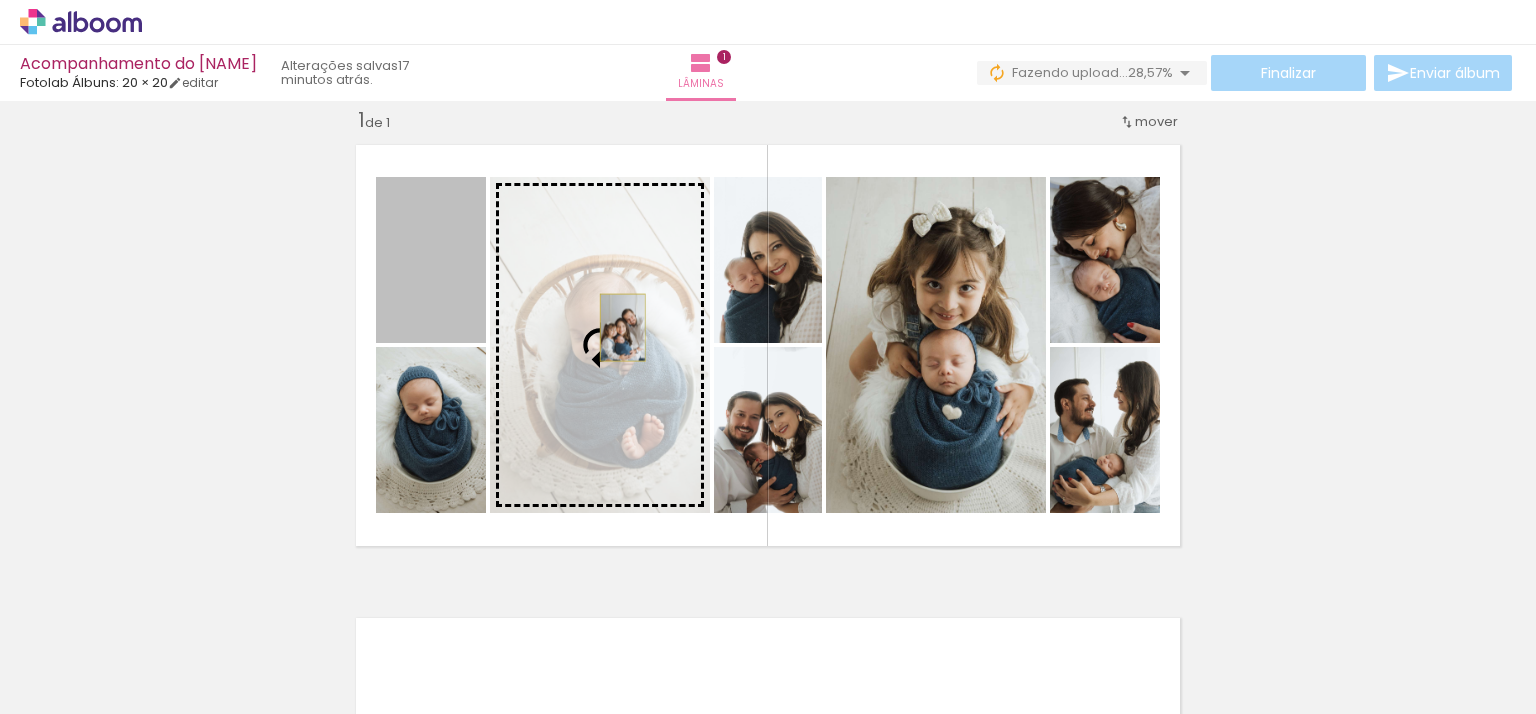 drag, startPoint x: 426, startPoint y: 306, endPoint x: 615, endPoint y: 327, distance: 190.16309 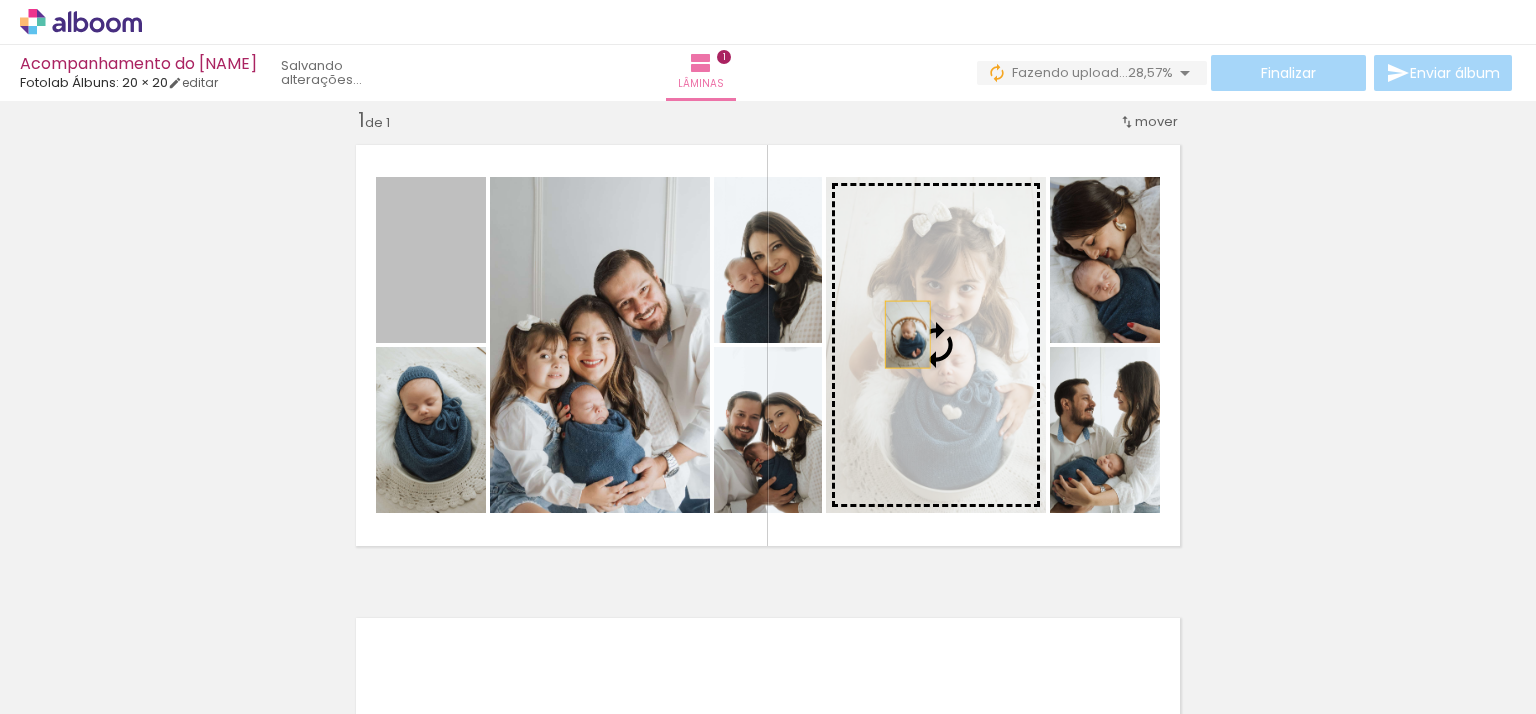 drag, startPoint x: 424, startPoint y: 294, endPoint x: 900, endPoint y: 334, distance: 477.6777 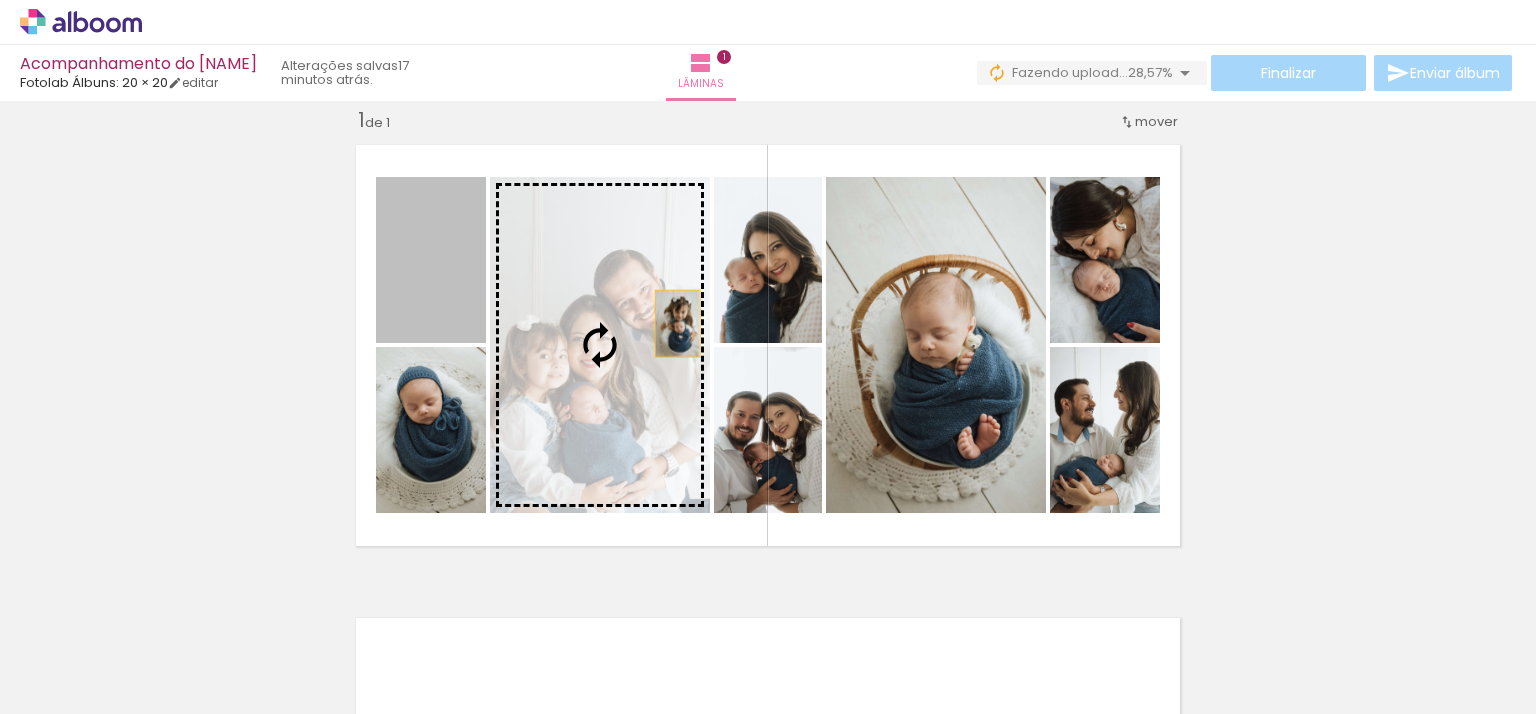 drag, startPoint x: 444, startPoint y: 289, endPoint x: 670, endPoint y: 323, distance: 228.54321 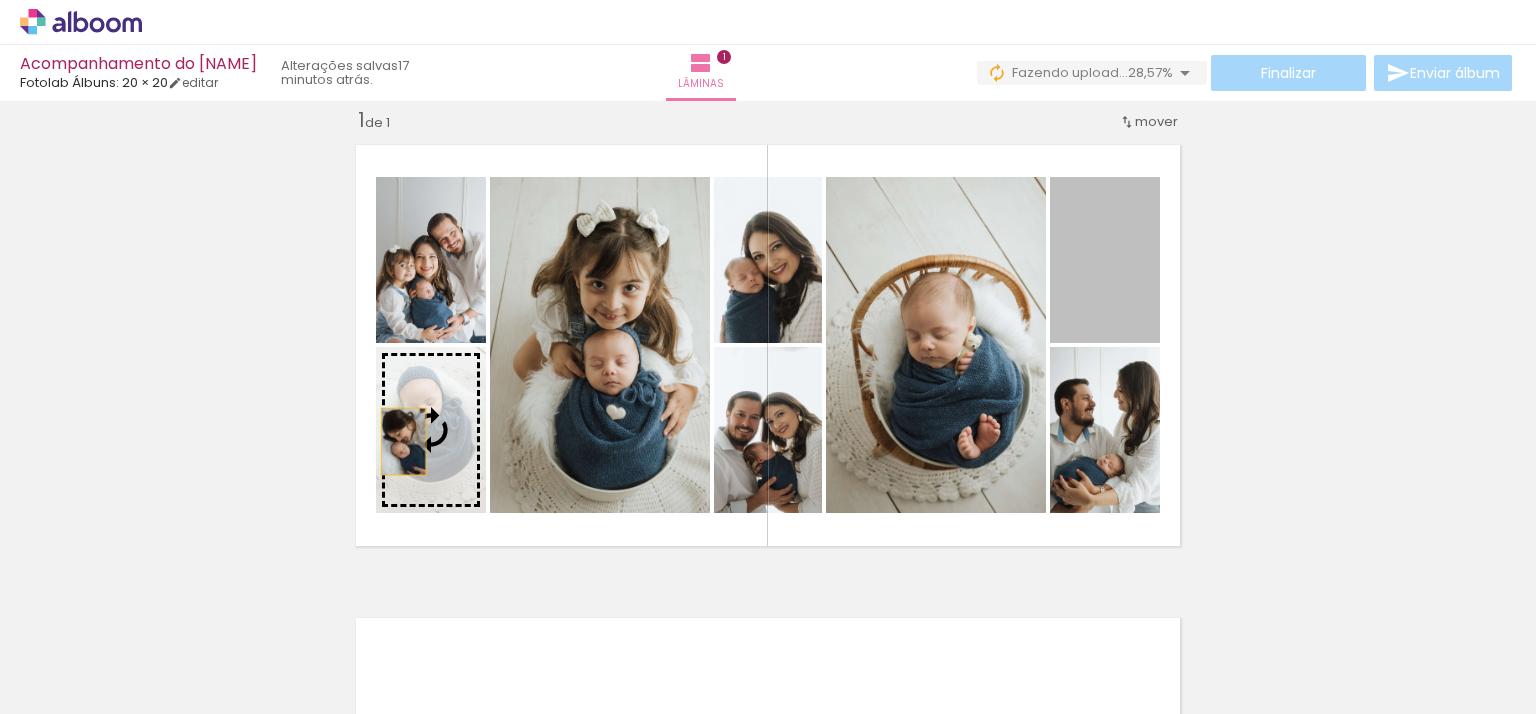 drag, startPoint x: 1120, startPoint y: 291, endPoint x: 396, endPoint y: 441, distance: 739.3754 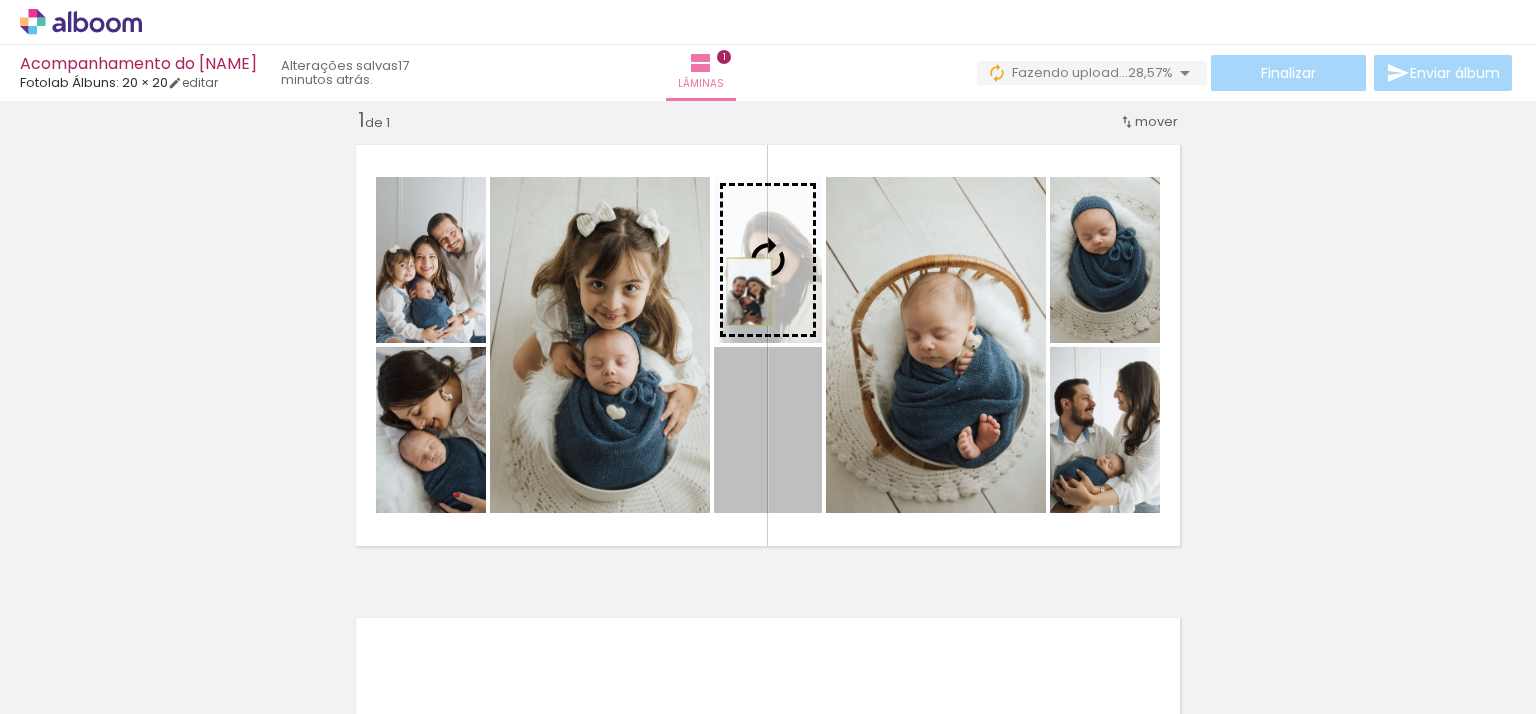 drag, startPoint x: 756, startPoint y: 471, endPoint x: 742, endPoint y: 291, distance: 180.54362 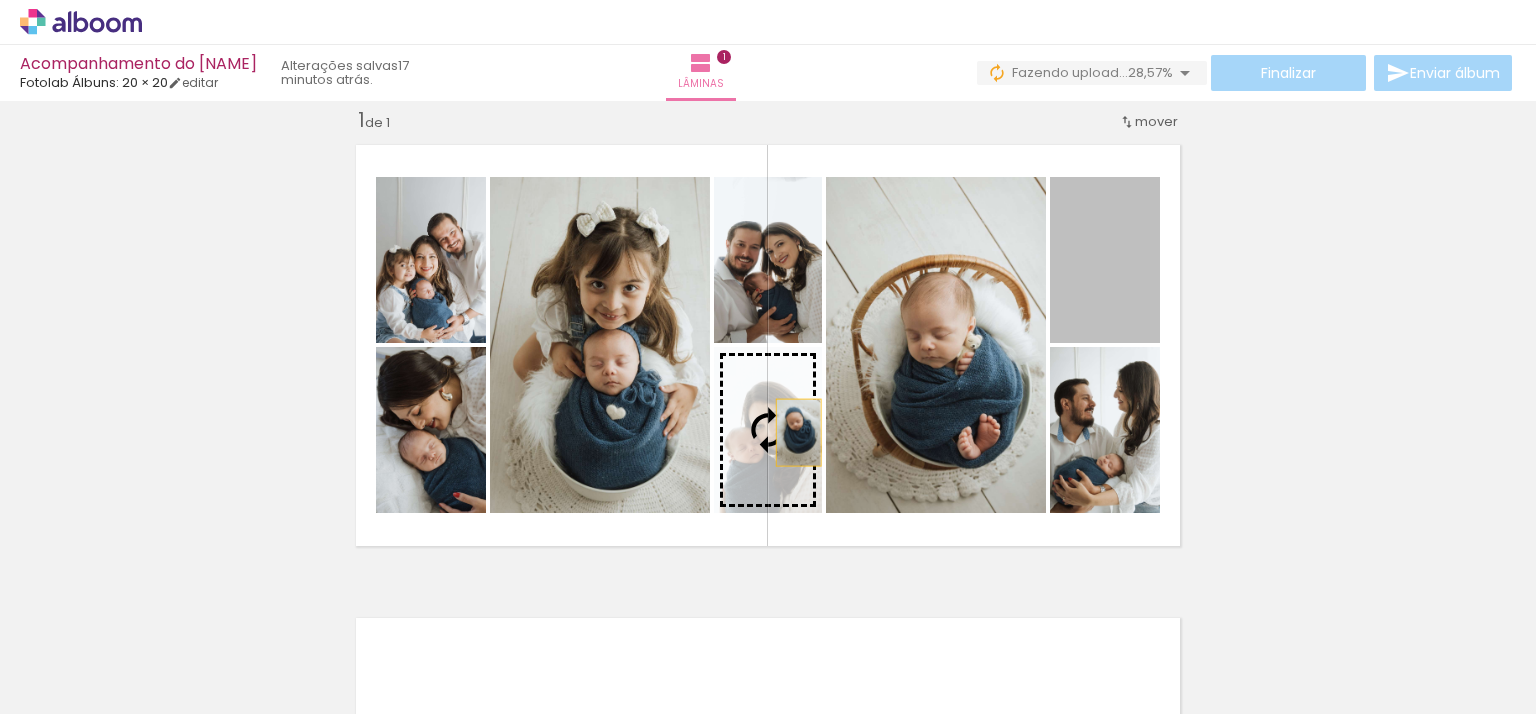 drag, startPoint x: 1125, startPoint y: 305, endPoint x: 781, endPoint y: 436, distance: 368.09918 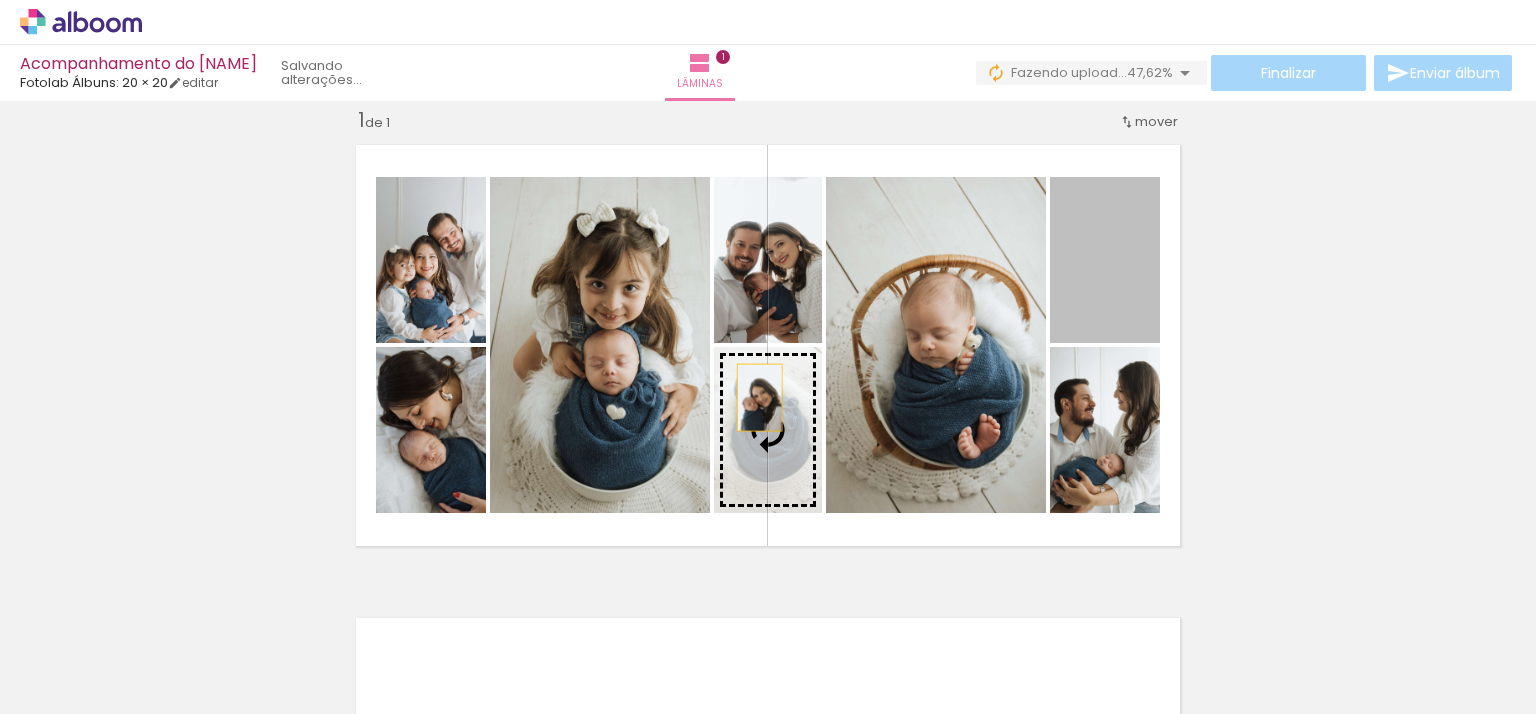drag, startPoint x: 1112, startPoint y: 279, endPoint x: 752, endPoint y: 397, distance: 378.8456 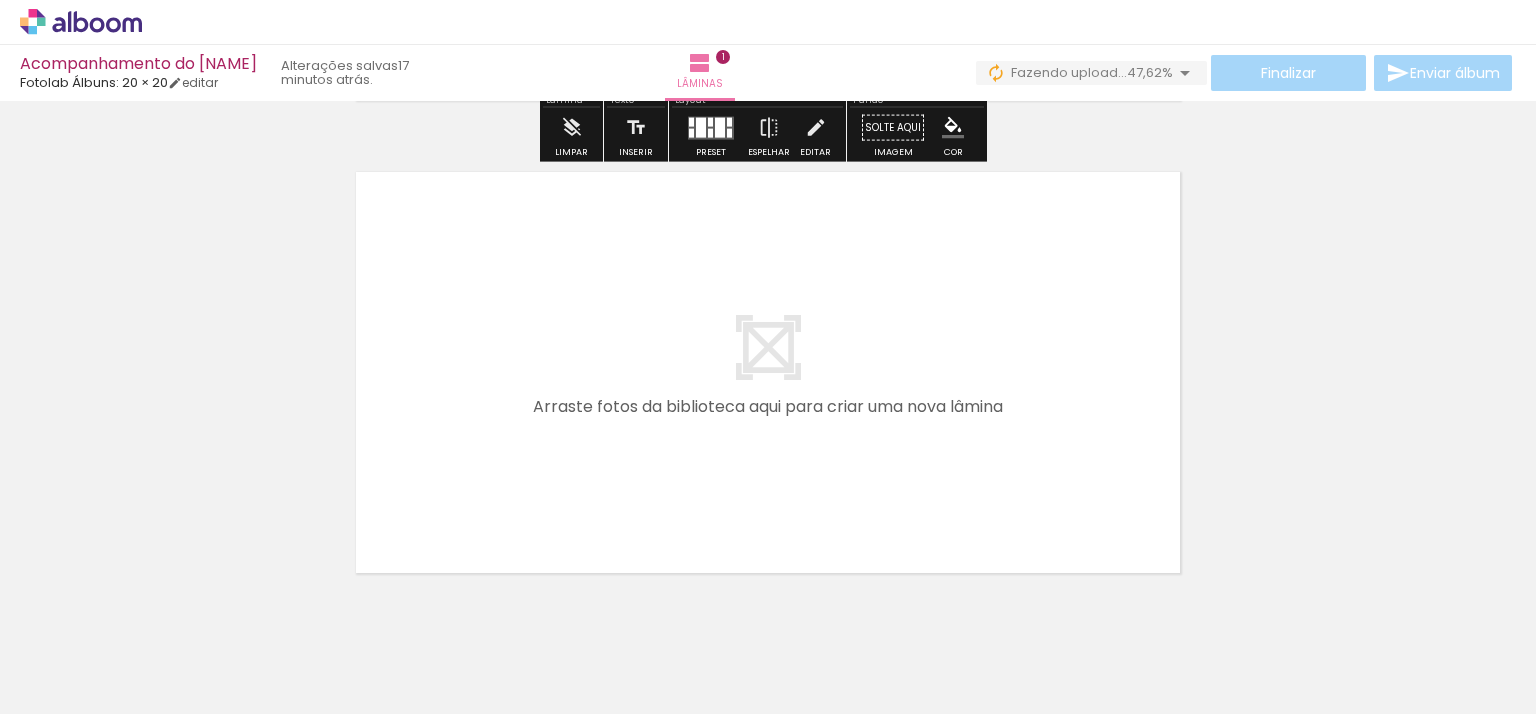 scroll, scrollTop: 536, scrollLeft: 0, axis: vertical 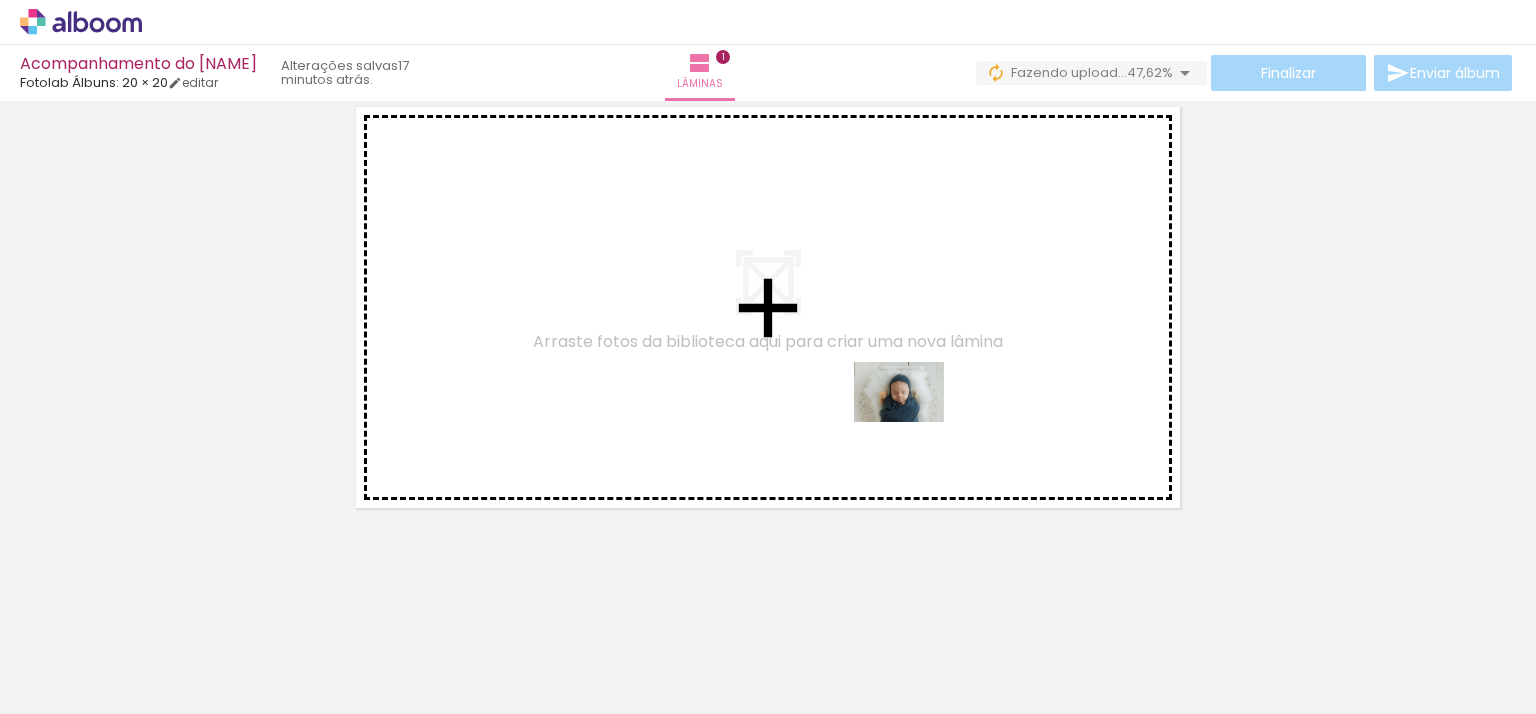 drag, startPoint x: 1447, startPoint y: 657, endPoint x: 1216, endPoint y: 583, distance: 242.5634 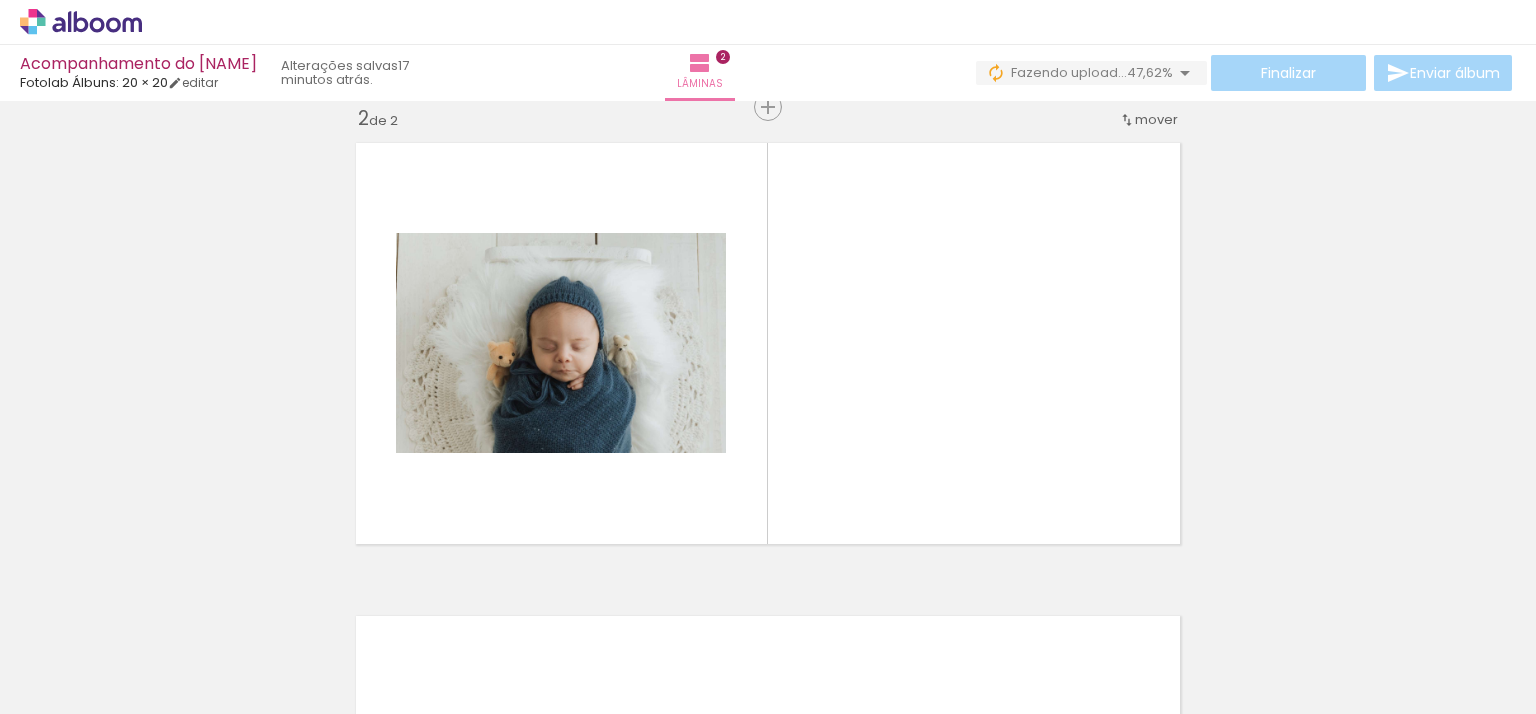 scroll, scrollTop: 498, scrollLeft: 0, axis: vertical 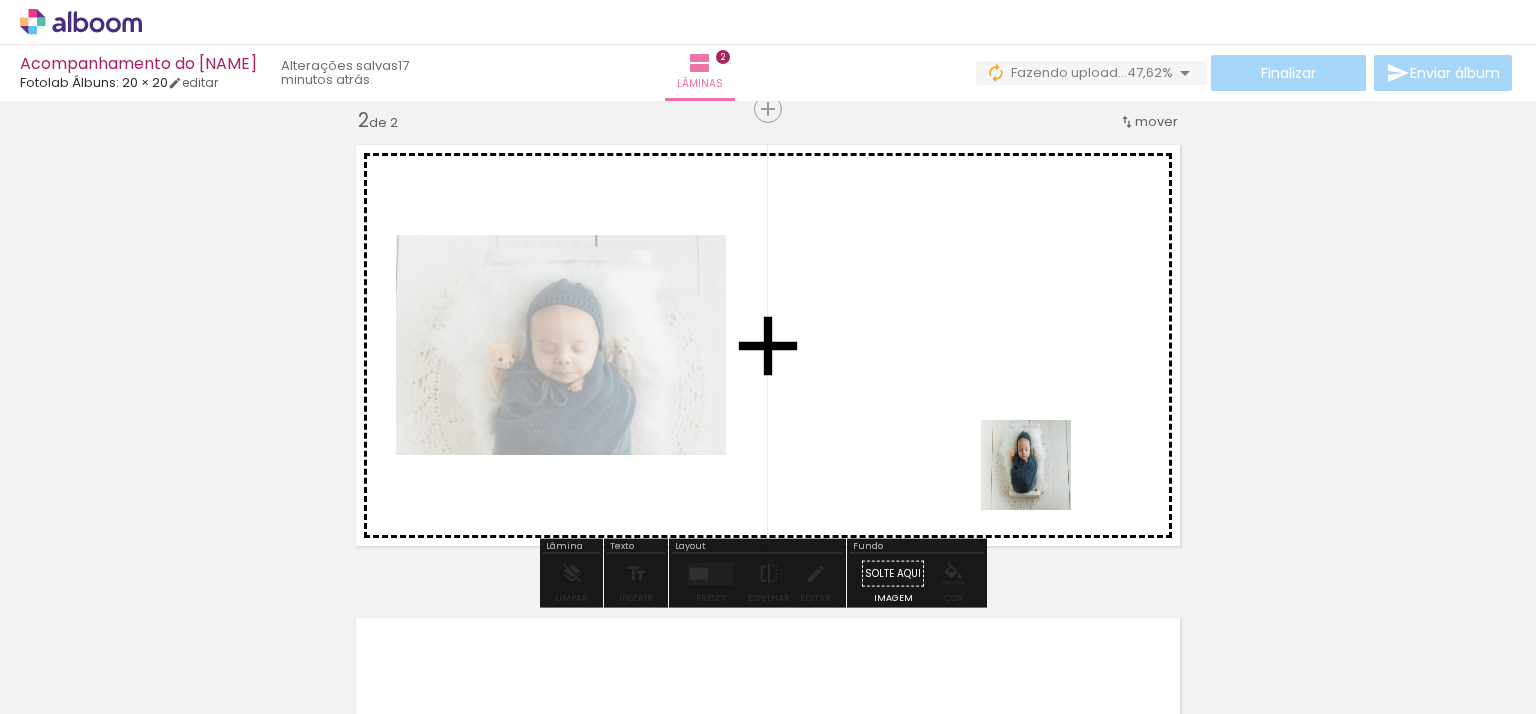 drag, startPoint x: 1368, startPoint y: 664, endPoint x: 960, endPoint y: 395, distance: 488.69724 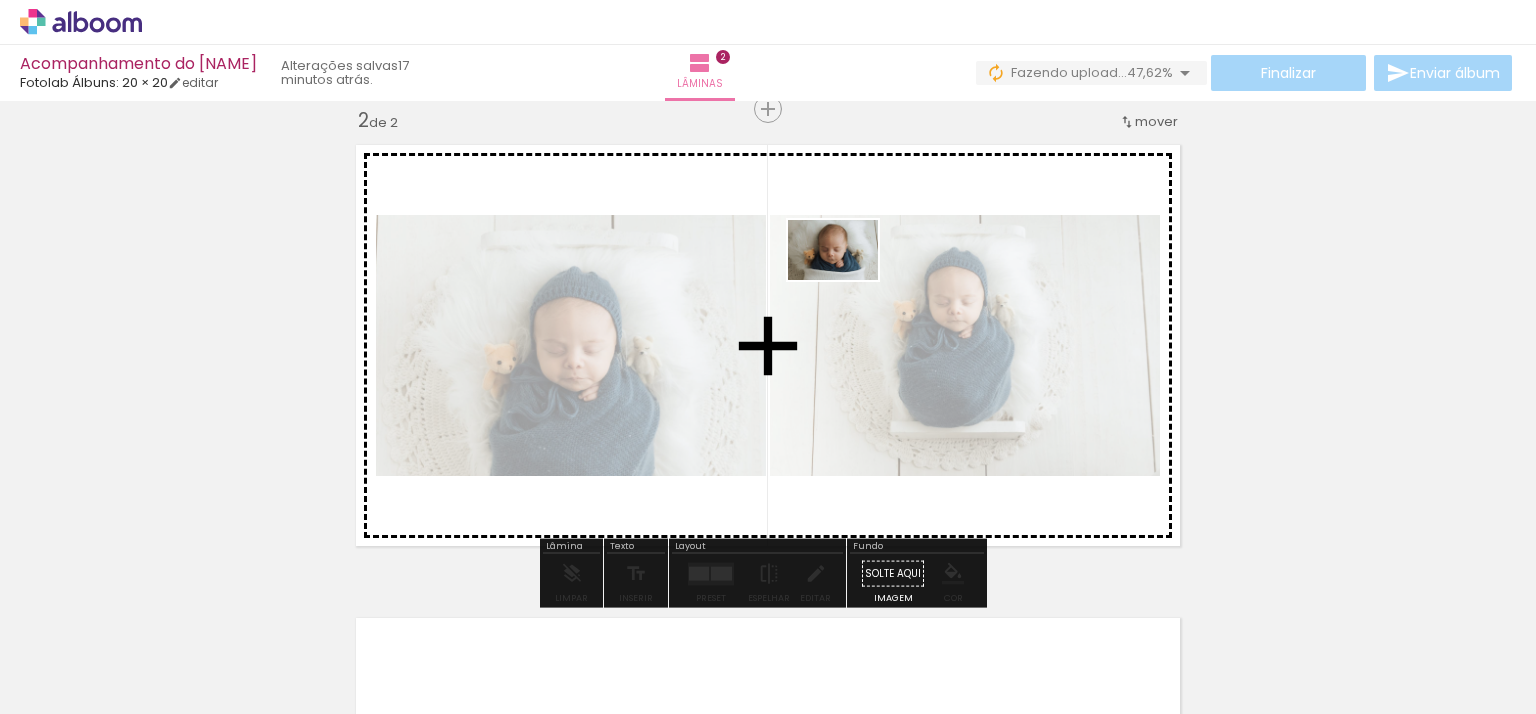 drag, startPoint x: 1240, startPoint y: 675, endPoint x: 848, endPoint y: 280, distance: 556.4971 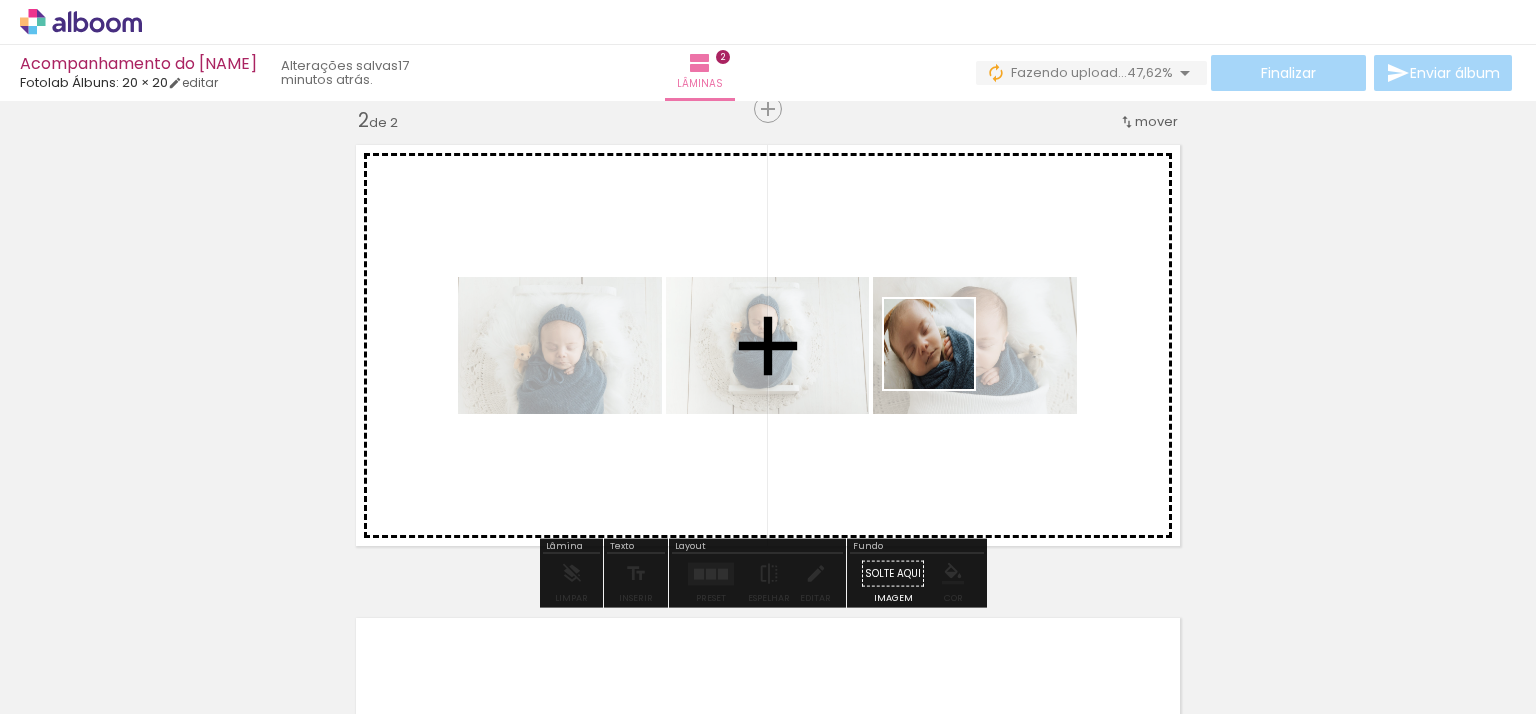 drag, startPoint x: 1128, startPoint y: 657, endPoint x: 1028, endPoint y: 579, distance: 126.82271 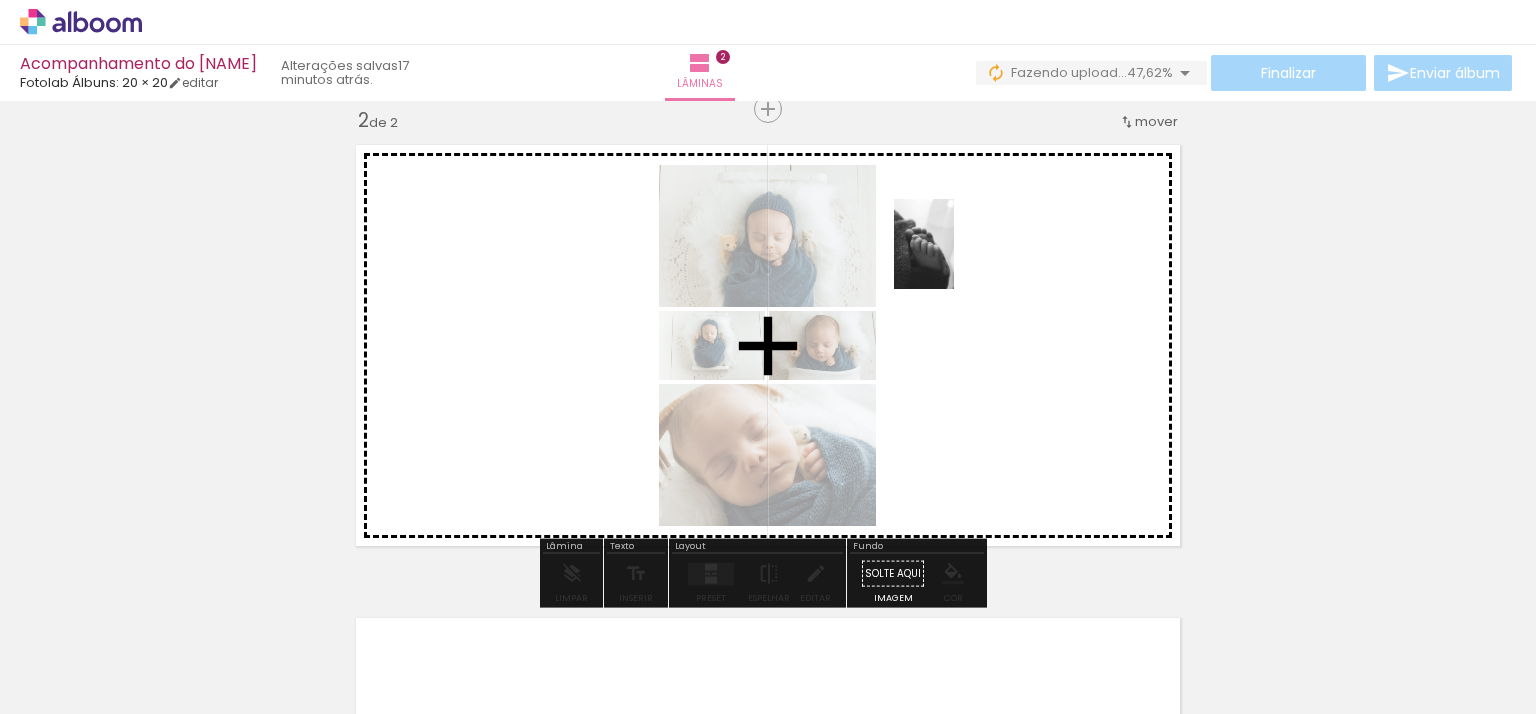 drag, startPoint x: 1050, startPoint y: 667, endPoint x: 954, endPoint y: 256, distance: 422.0628 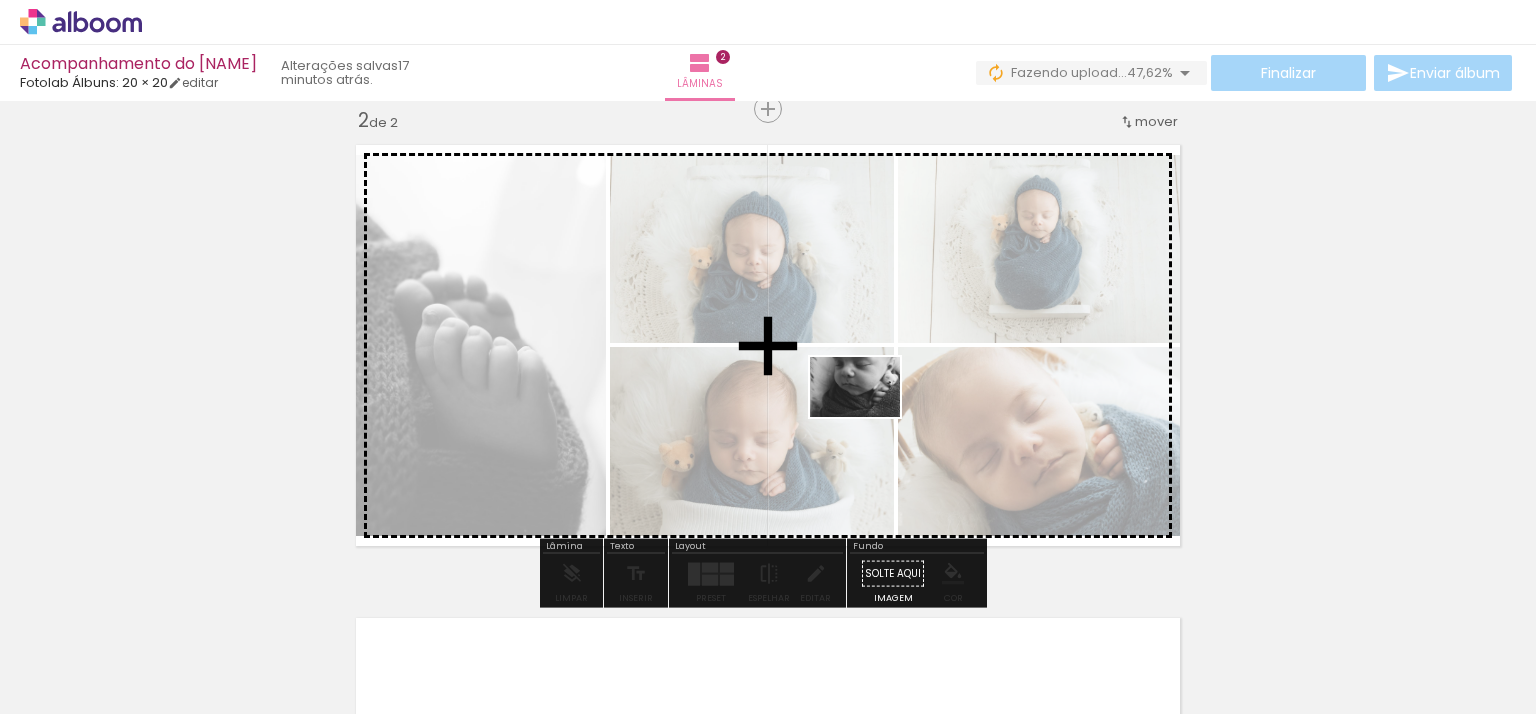 drag, startPoint x: 906, startPoint y: 651, endPoint x: 718, endPoint y: 701, distance: 194.53534 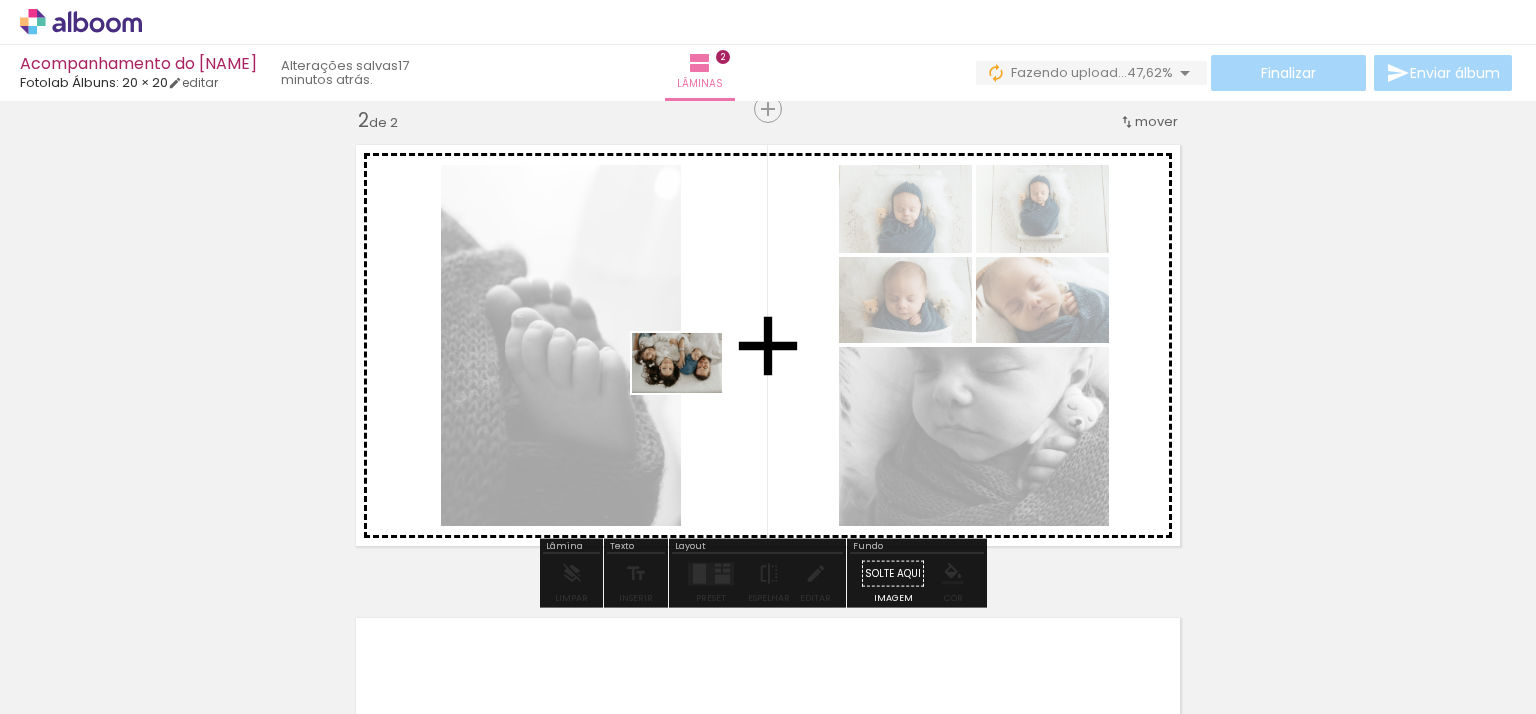 drag, startPoint x: 680, startPoint y: 639, endPoint x: 692, endPoint y: 393, distance: 246.29251 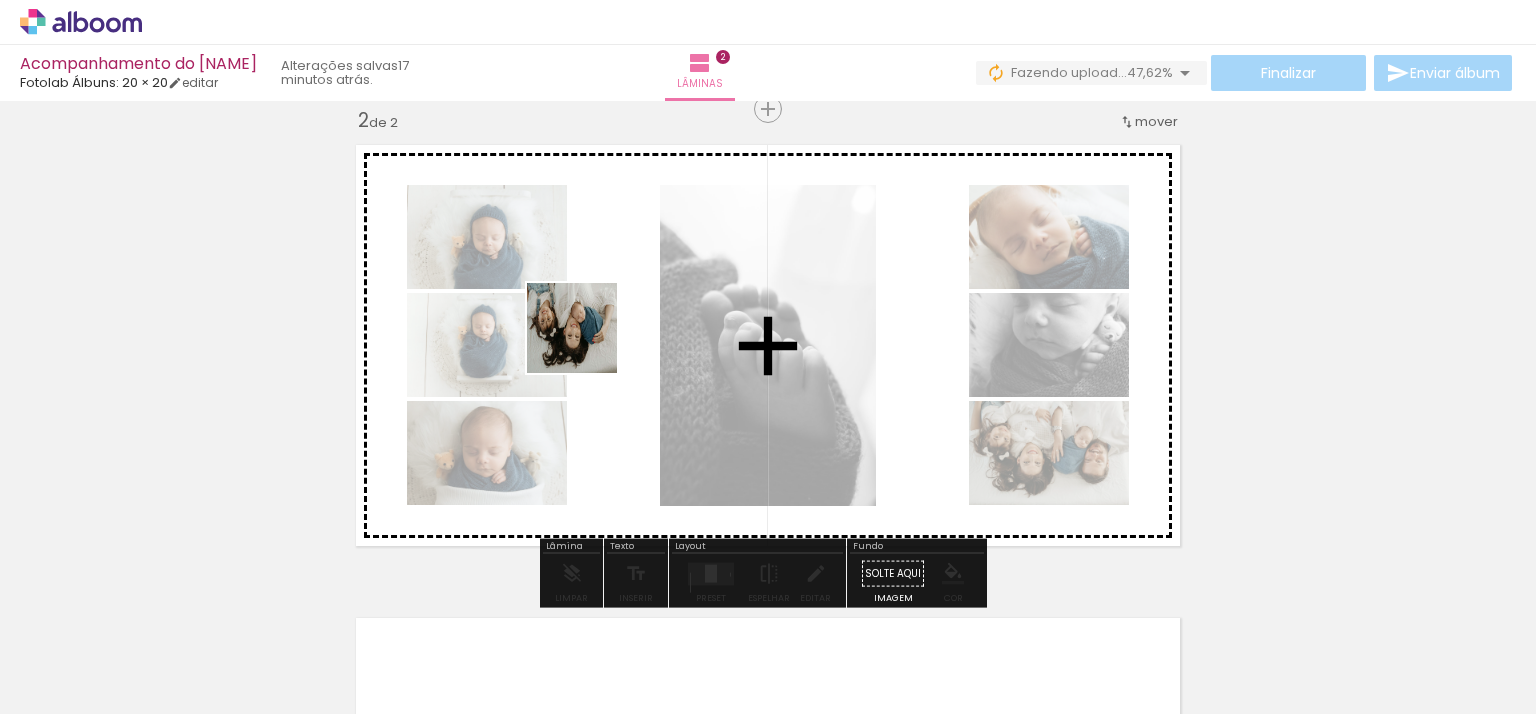 drag, startPoint x: 568, startPoint y: 673, endPoint x: 520, endPoint y: 533, distance: 148 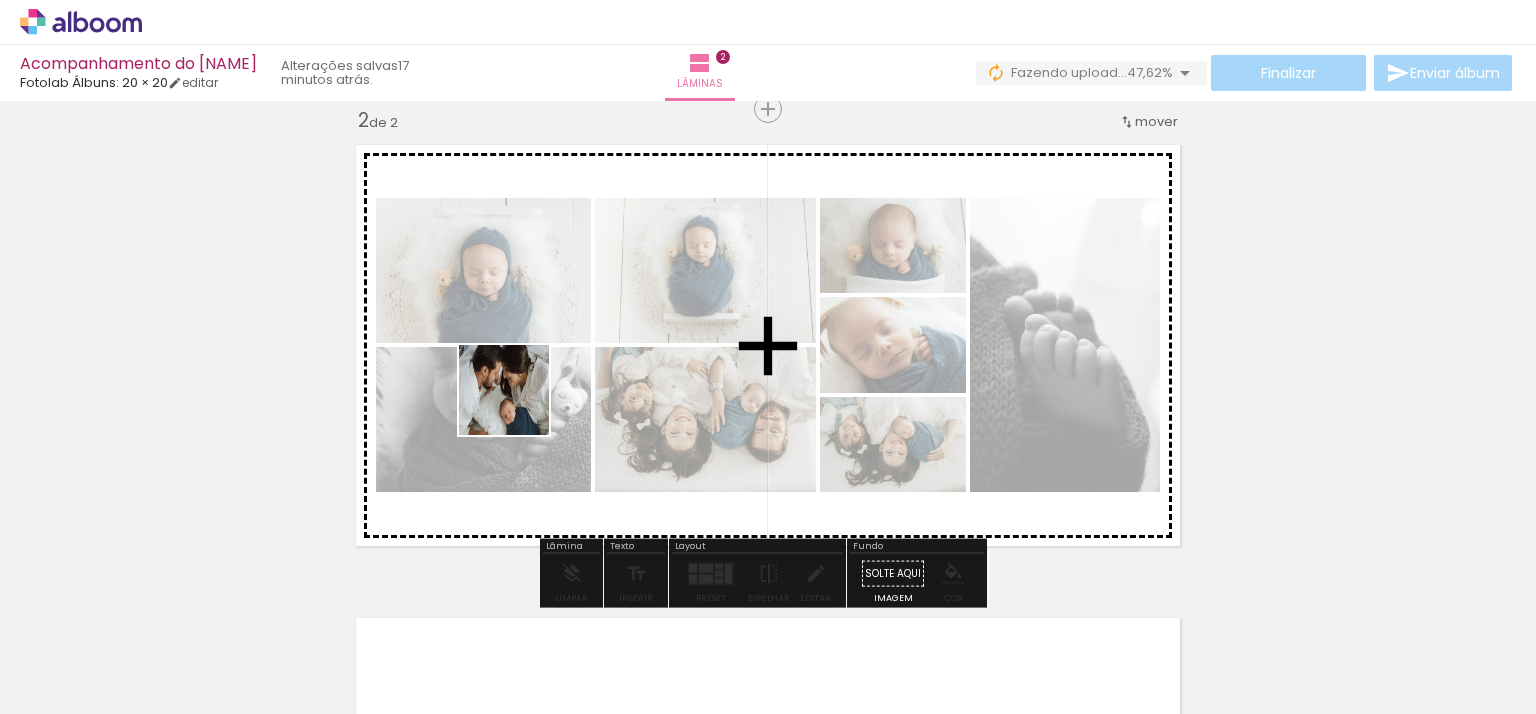 drag, startPoint x: 454, startPoint y: 643, endPoint x: 228, endPoint y: 635, distance: 226.14156 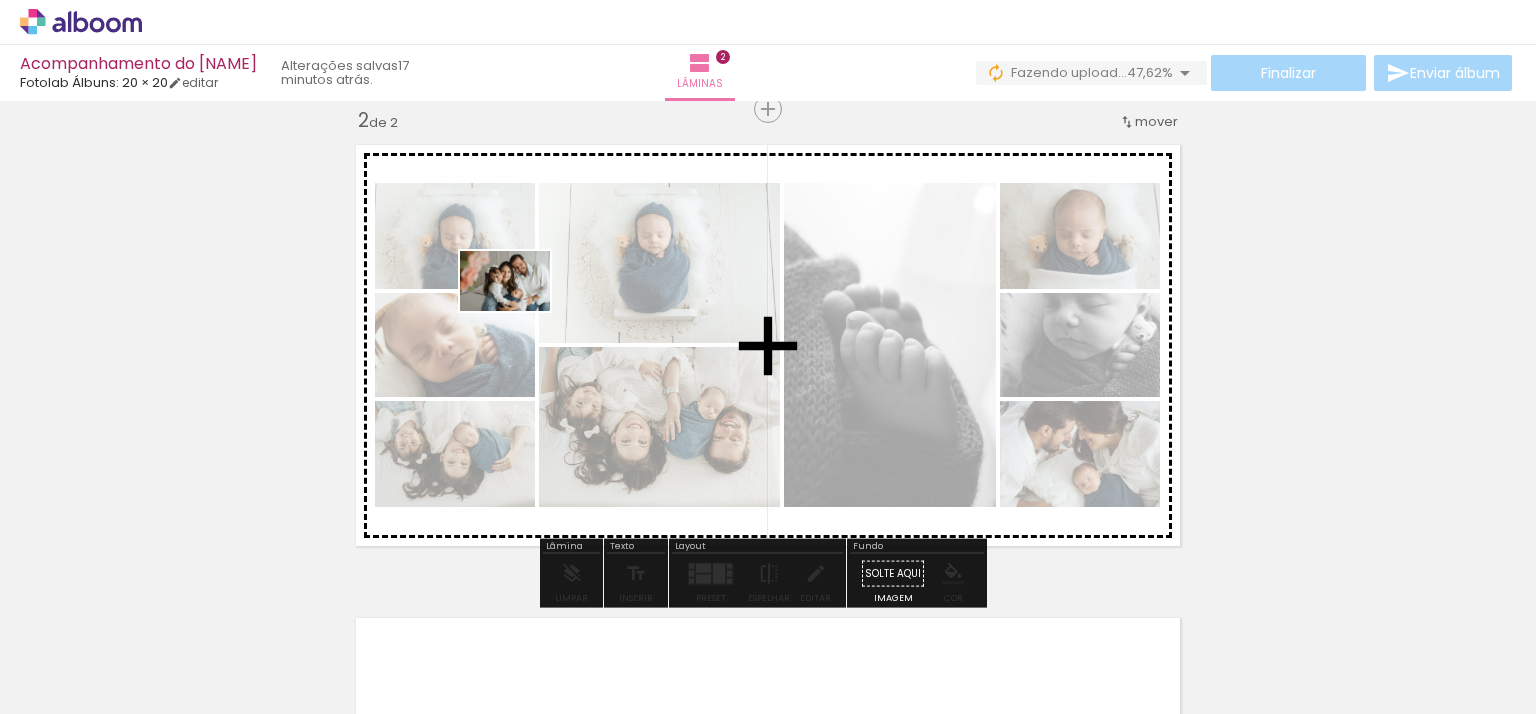 drag, startPoint x: 156, startPoint y: 656, endPoint x: 520, endPoint y: 311, distance: 501.5187 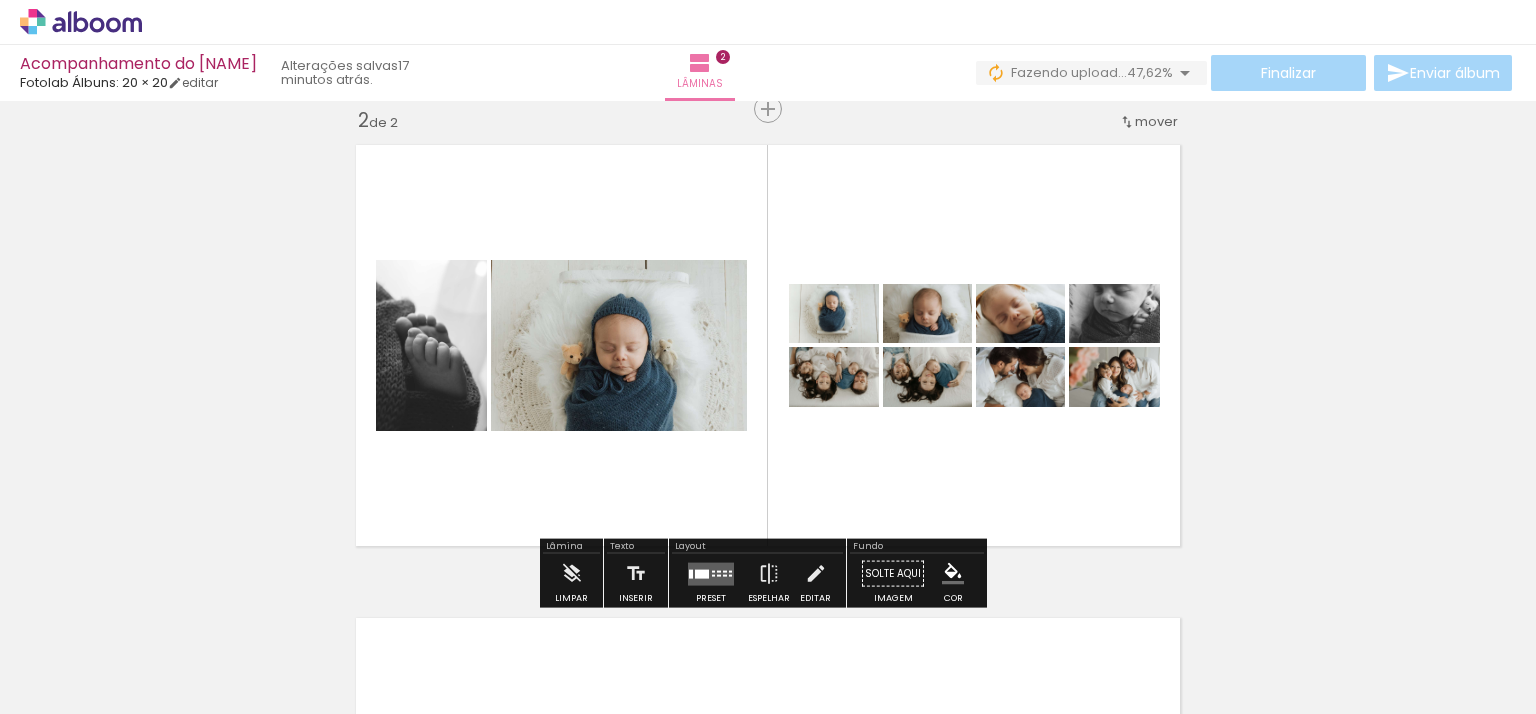 scroll, scrollTop: 0, scrollLeft: 528, axis: horizontal 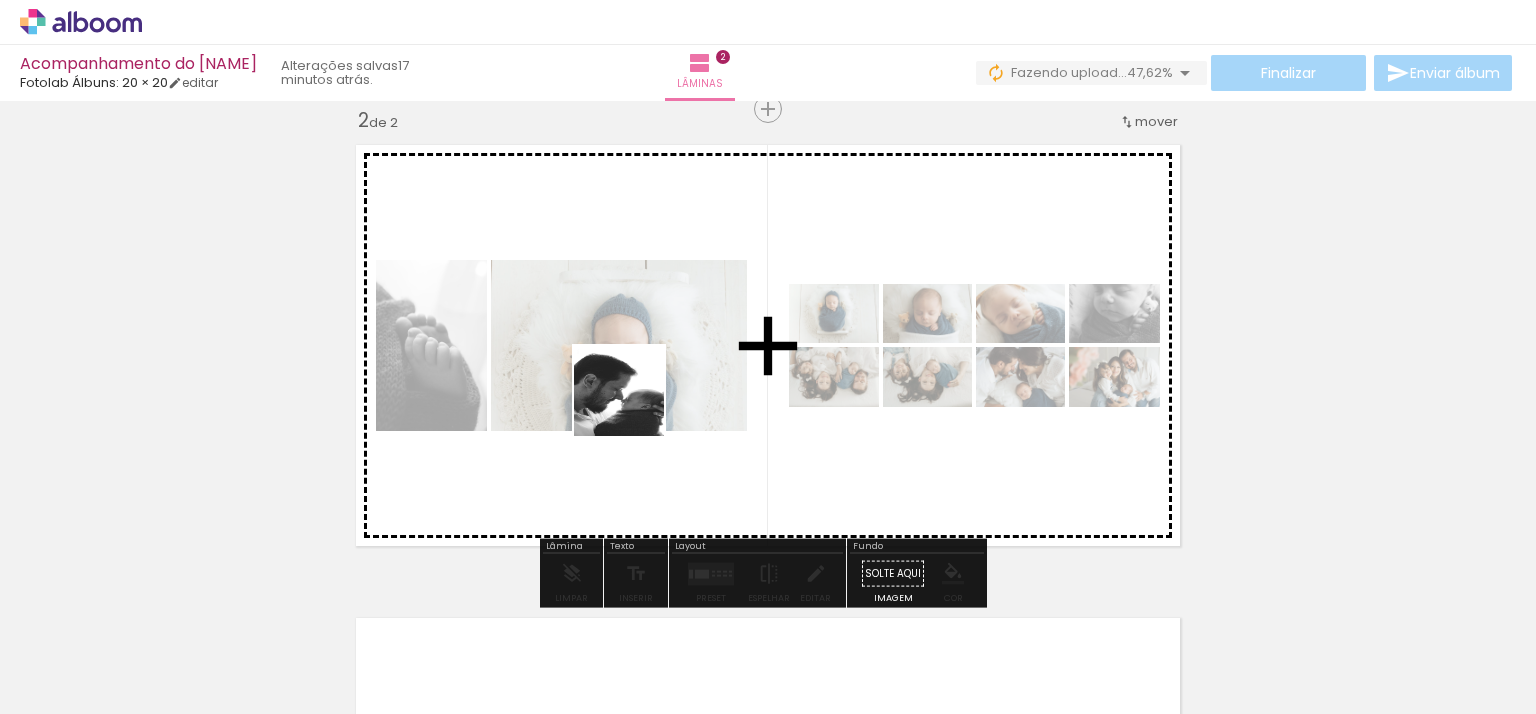drag, startPoint x: 458, startPoint y: 653, endPoint x: 660, endPoint y: 363, distance: 353.4176 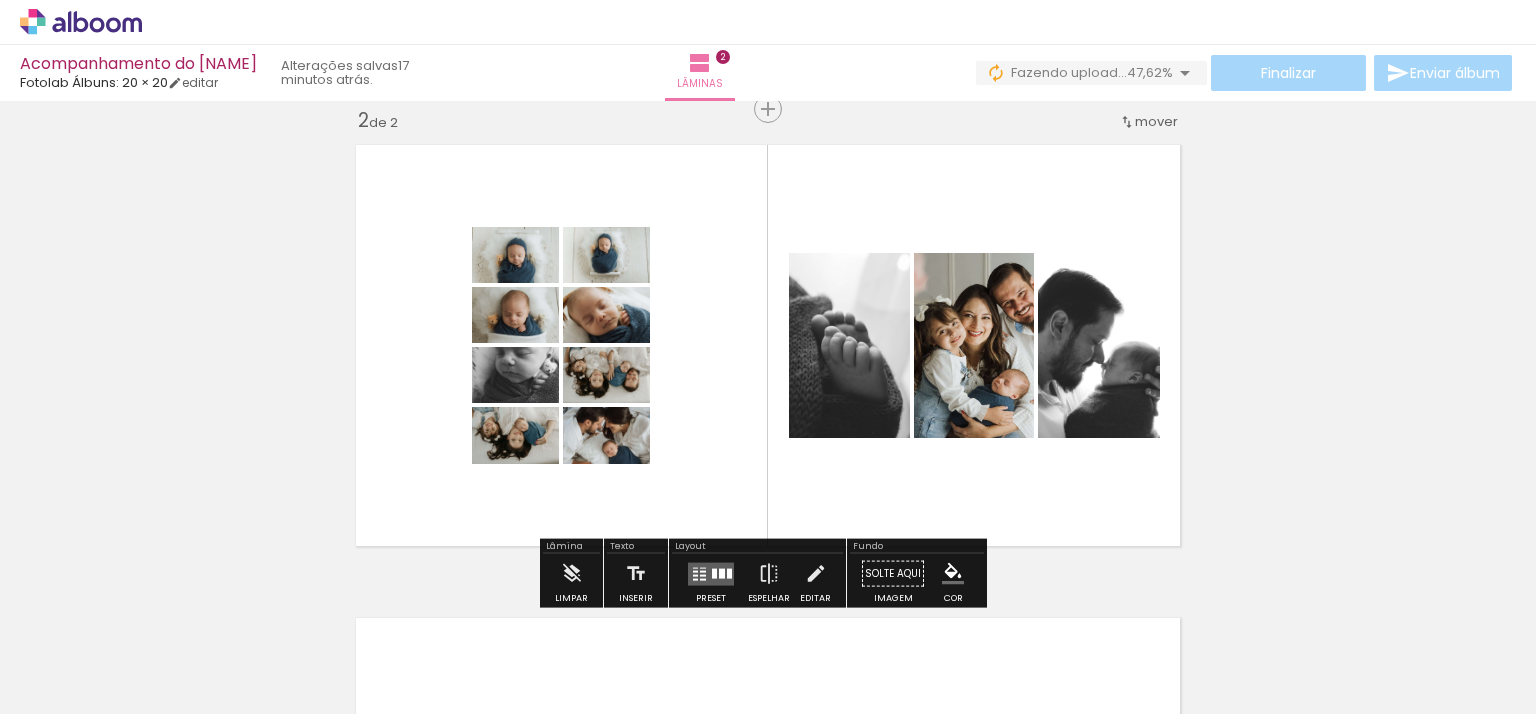 click at bounding box center [-328, 647] 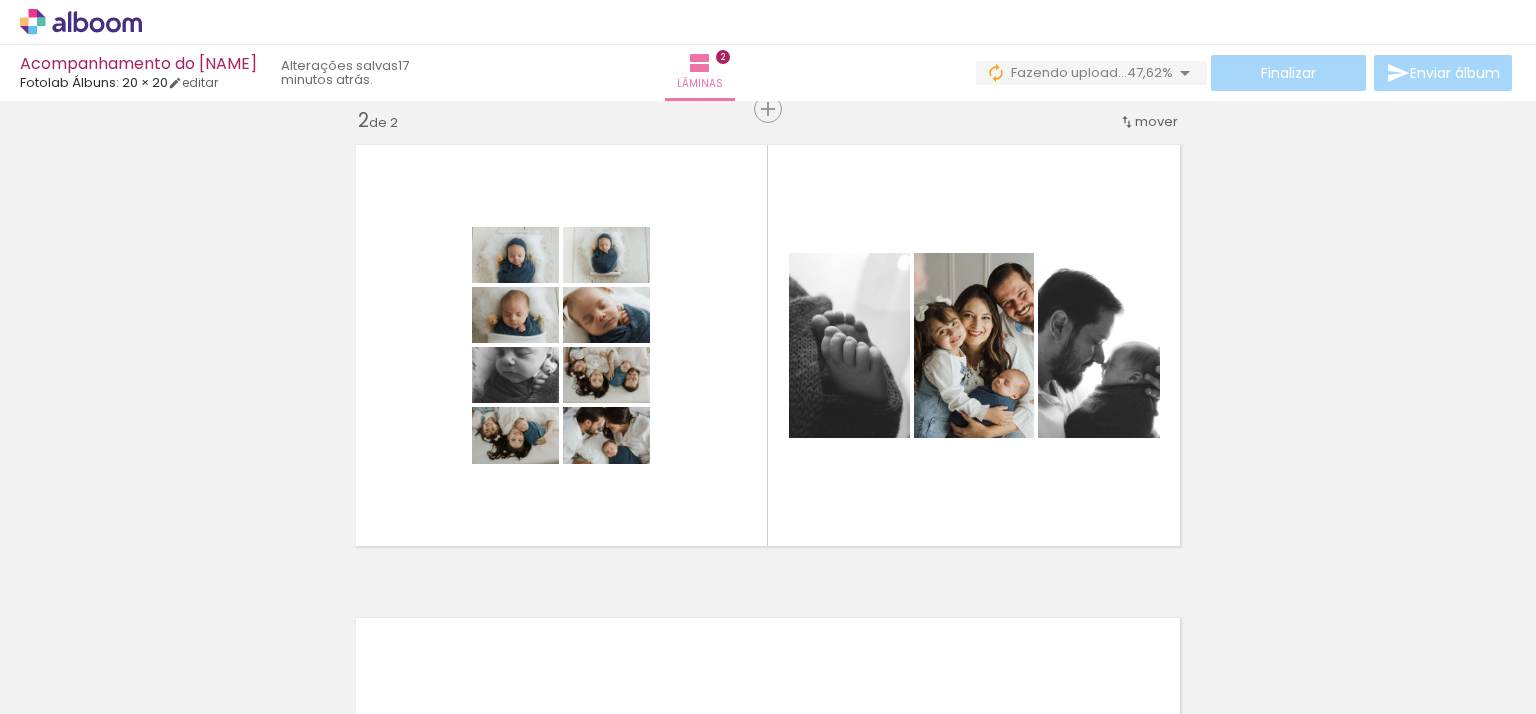 scroll, scrollTop: 0, scrollLeft: 14, axis: horizontal 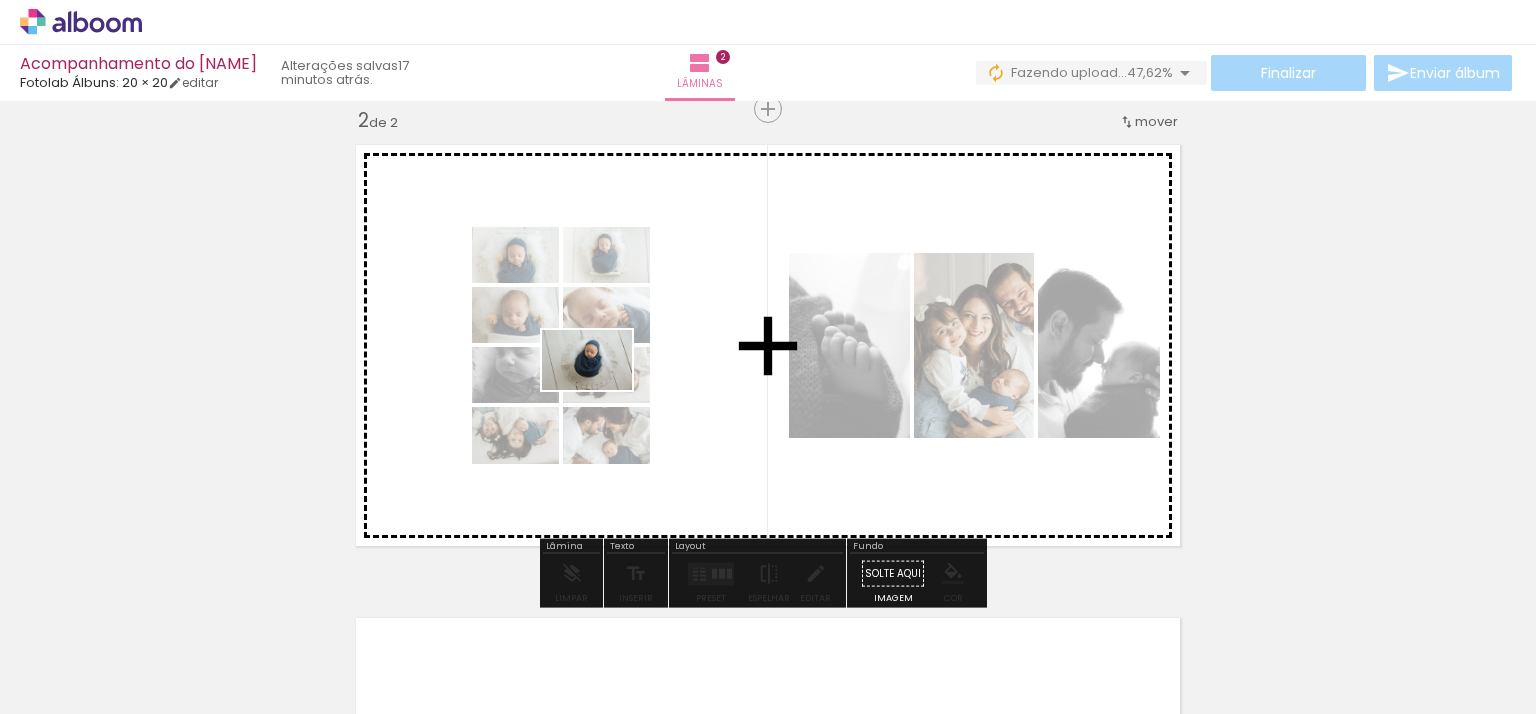 drag, startPoint x: 405, startPoint y: 672, endPoint x: 602, endPoint y: 390, distance: 343.99564 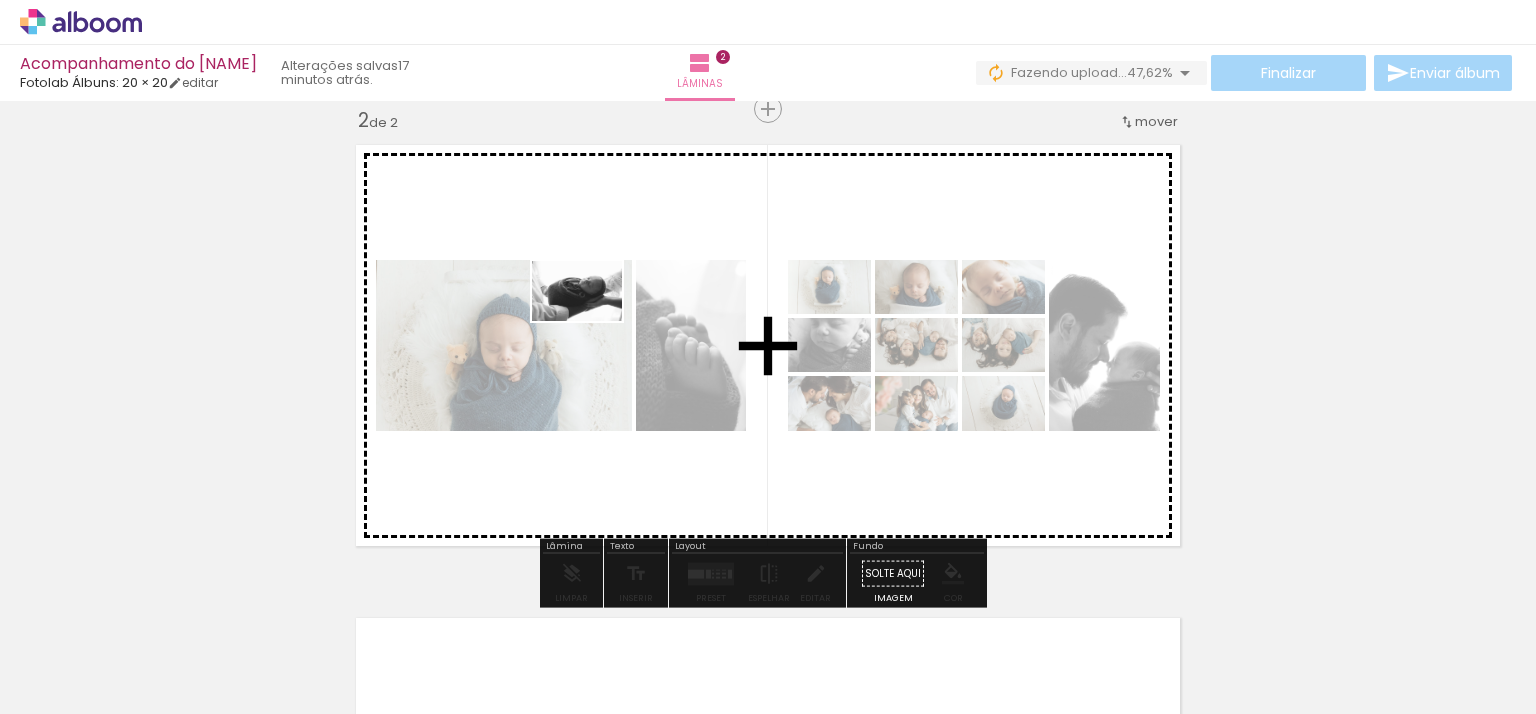 drag, startPoint x: 302, startPoint y: 653, endPoint x: 592, endPoint y: 321, distance: 440.82196 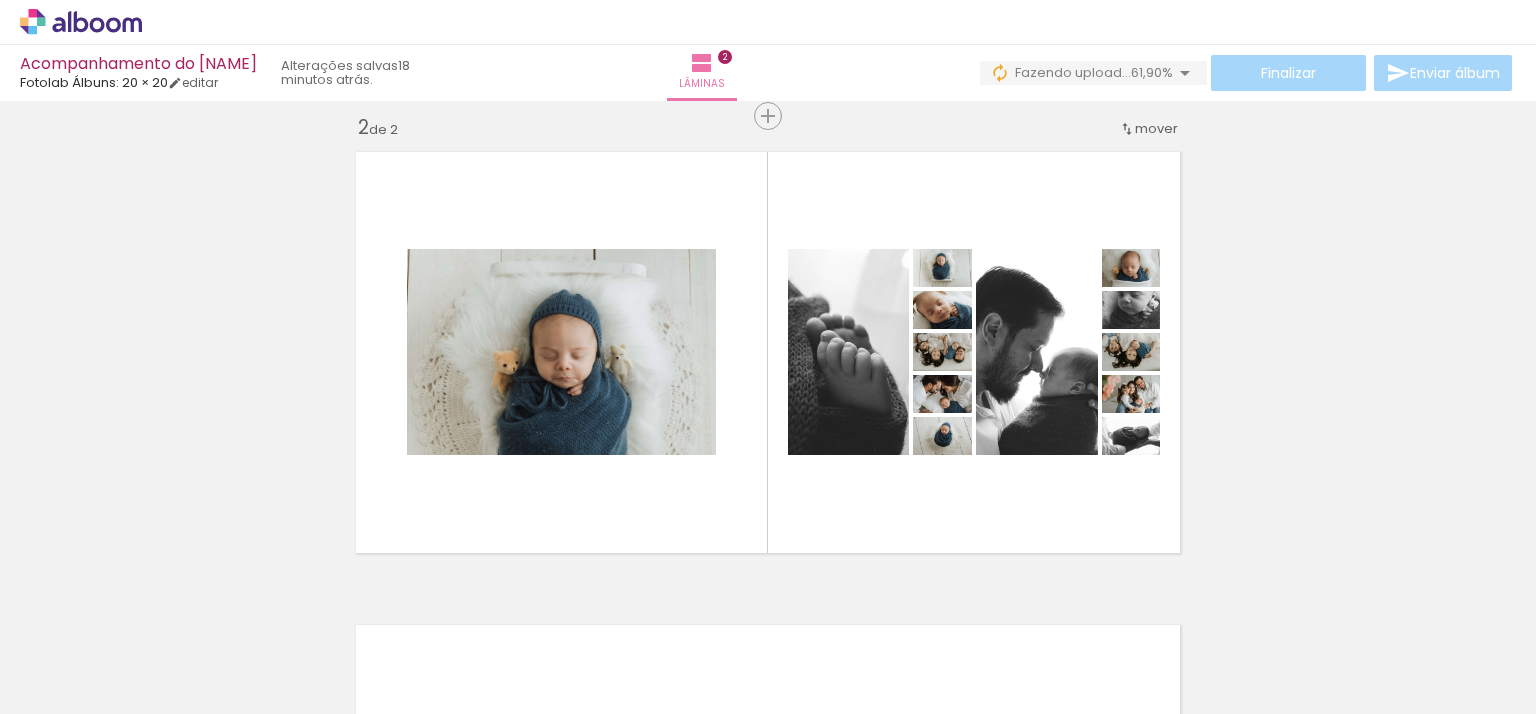 scroll, scrollTop: 500, scrollLeft: 0, axis: vertical 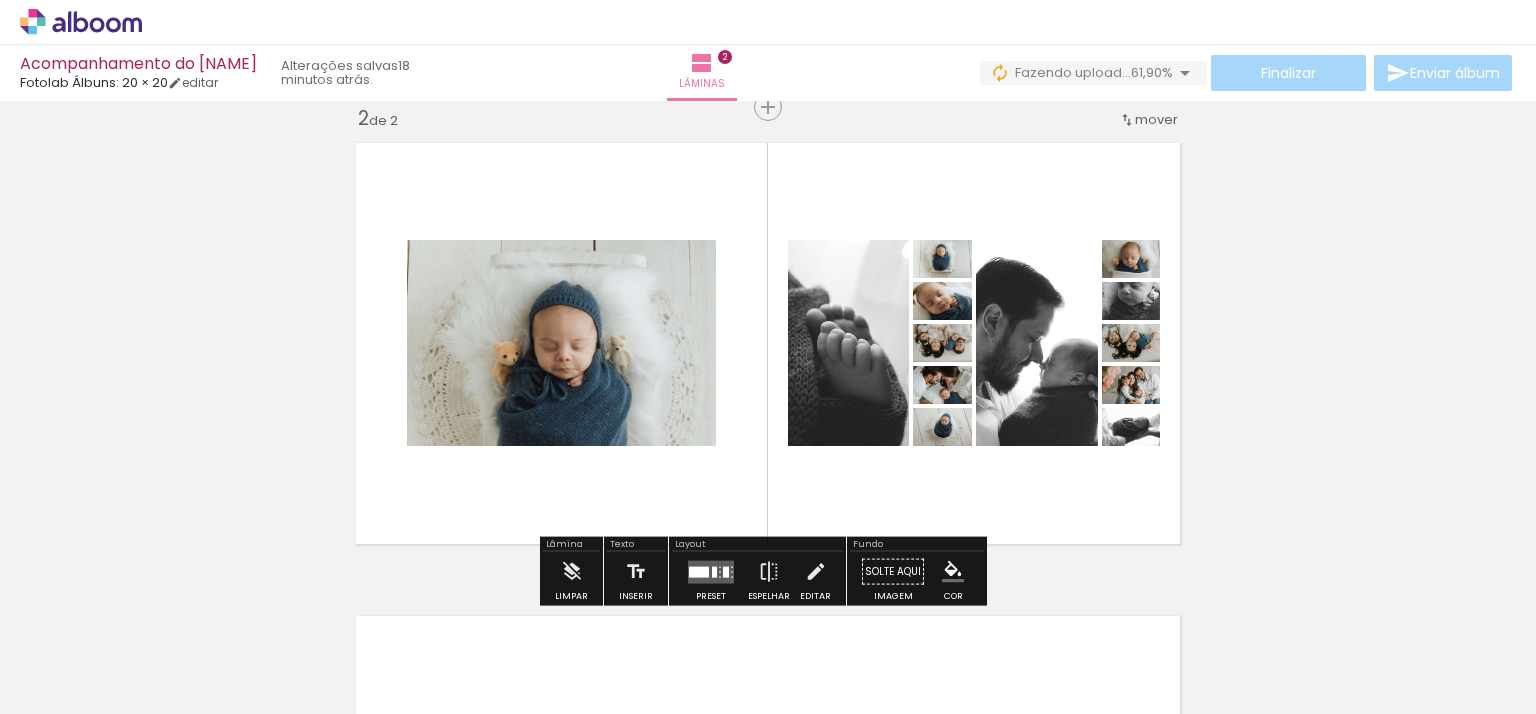click at bounding box center [699, 571] 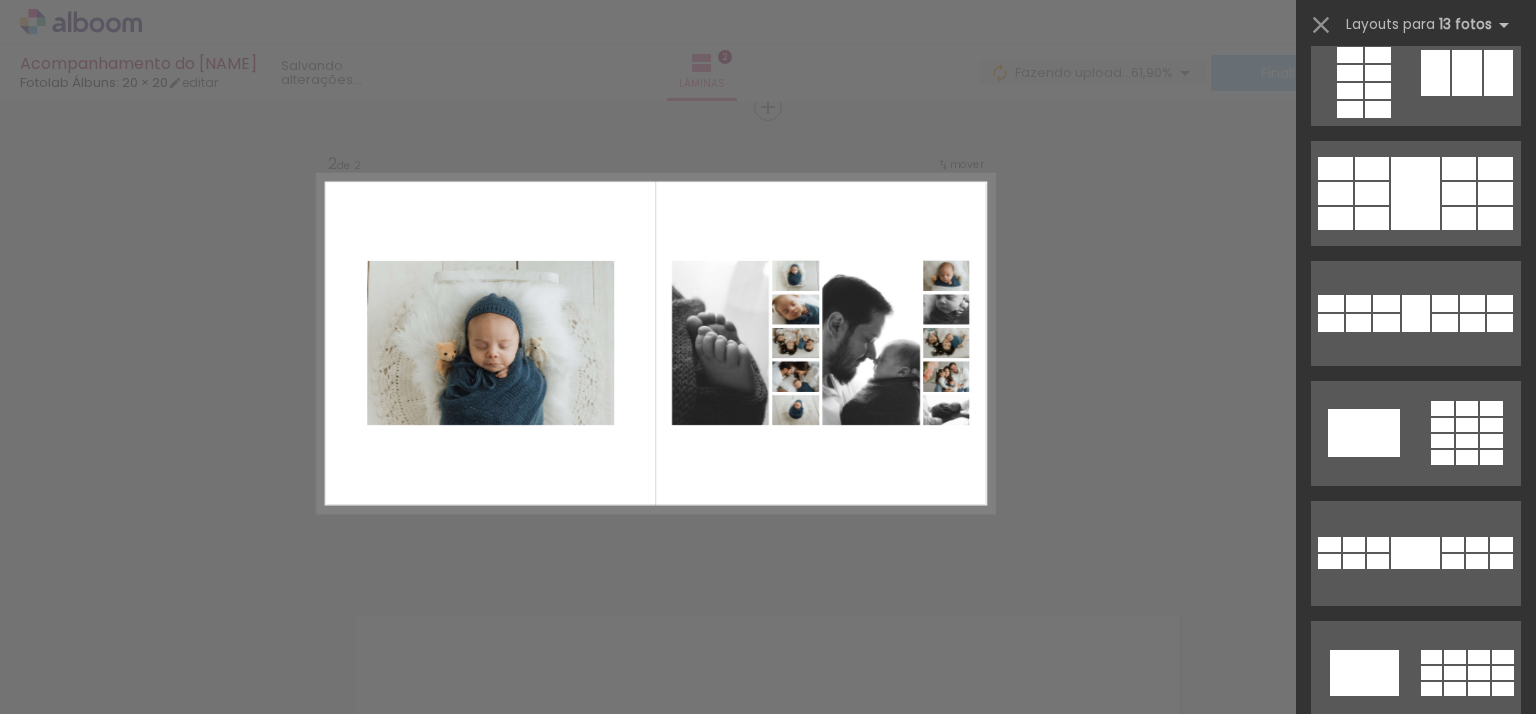 scroll, scrollTop: 0, scrollLeft: 0, axis: both 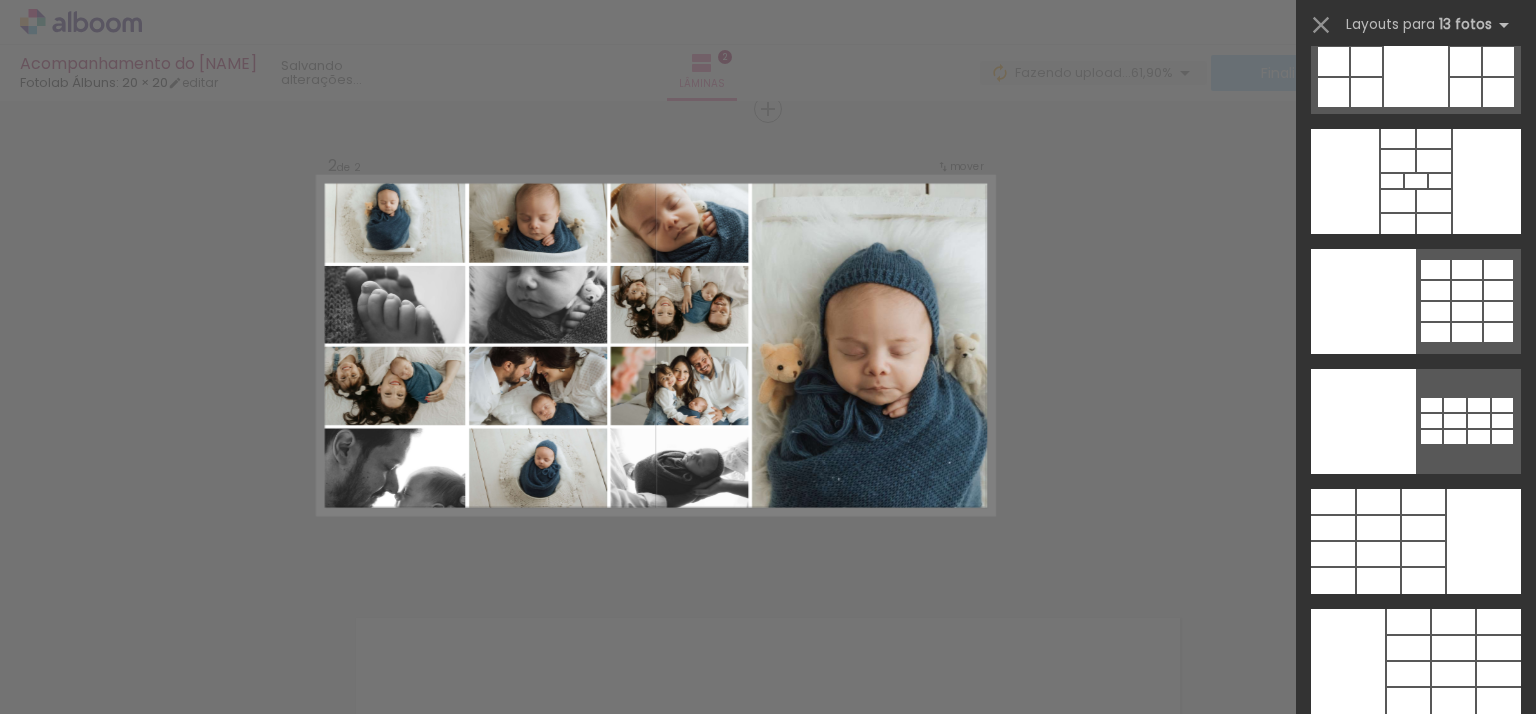 click on "Confirmar Cancelar" at bounding box center (768, 336) 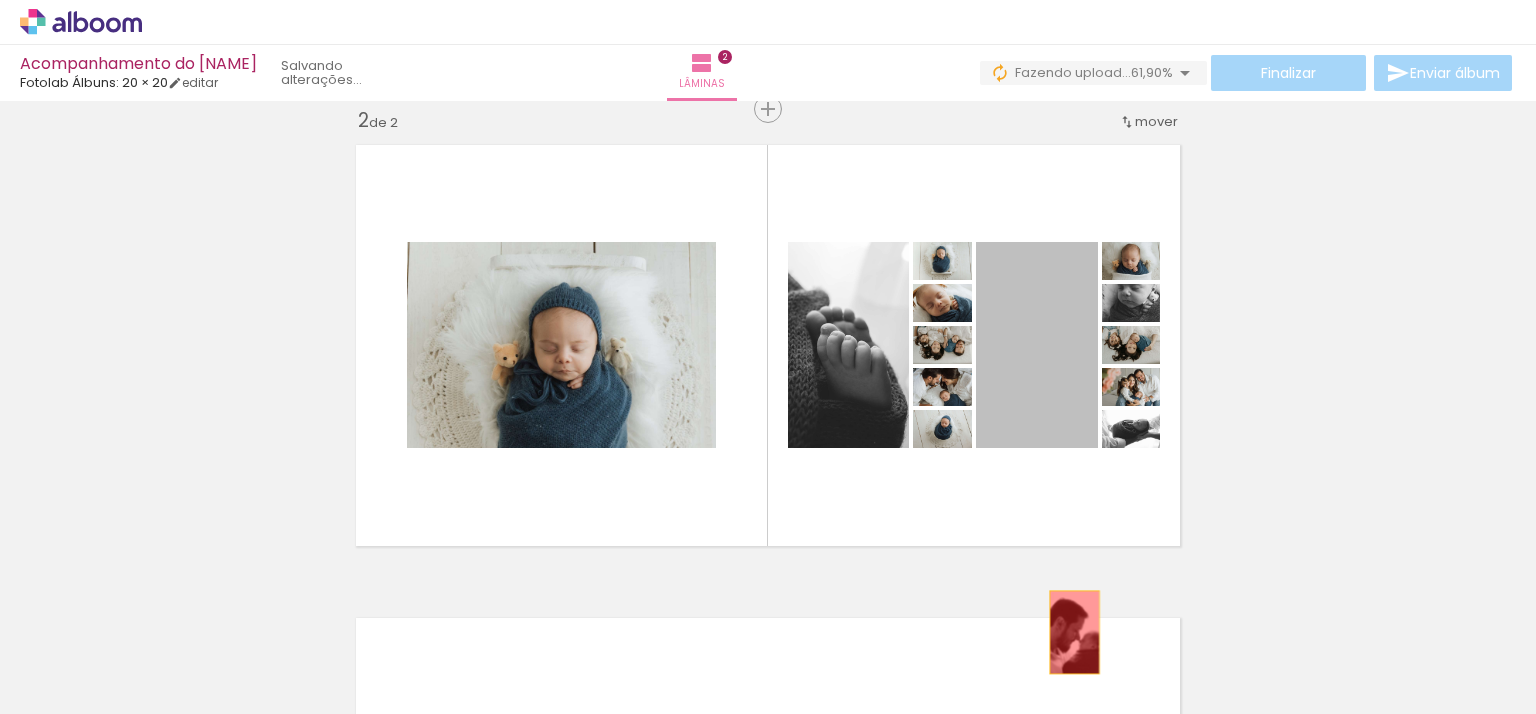 drag, startPoint x: 1029, startPoint y: 366, endPoint x: 1067, endPoint y: 632, distance: 268.7006 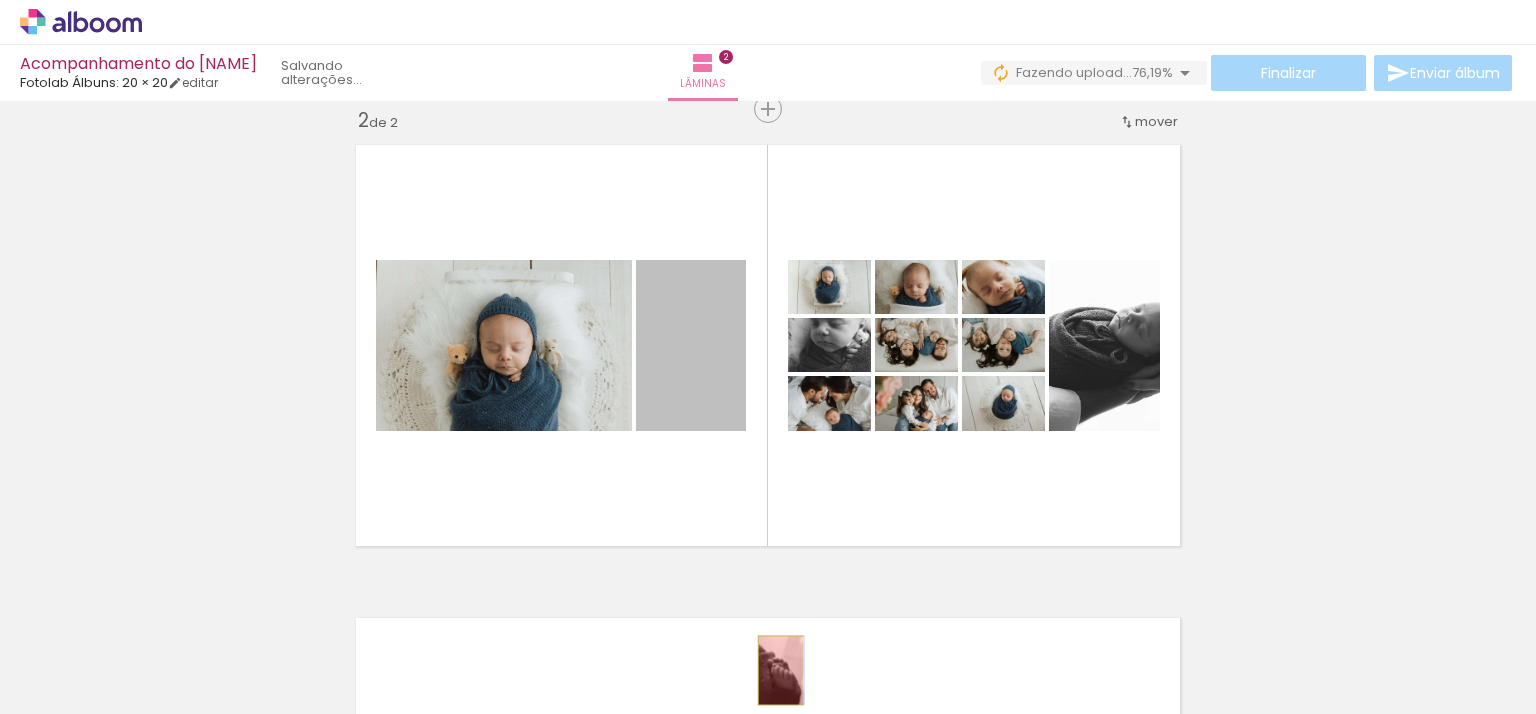 drag, startPoint x: 692, startPoint y: 365, endPoint x: 860, endPoint y: 624, distance: 308.7151 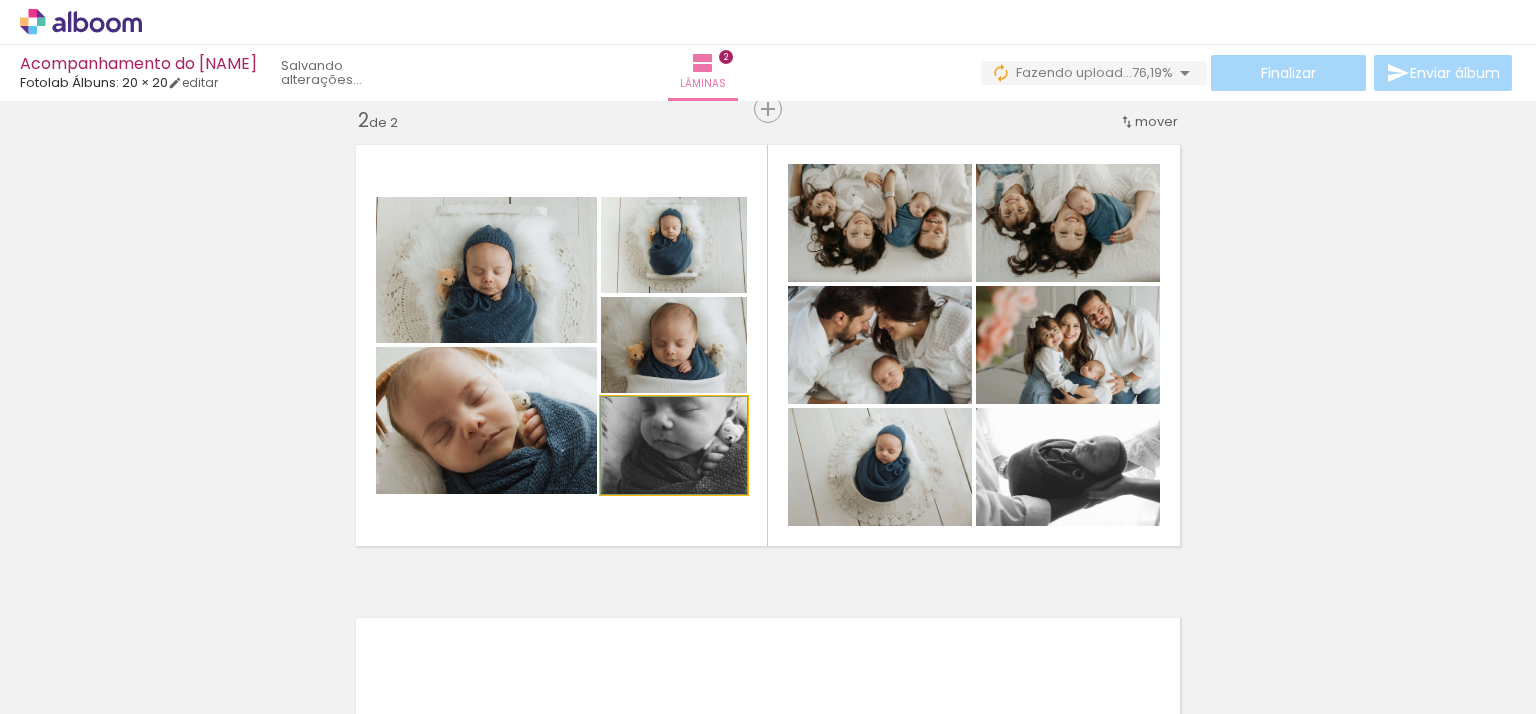 click 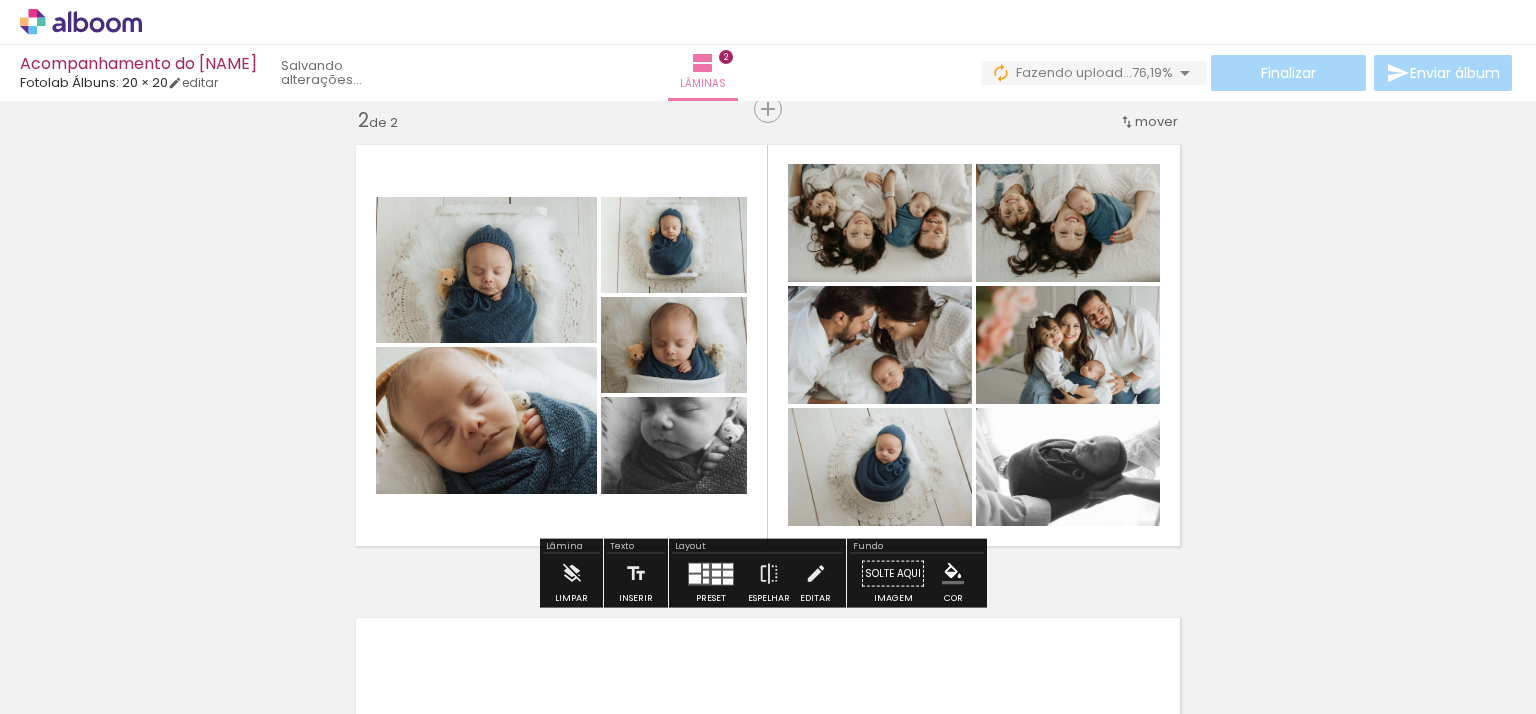 click at bounding box center [711, 574] 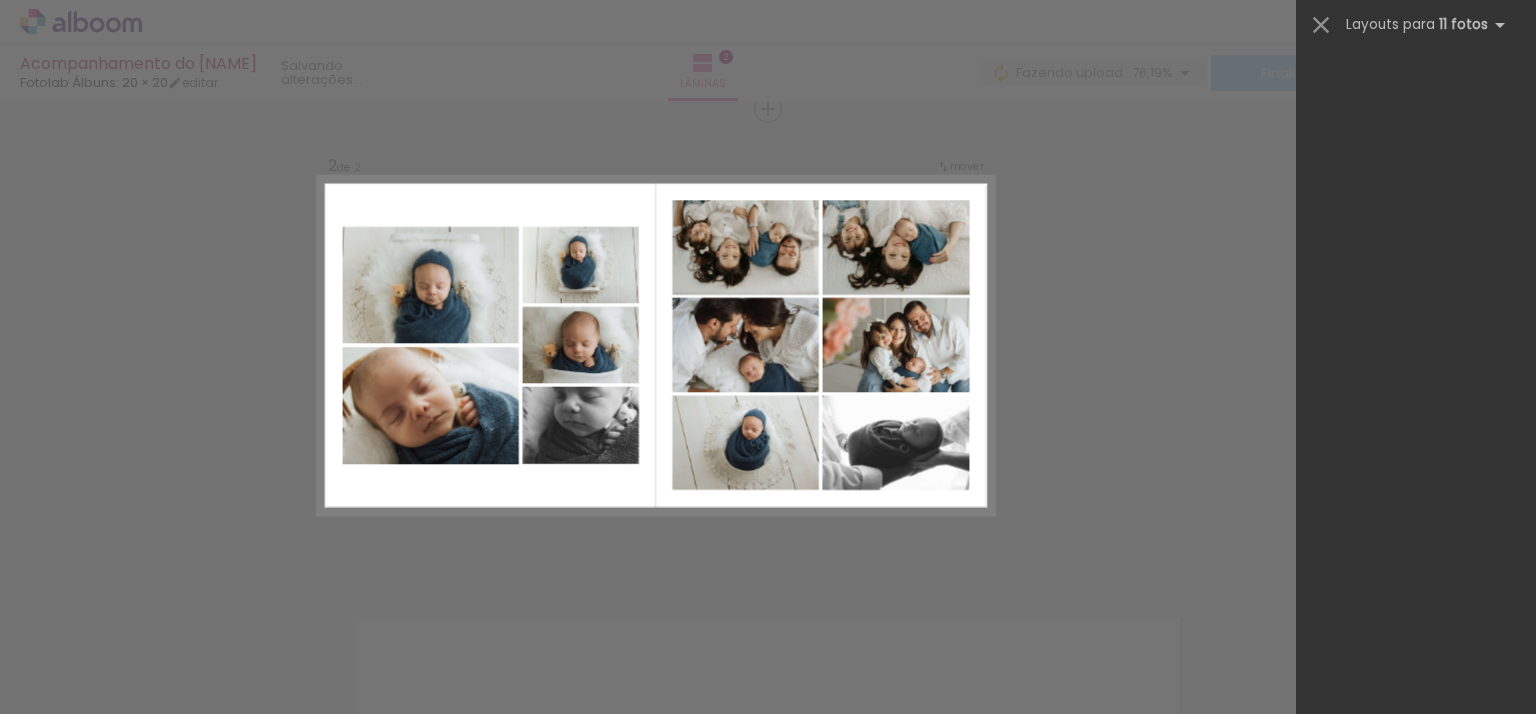 scroll, scrollTop: 0, scrollLeft: 0, axis: both 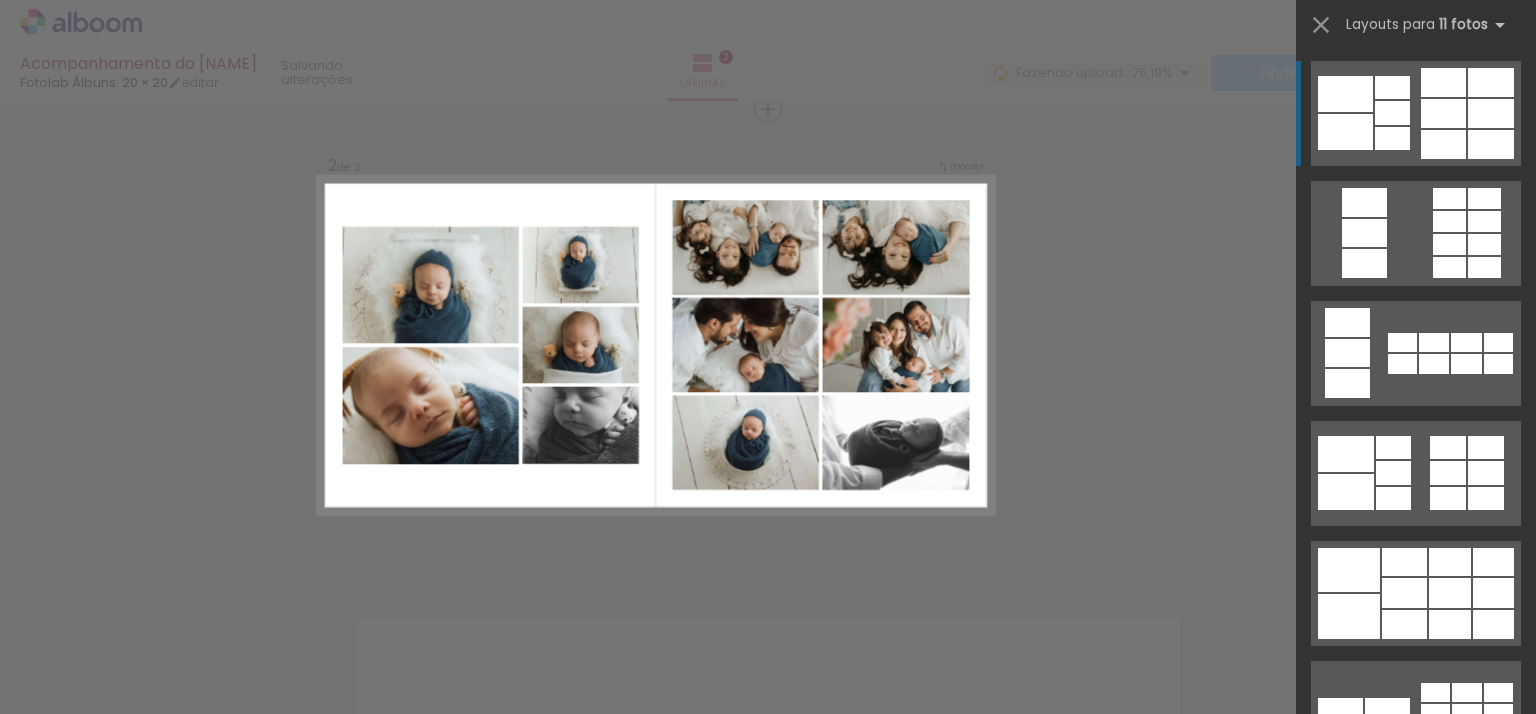 click at bounding box center (1449, 267) 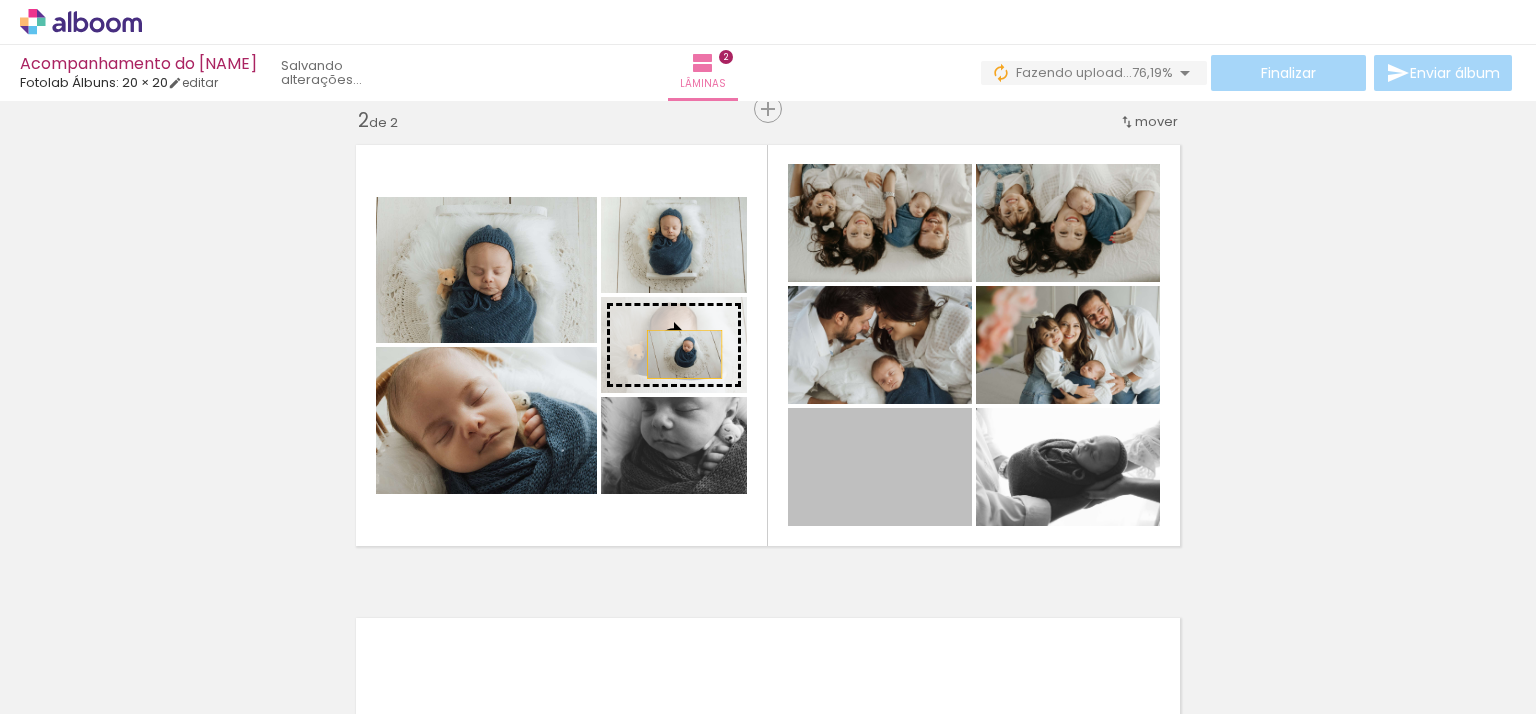 drag, startPoint x: 916, startPoint y: 495, endPoint x: 677, endPoint y: 354, distance: 277.49234 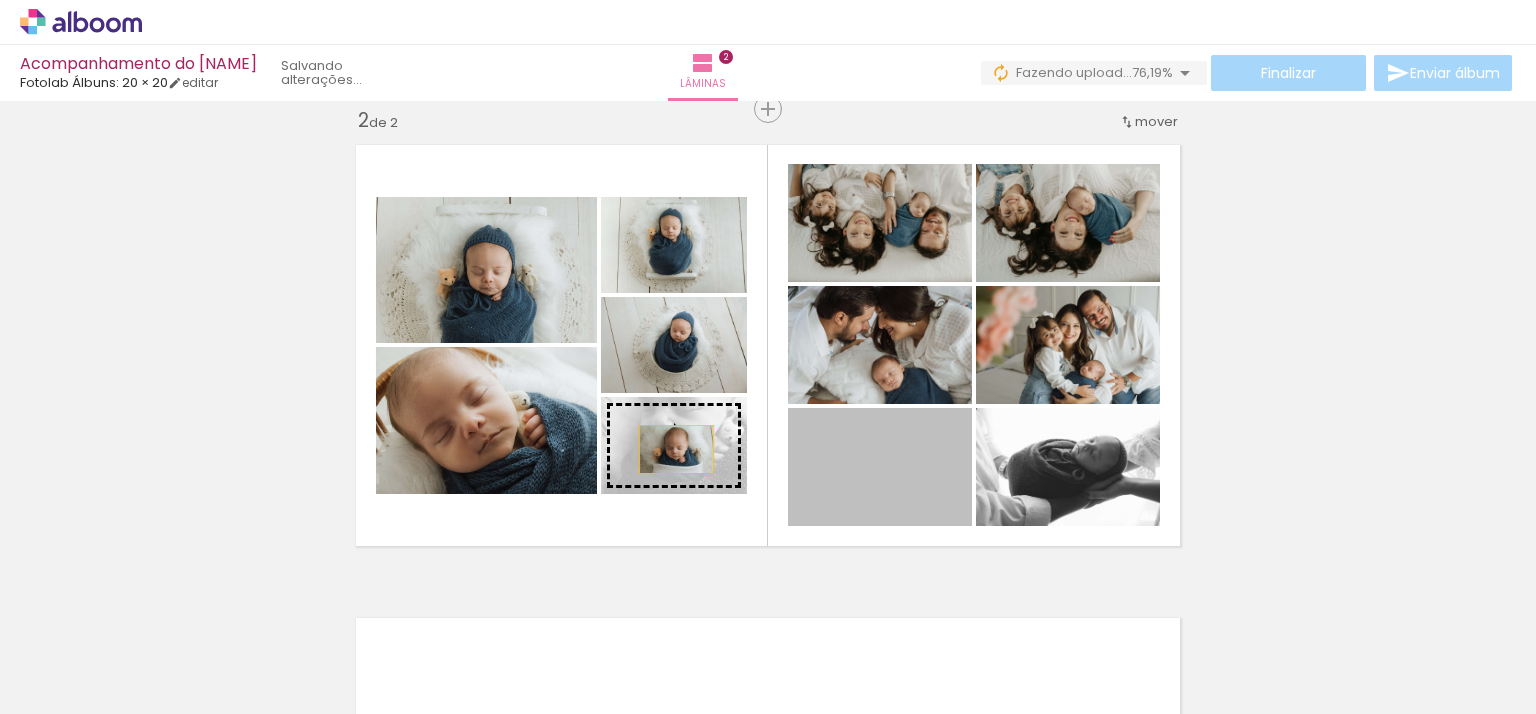 drag, startPoint x: 904, startPoint y: 489, endPoint x: 669, endPoint y: 449, distance: 238.37994 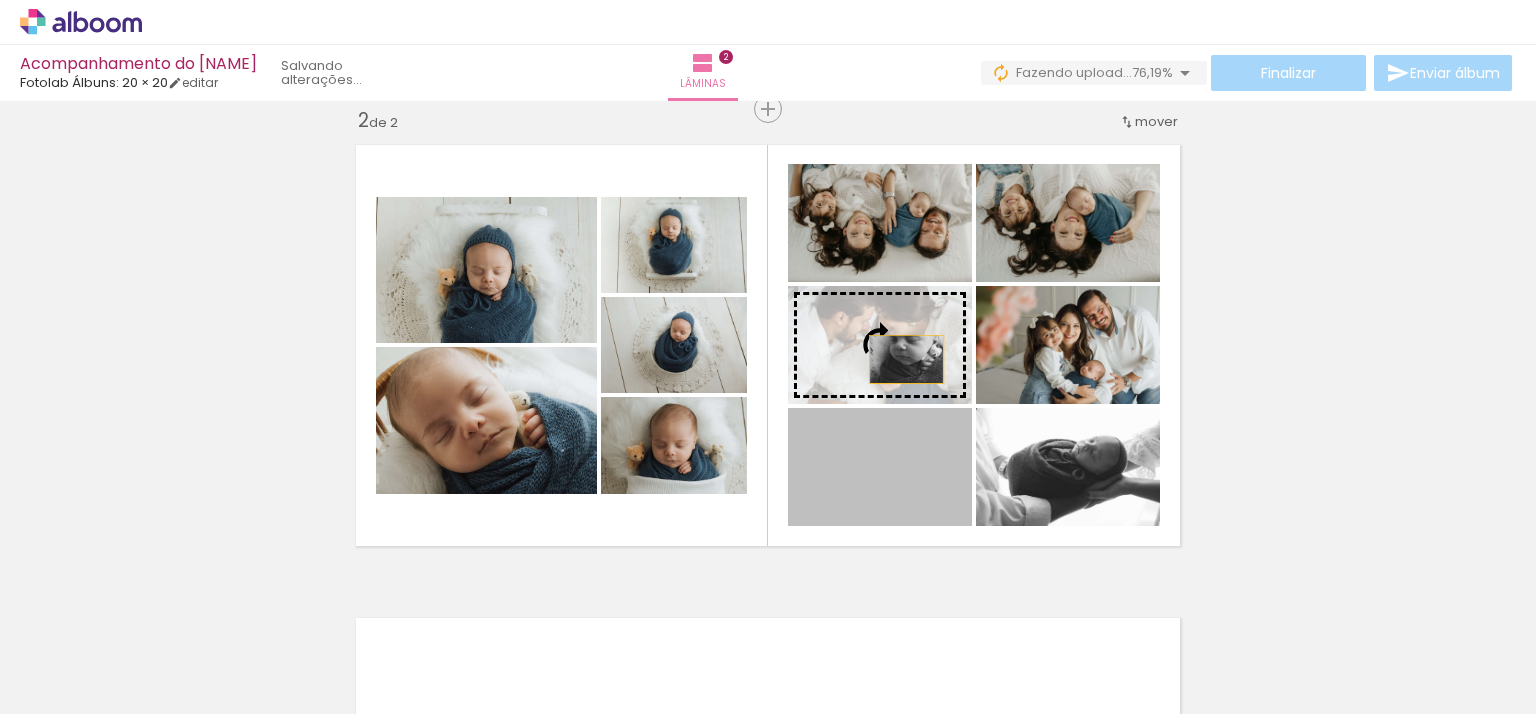 drag, startPoint x: 907, startPoint y: 491, endPoint x: 899, endPoint y: 359, distance: 132.2422 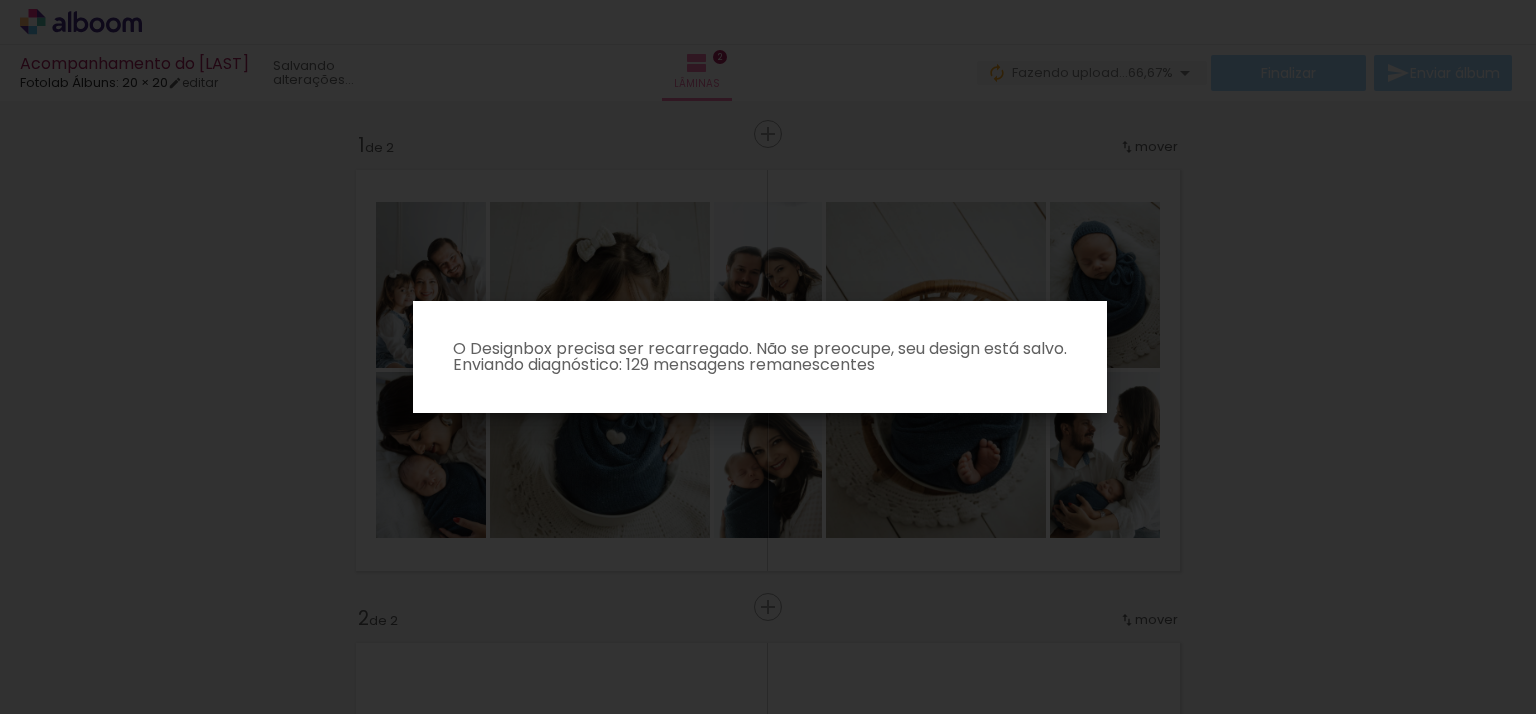 scroll, scrollTop: 0, scrollLeft: 0, axis: both 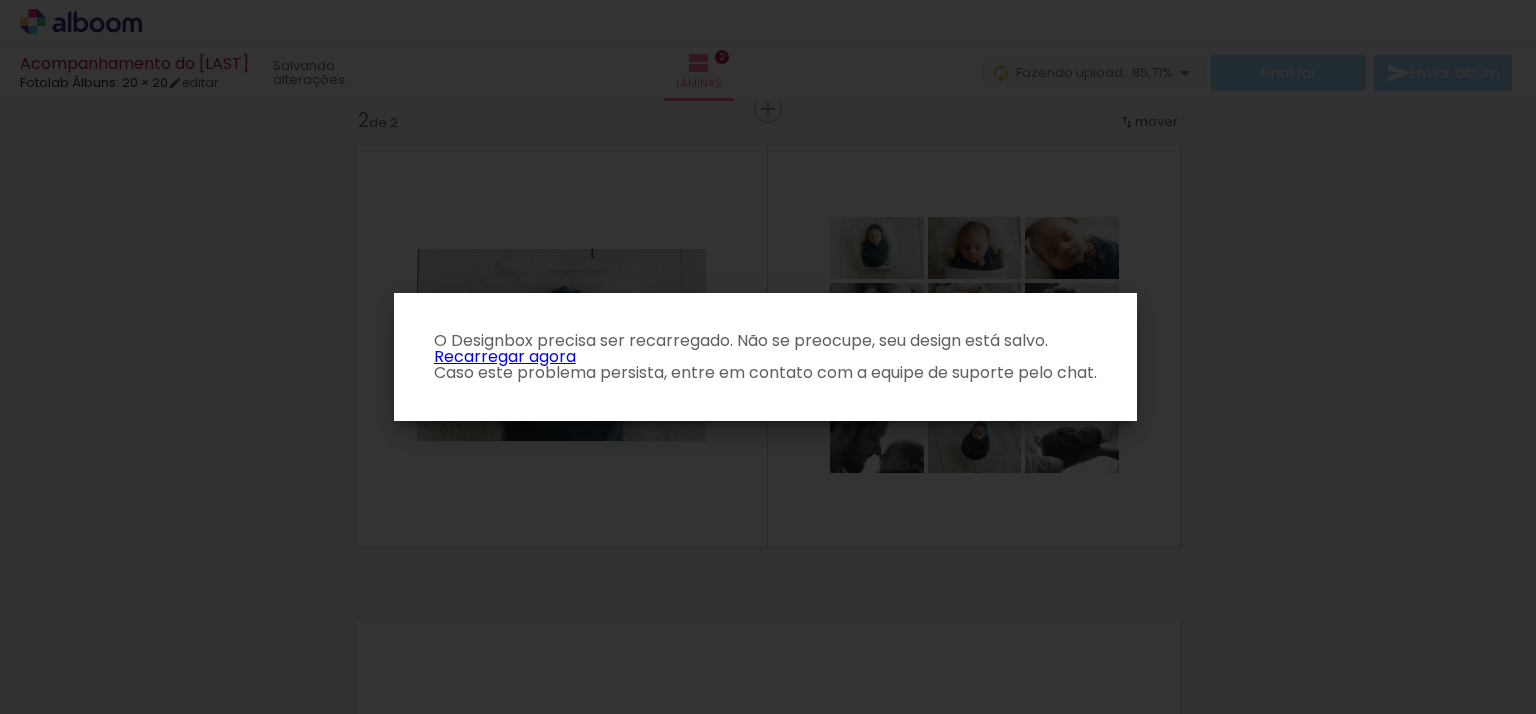 click on "O Designbox precisa ser recarregado. Não se preocupe, seu design está salvo.  Recarregar agora Caso este problema persista, entre em contato com a equipe de suporte pelo chat." at bounding box center [765, 357] 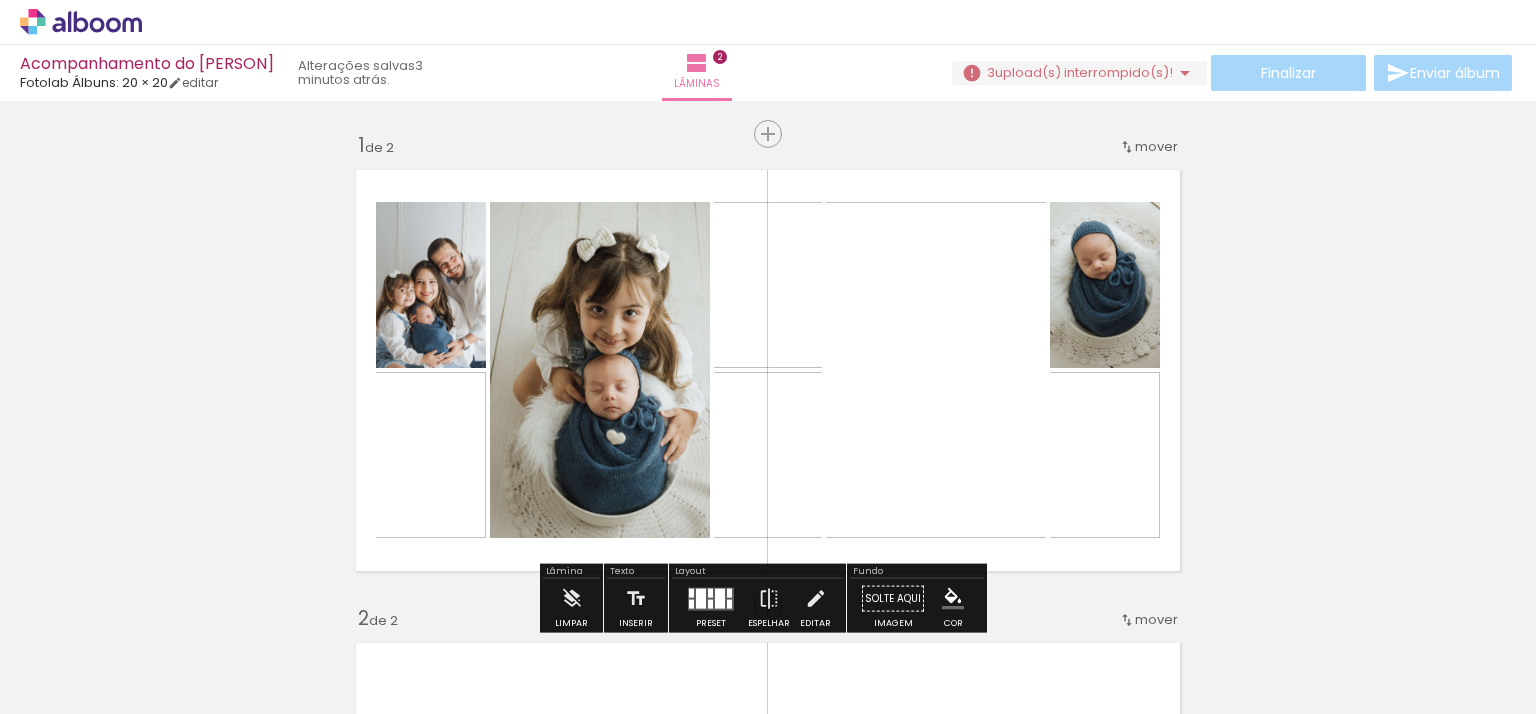 scroll, scrollTop: 0, scrollLeft: 0, axis: both 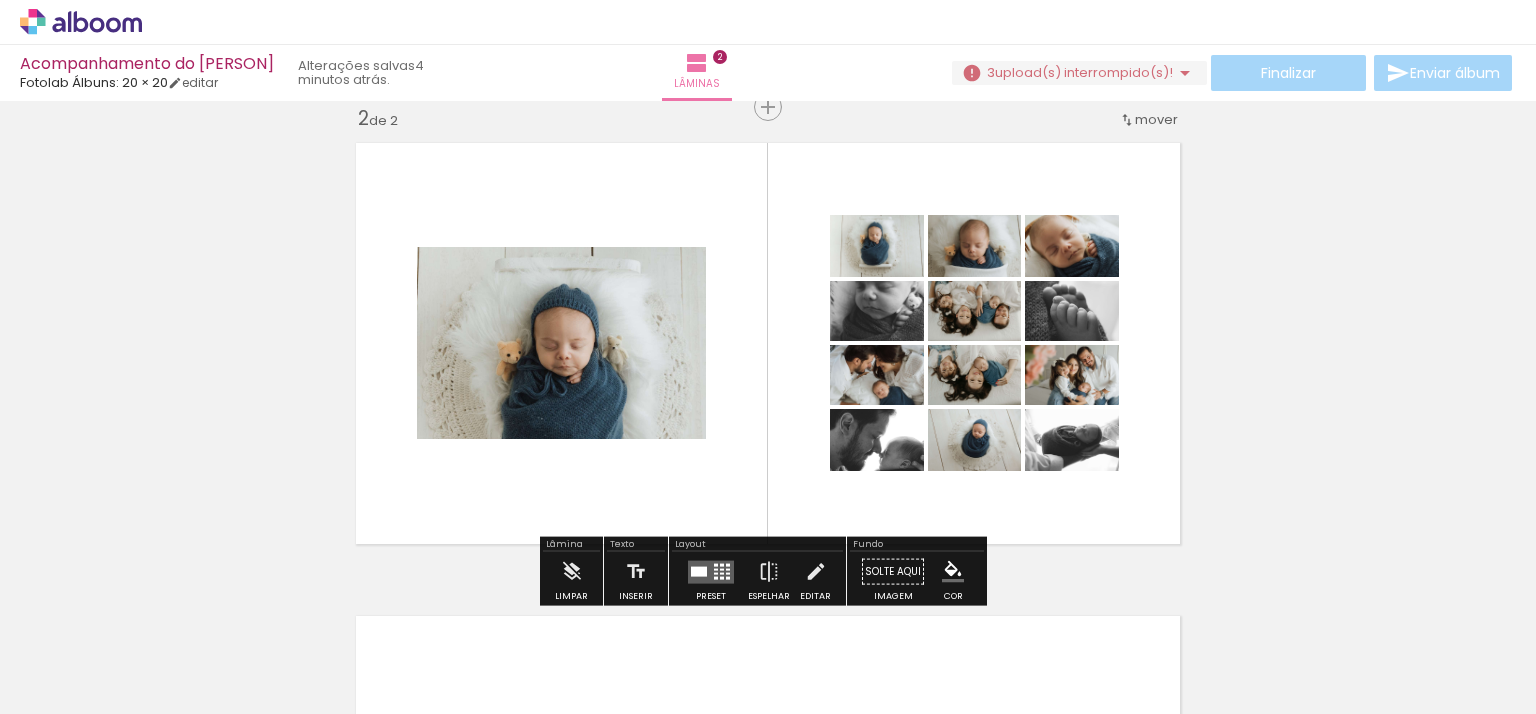 click at bounding box center [722, 569] 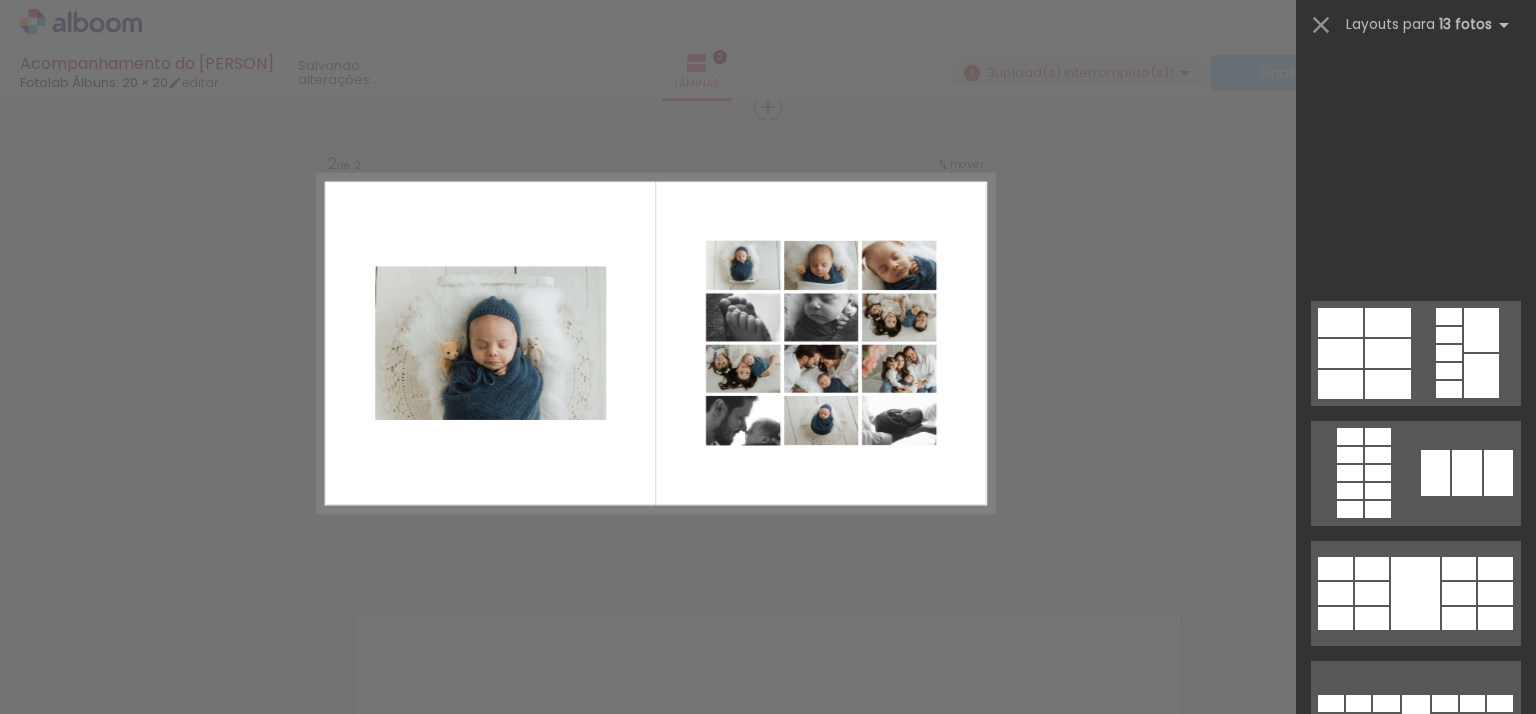 scroll, scrollTop: 720, scrollLeft: 0, axis: vertical 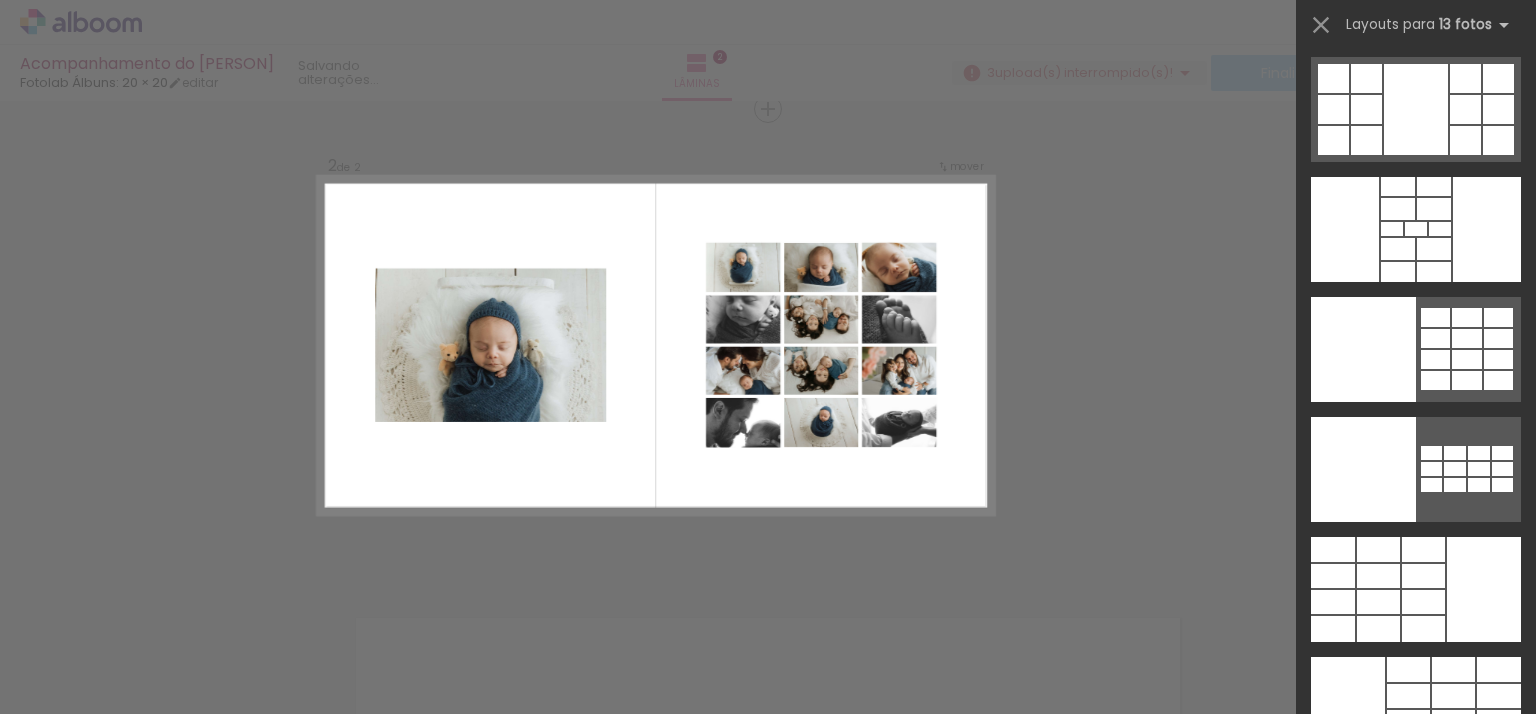click on "Confirmar Cancelar" at bounding box center [768, 336] 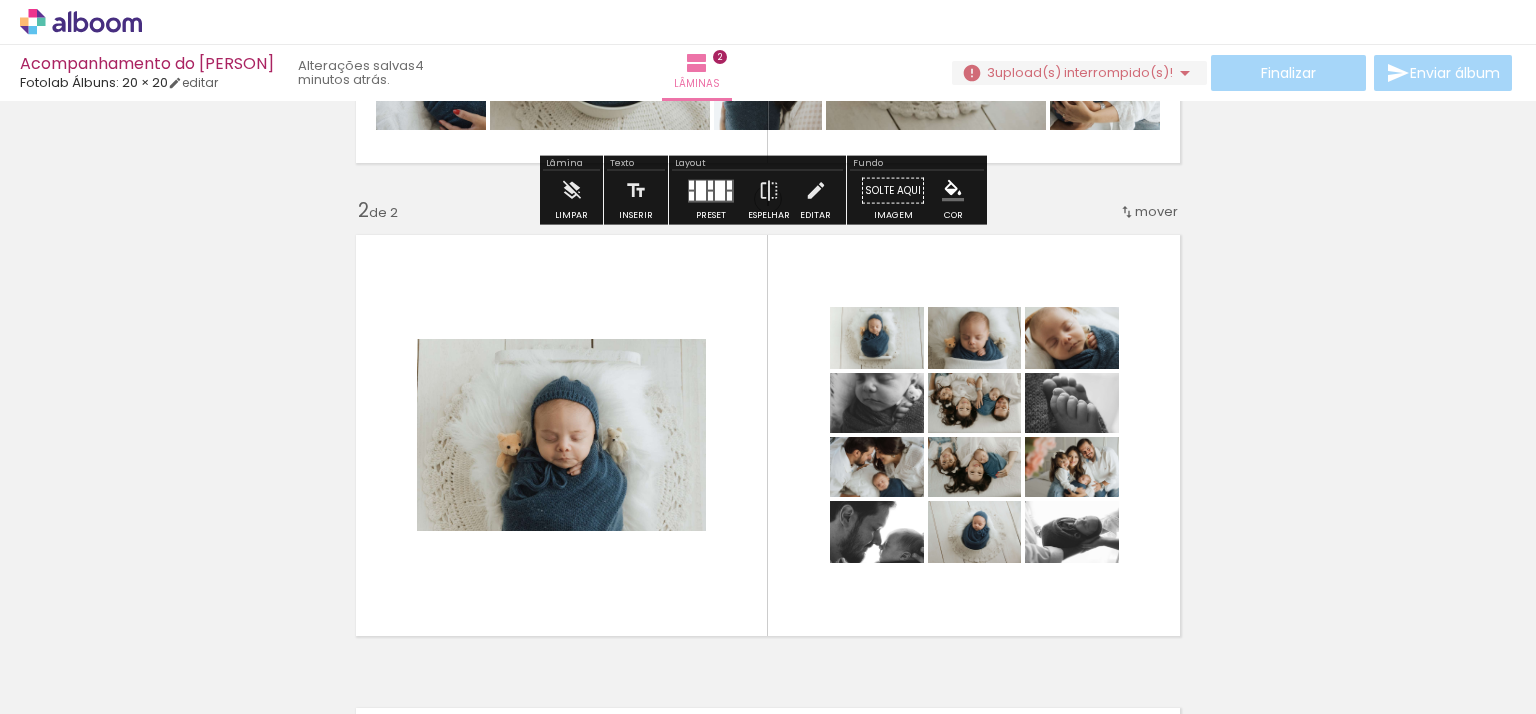scroll, scrollTop: 600, scrollLeft: 0, axis: vertical 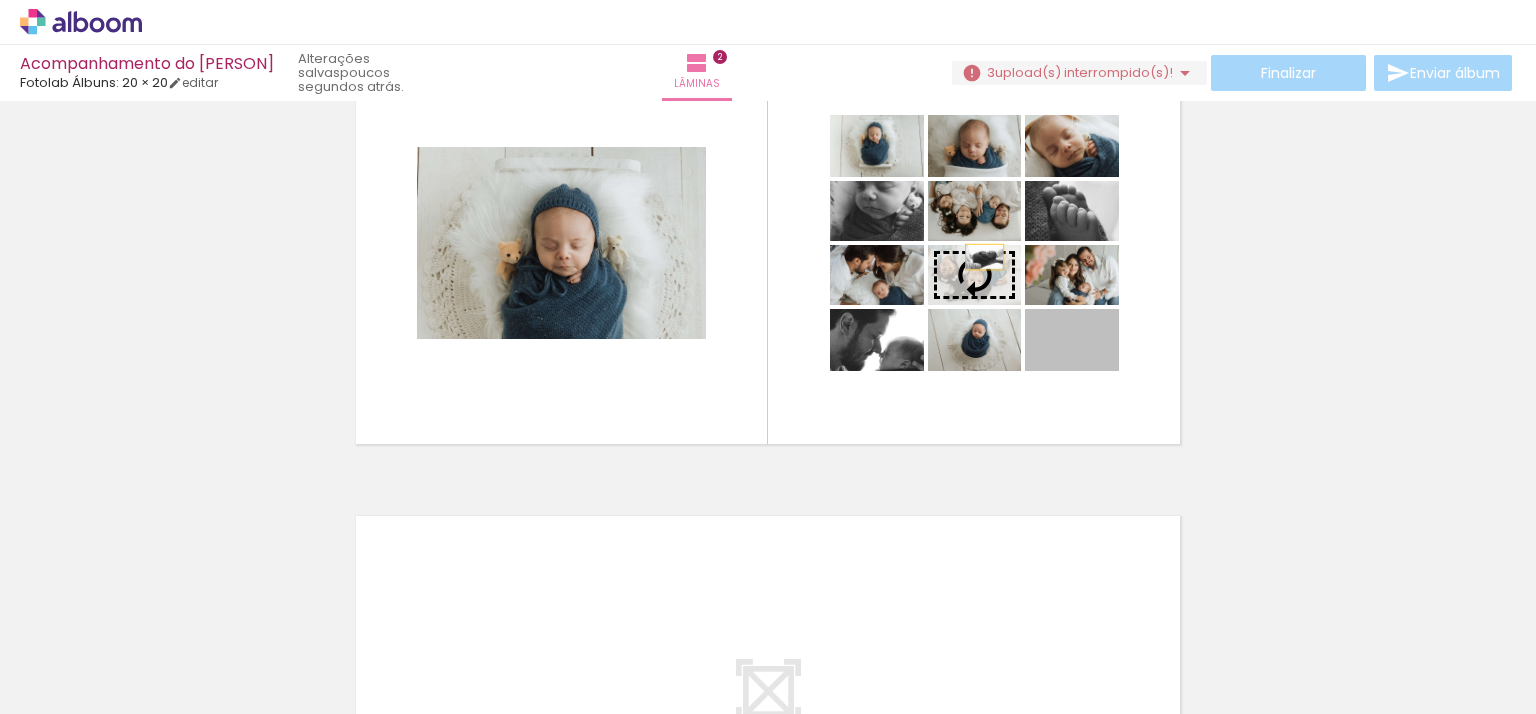 drag, startPoint x: 1108, startPoint y: 355, endPoint x: 977, endPoint y: 257, distance: 163.60013 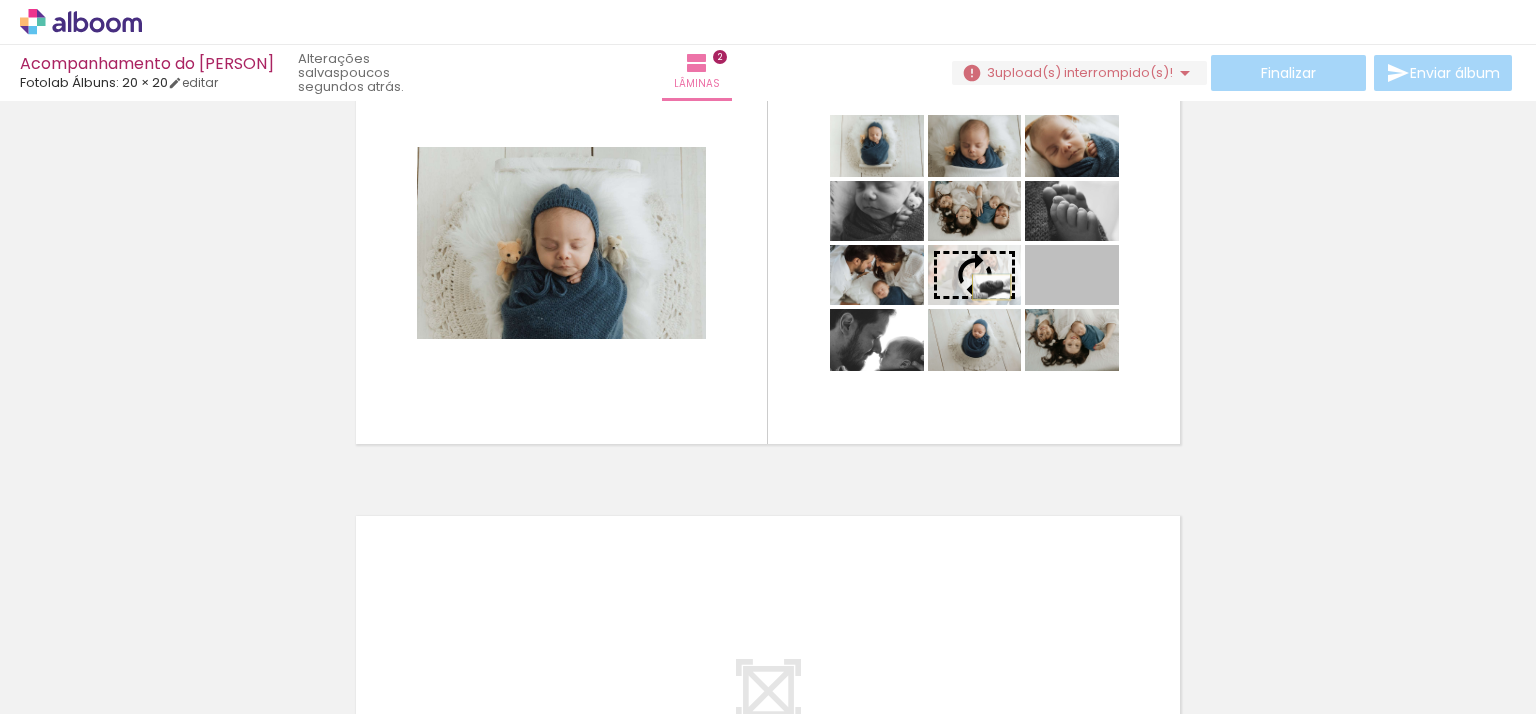 drag, startPoint x: 1102, startPoint y: 289, endPoint x: 984, endPoint y: 287, distance: 118.016945 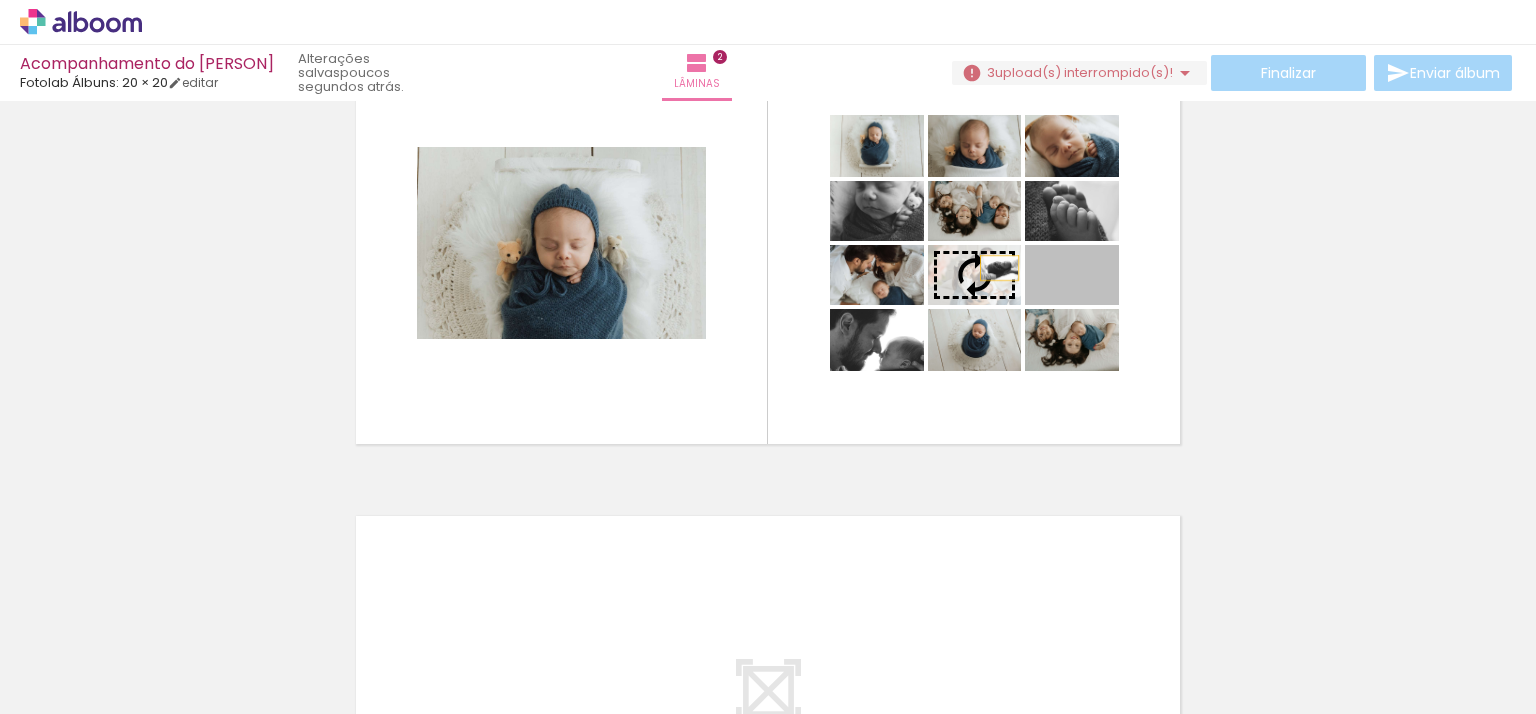 drag, startPoint x: 1104, startPoint y: 283, endPoint x: 1020, endPoint y: 268, distance: 85.32877 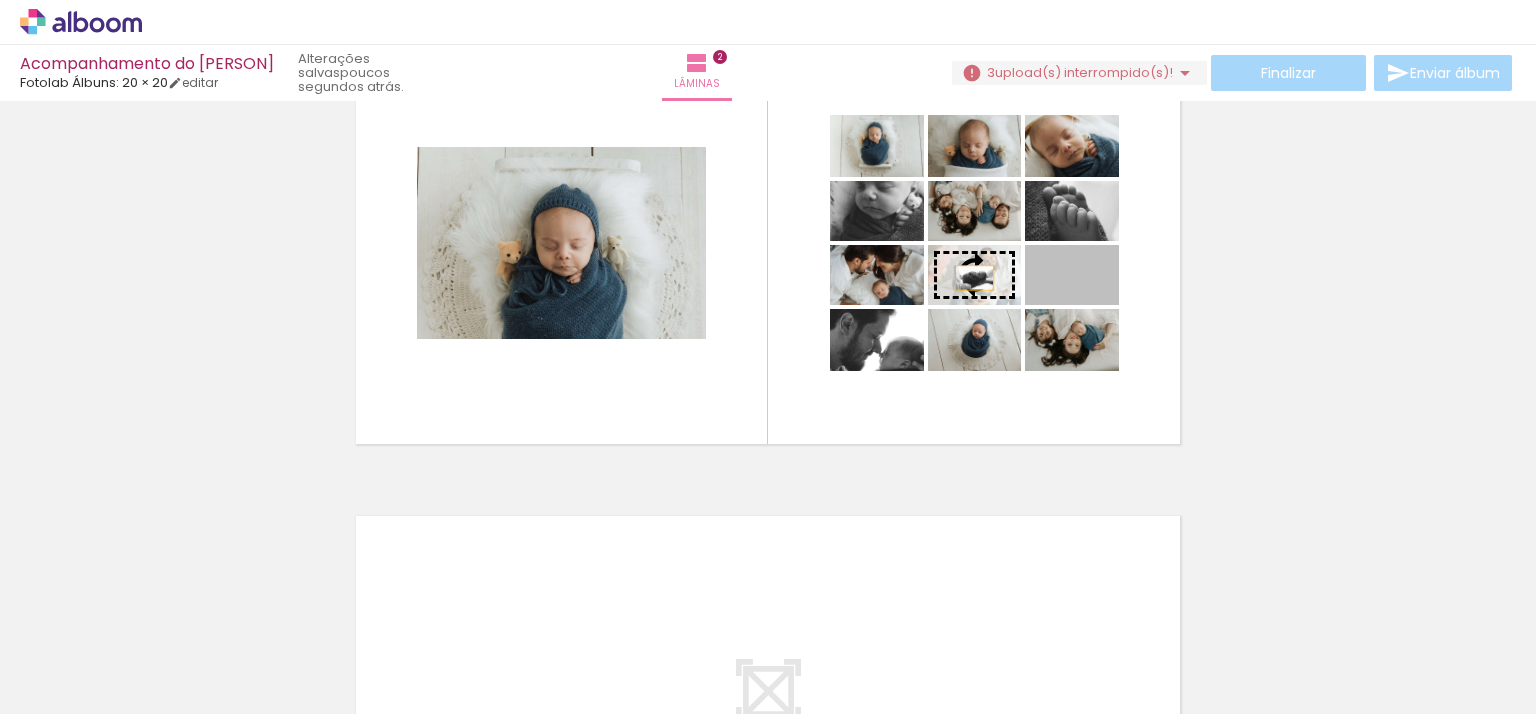 drag, startPoint x: 1103, startPoint y: 284, endPoint x: 967, endPoint y: 278, distance: 136.1323 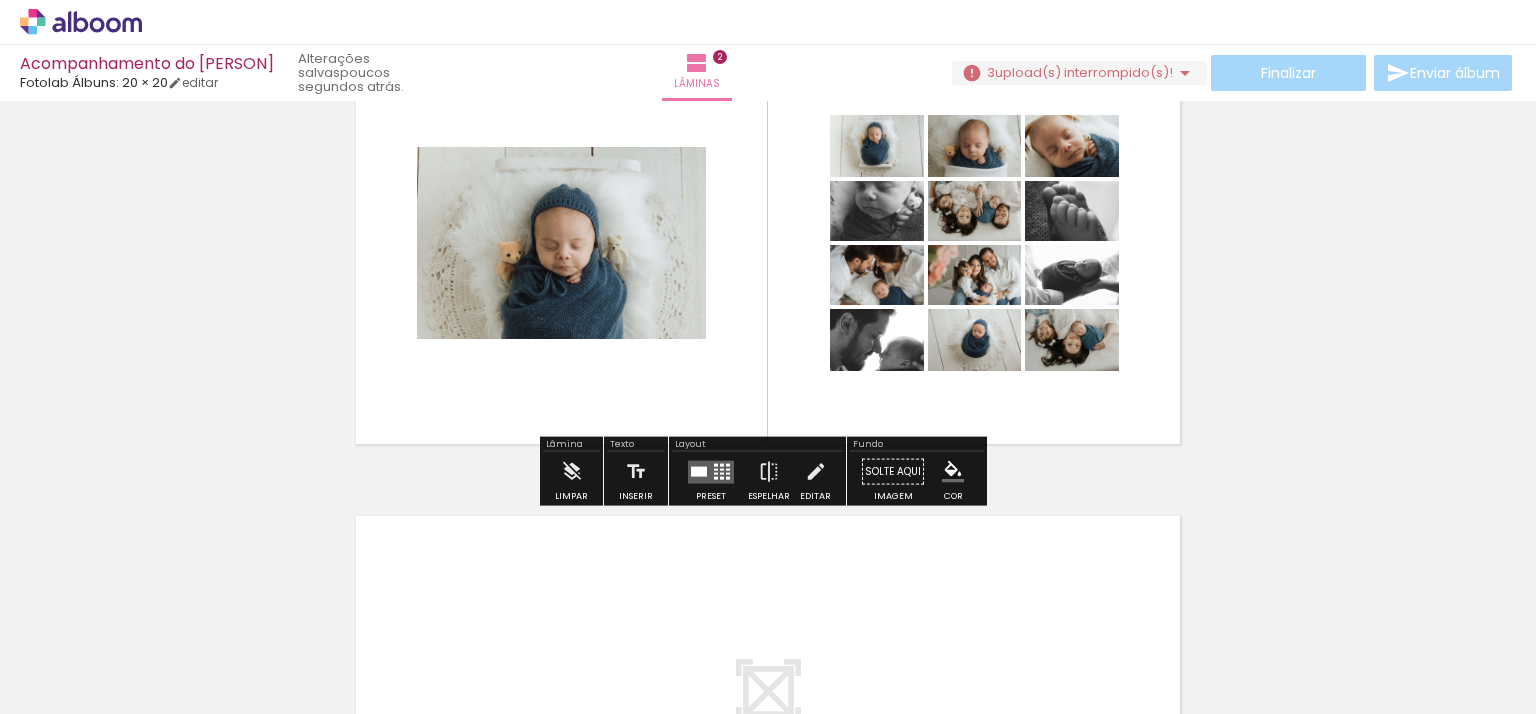 click at bounding box center (768, 243) 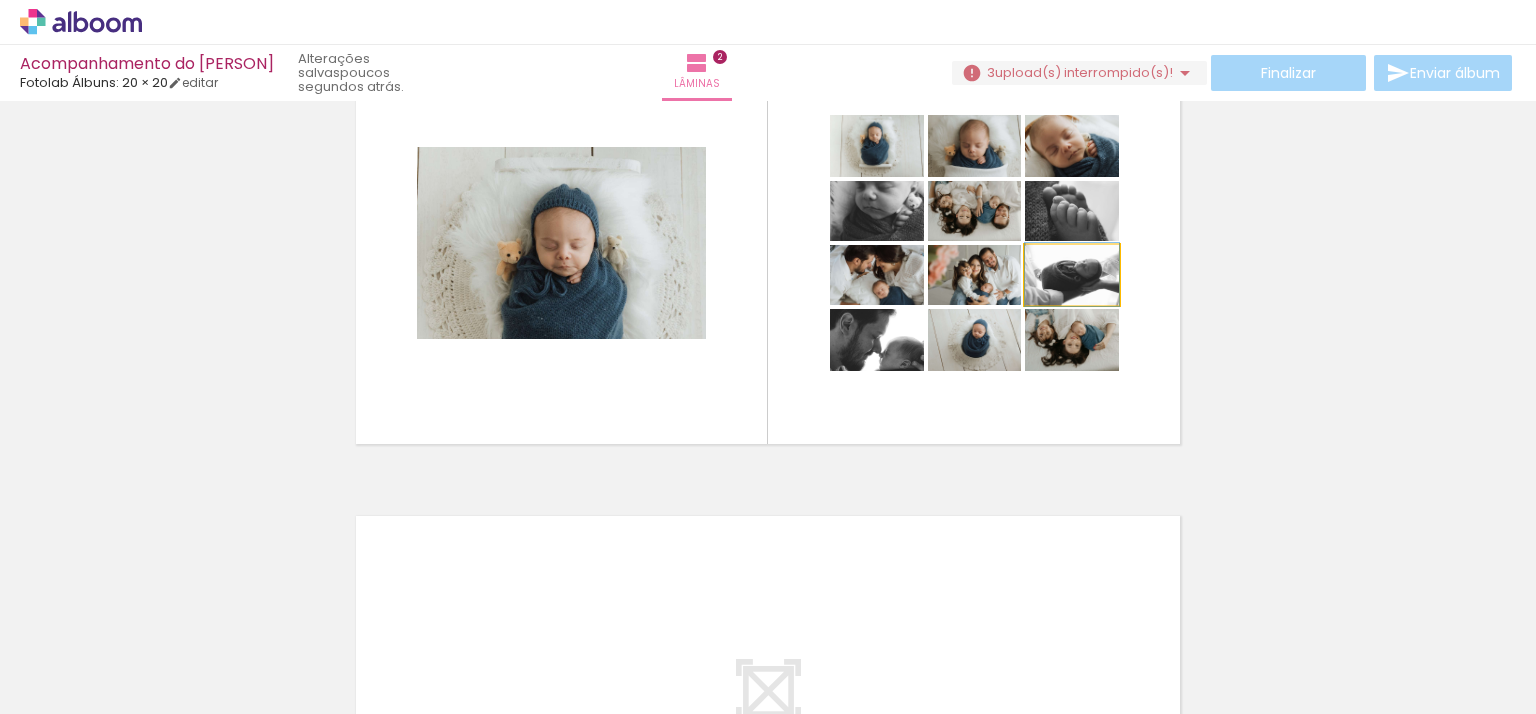 click 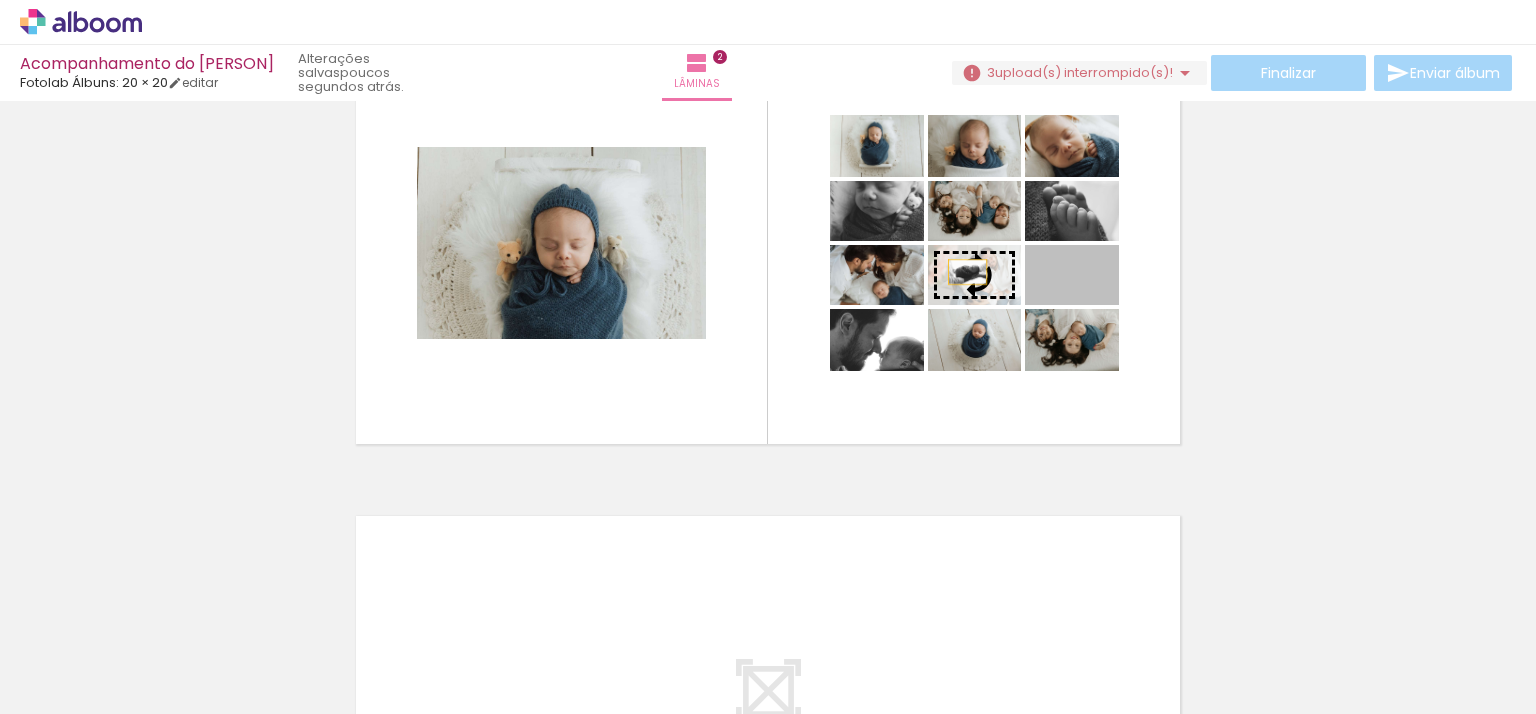 drag, startPoint x: 1105, startPoint y: 291, endPoint x: 960, endPoint y: 272, distance: 146.23953 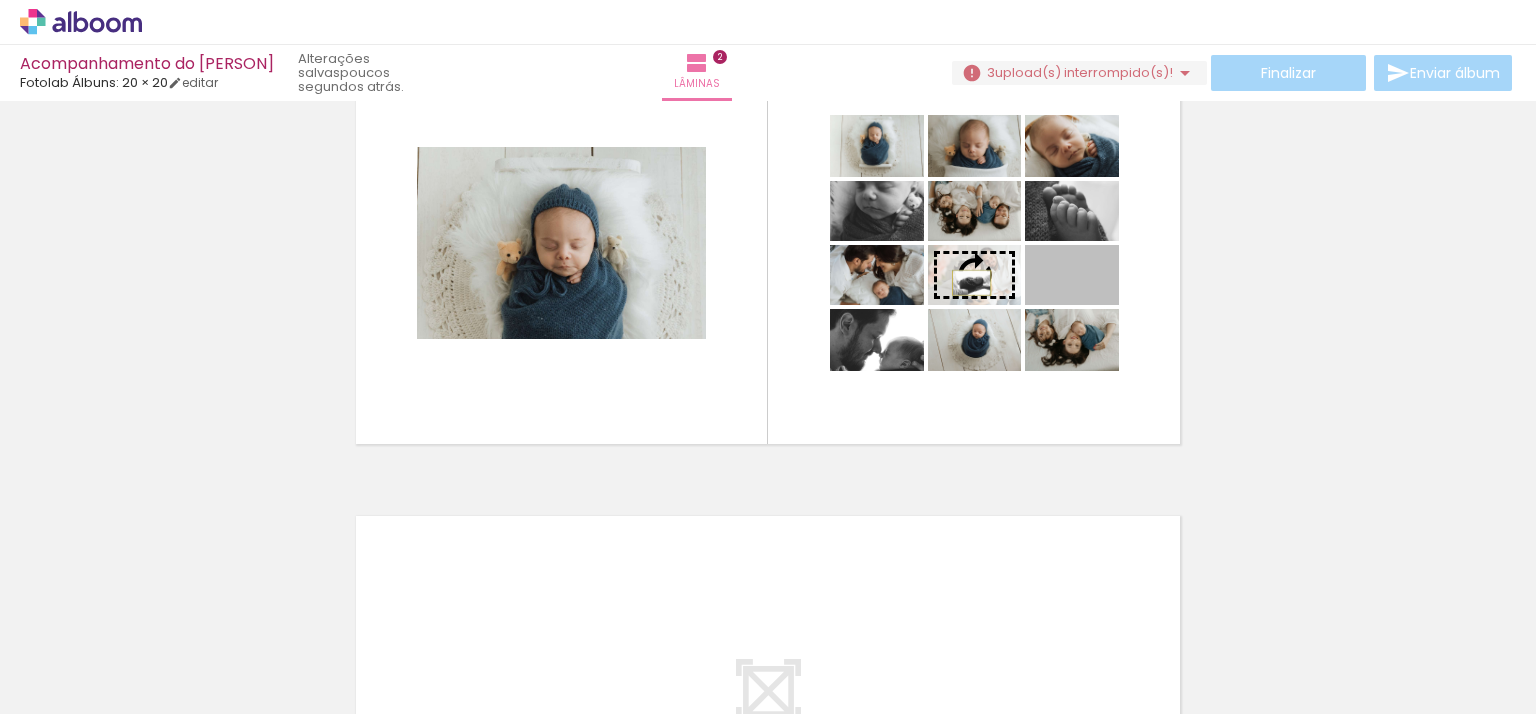 drag, startPoint x: 1021, startPoint y: 285, endPoint x: 964, endPoint y: 283, distance: 57.035076 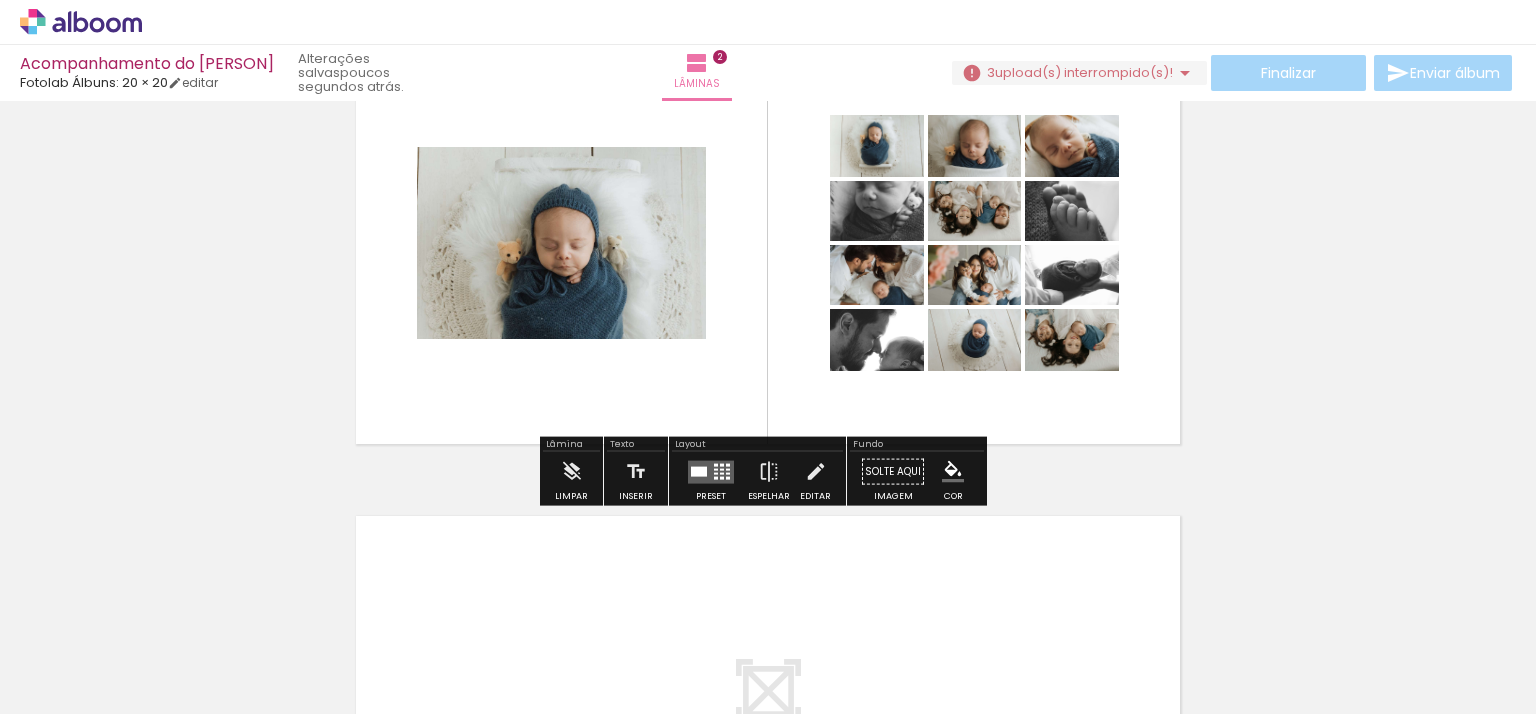 click at bounding box center (768, 243) 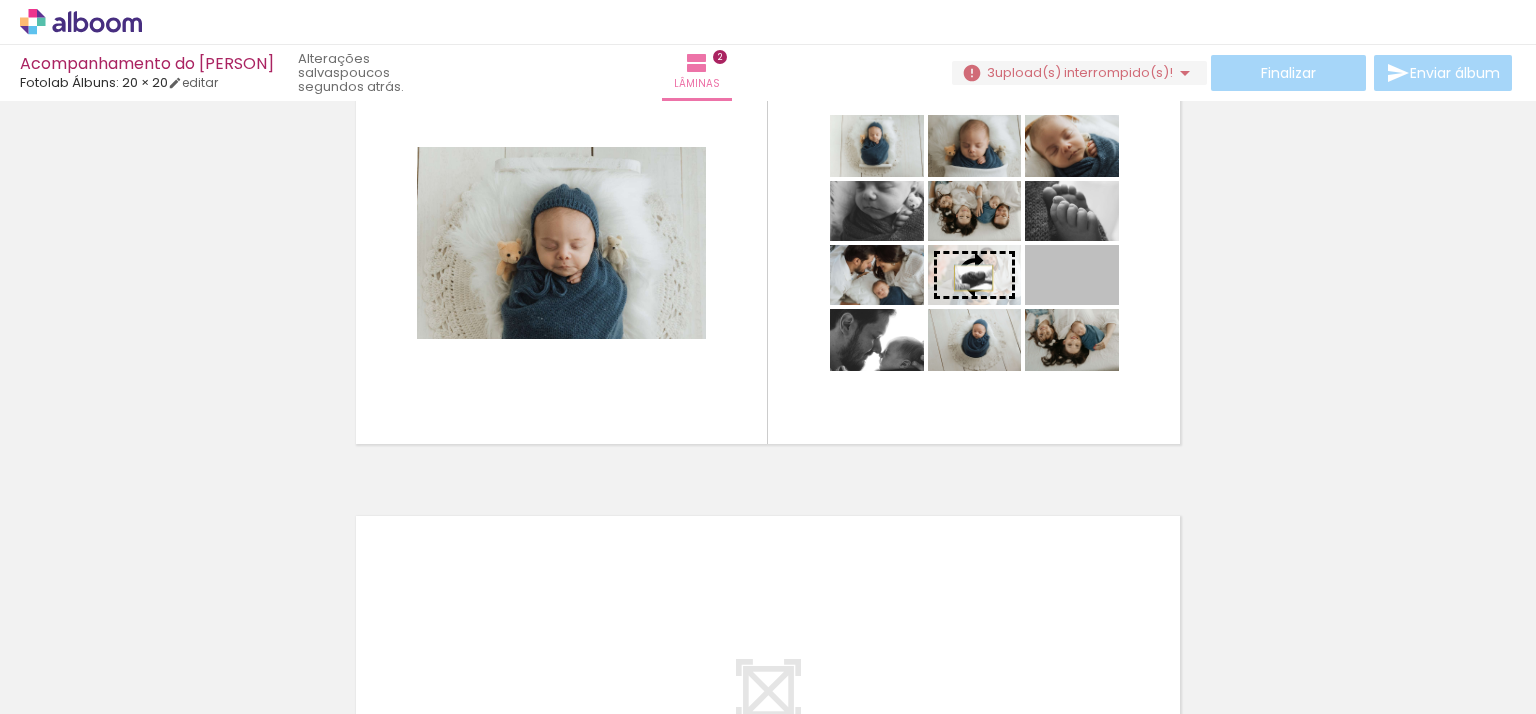 drag, startPoint x: 1108, startPoint y: 289, endPoint x: 966, endPoint y: 278, distance: 142.42542 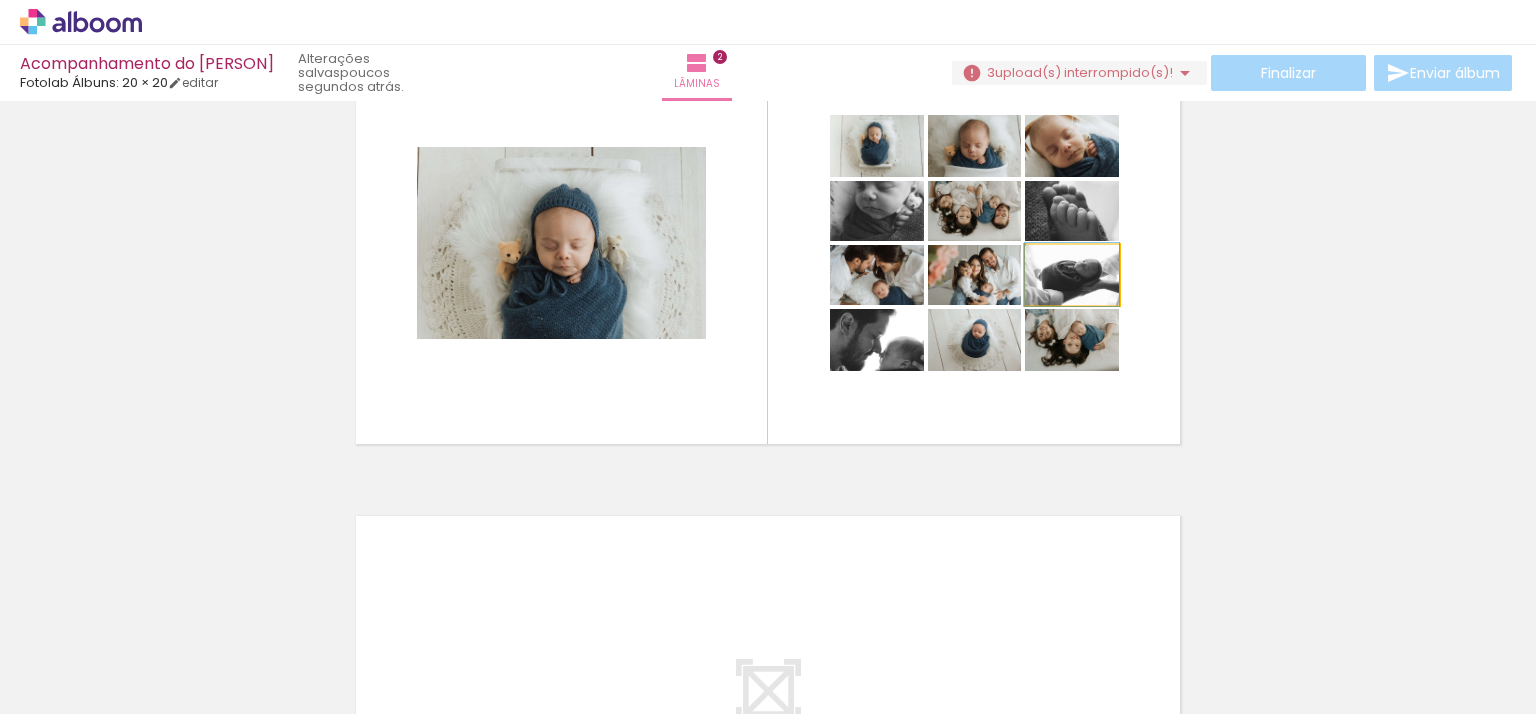 click at bounding box center [1064, 266] 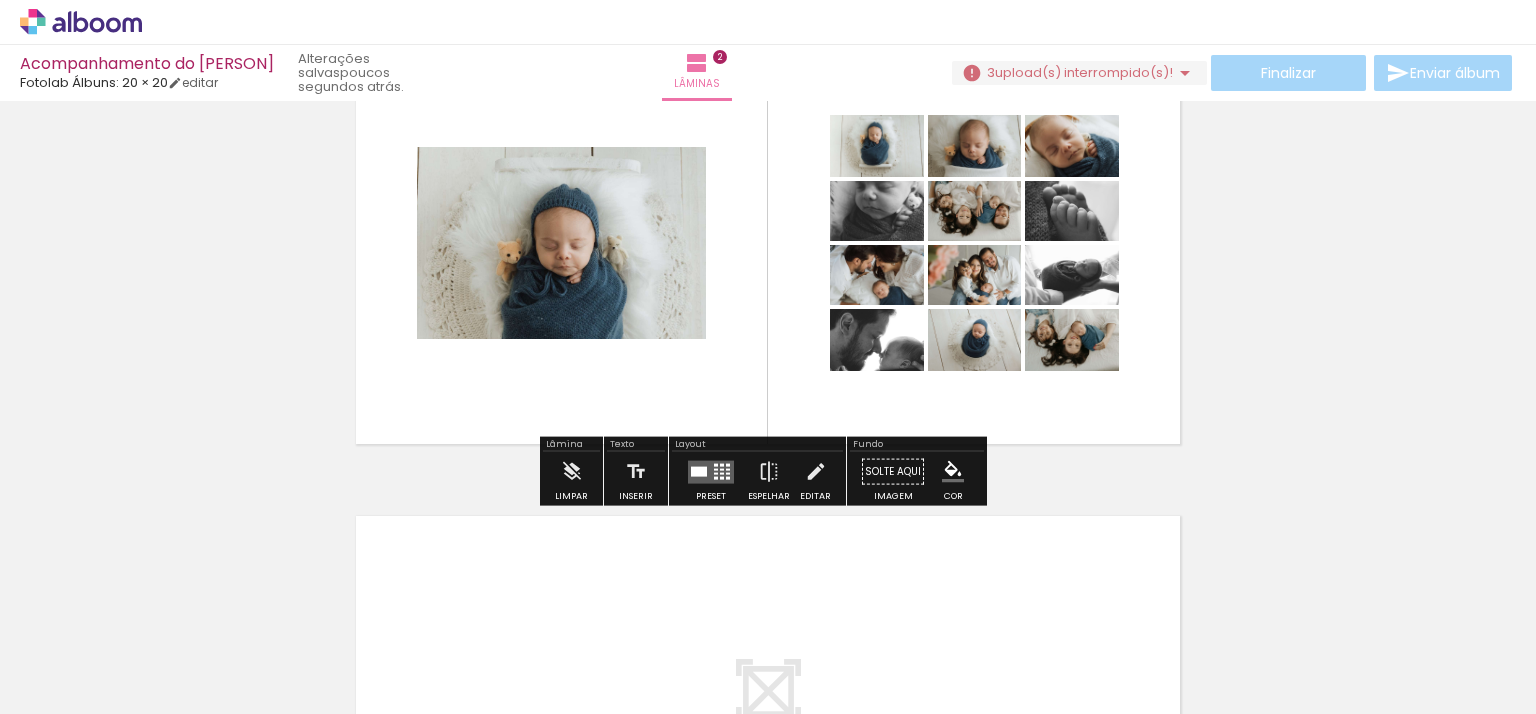 click on "Inserir lâmina 1  de 2  Inserir lâmina 2  de 2" at bounding box center [768, 218] 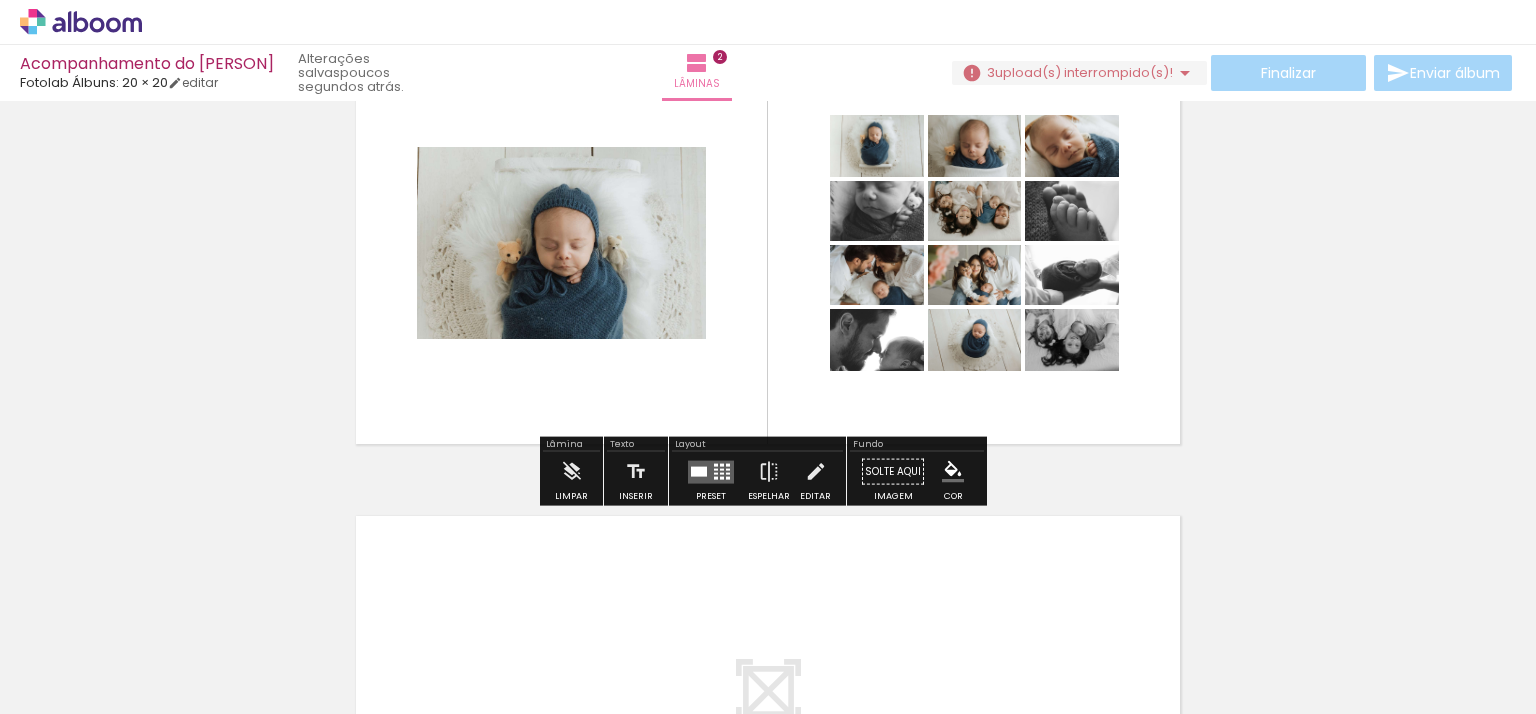 click on "P&B" at bounding box center [0, 0] 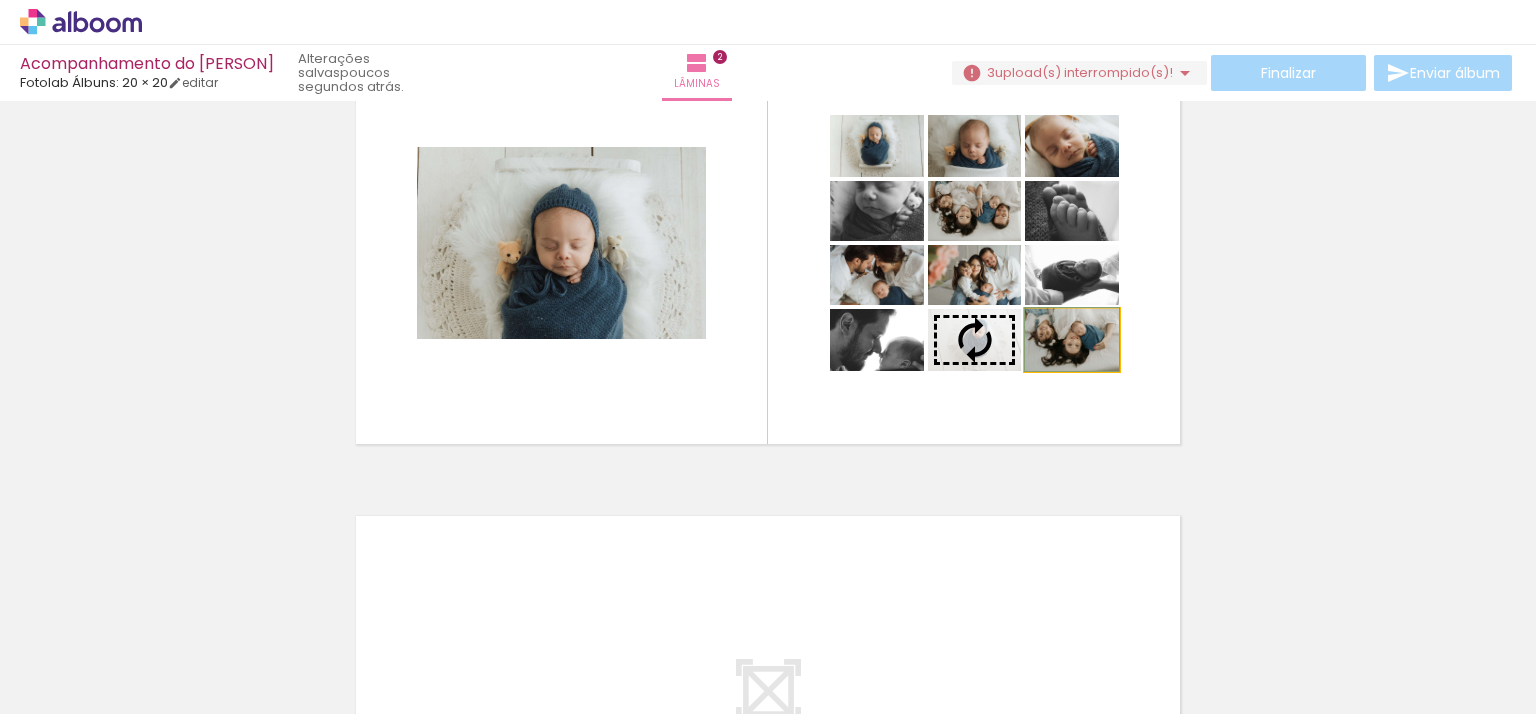drag, startPoint x: 1107, startPoint y: 354, endPoint x: 1008, endPoint y: 348, distance: 99.18165 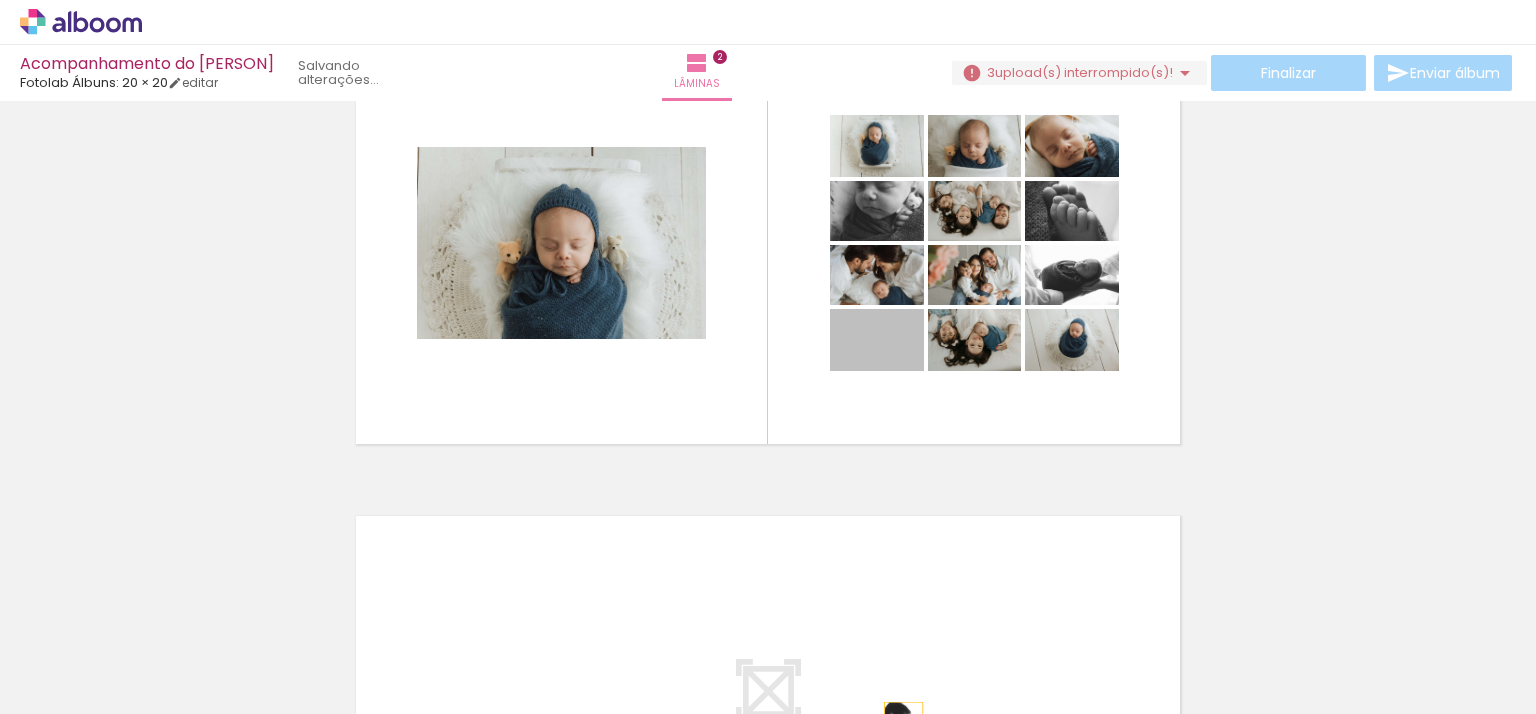 drag, startPoint x: 914, startPoint y: 352, endPoint x: 896, endPoint y: 715, distance: 363.446 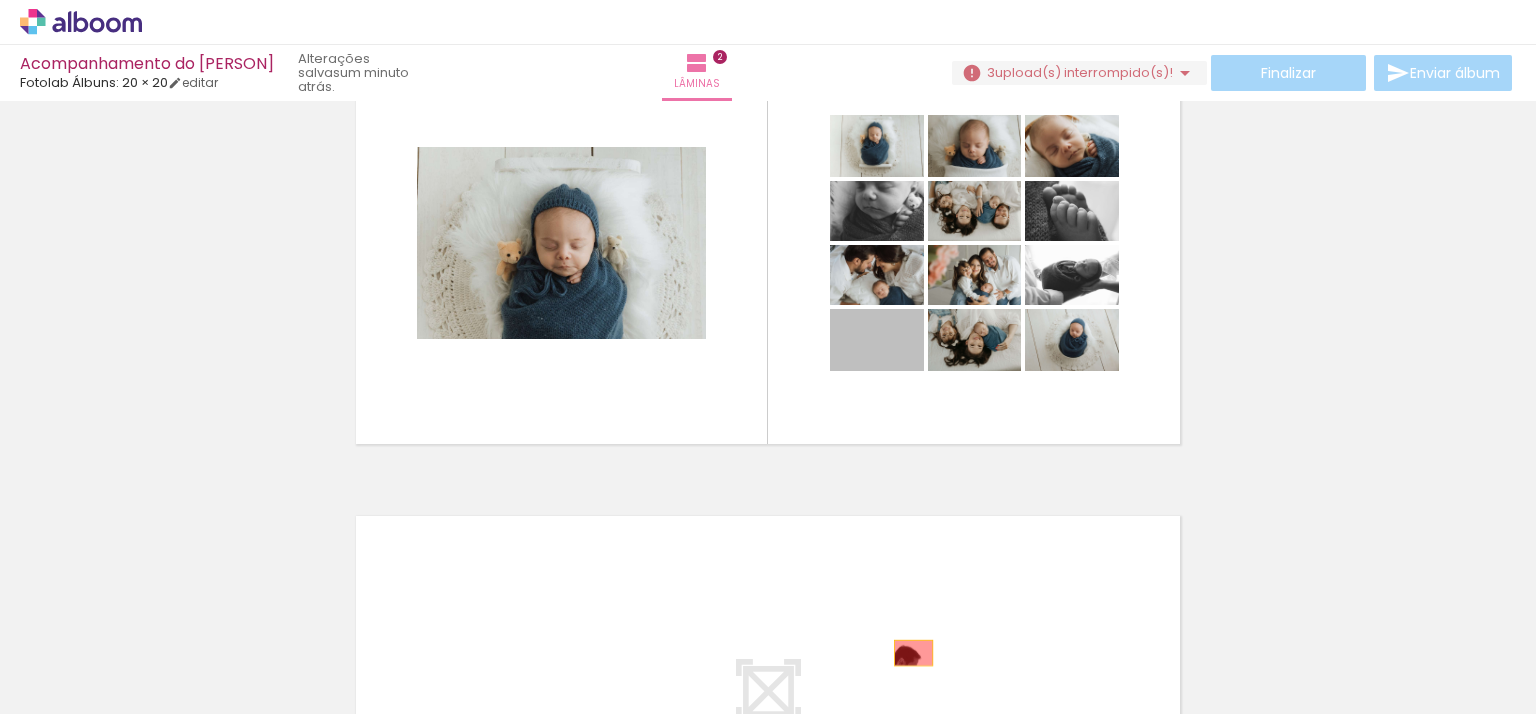 drag, startPoint x: 910, startPoint y: 358, endPoint x: 908, endPoint y: 549, distance: 191.01047 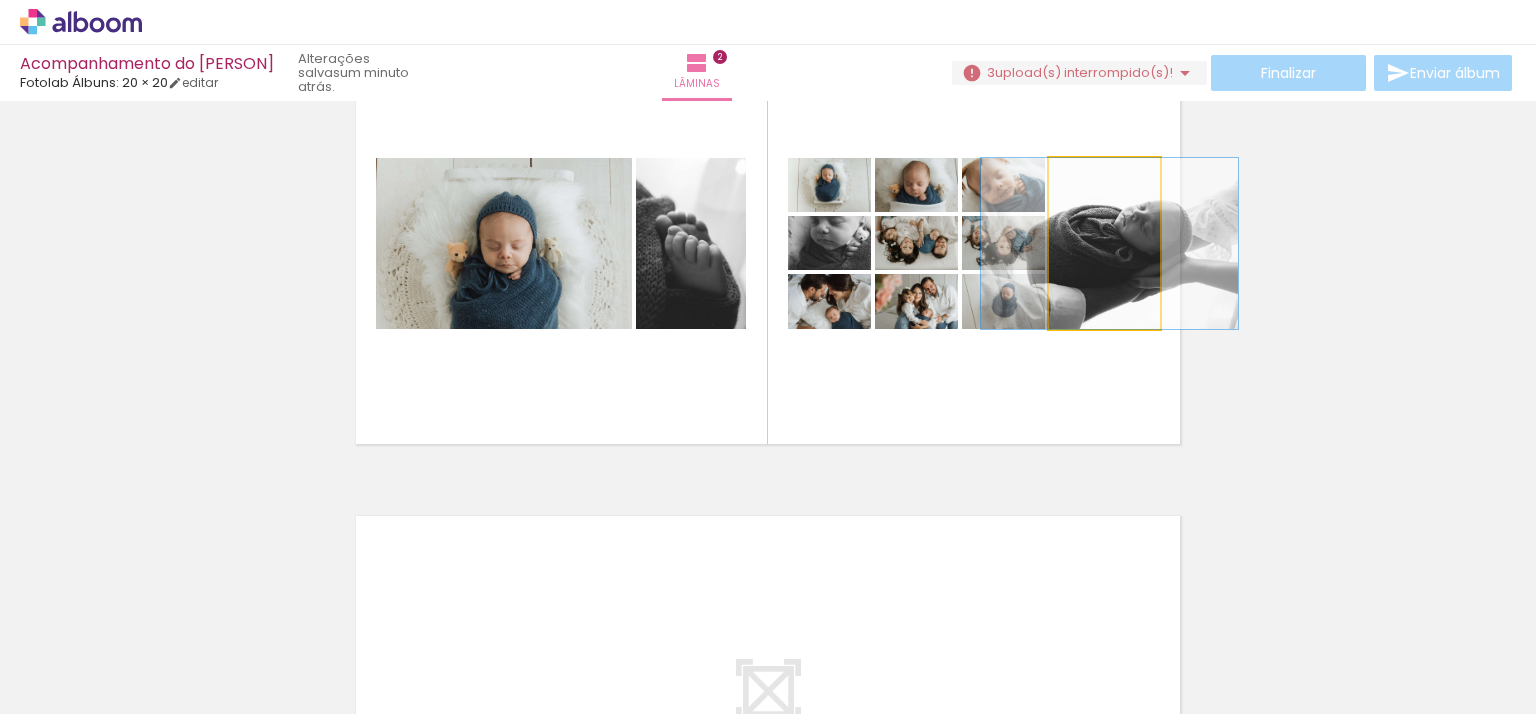 drag, startPoint x: 1092, startPoint y: 274, endPoint x: 1097, endPoint y: 331, distance: 57.21888 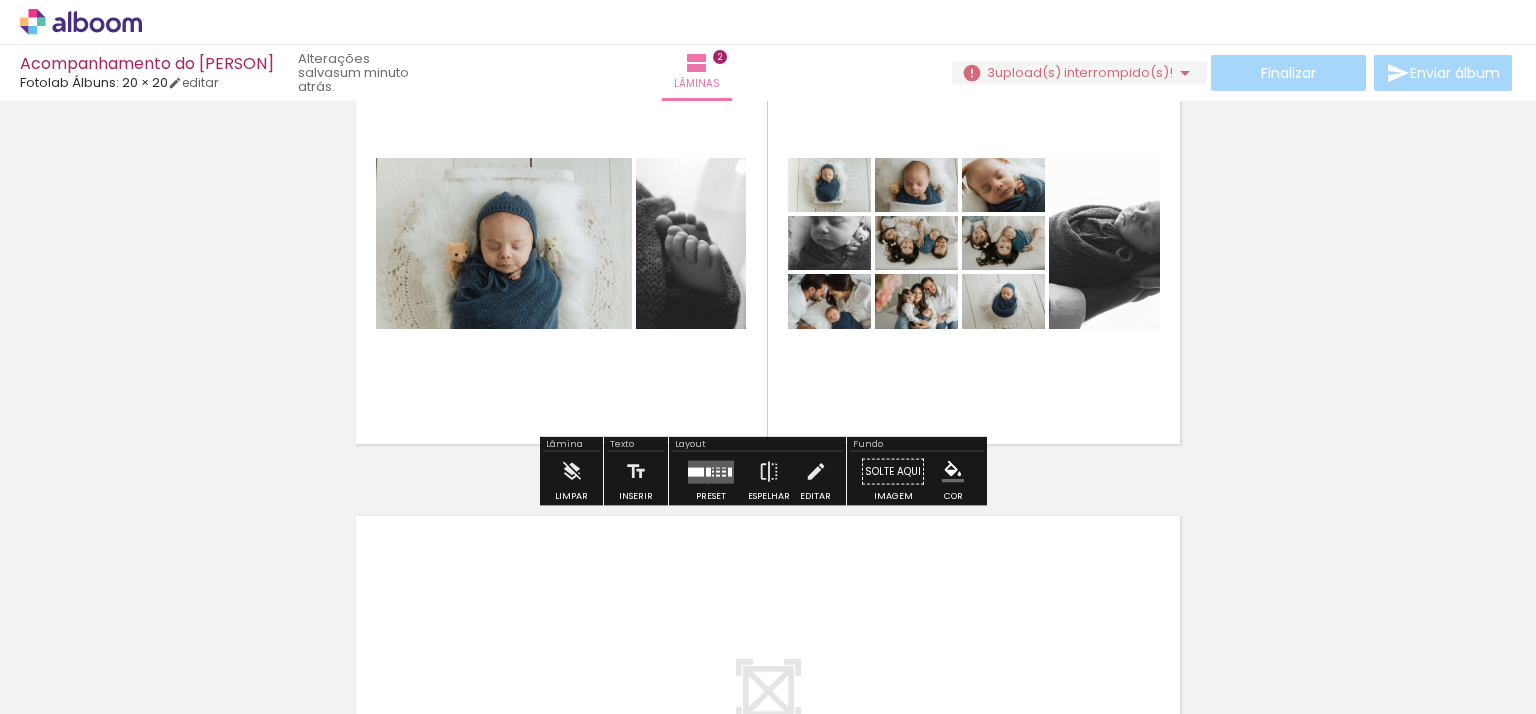 click at bounding box center [711, 472] 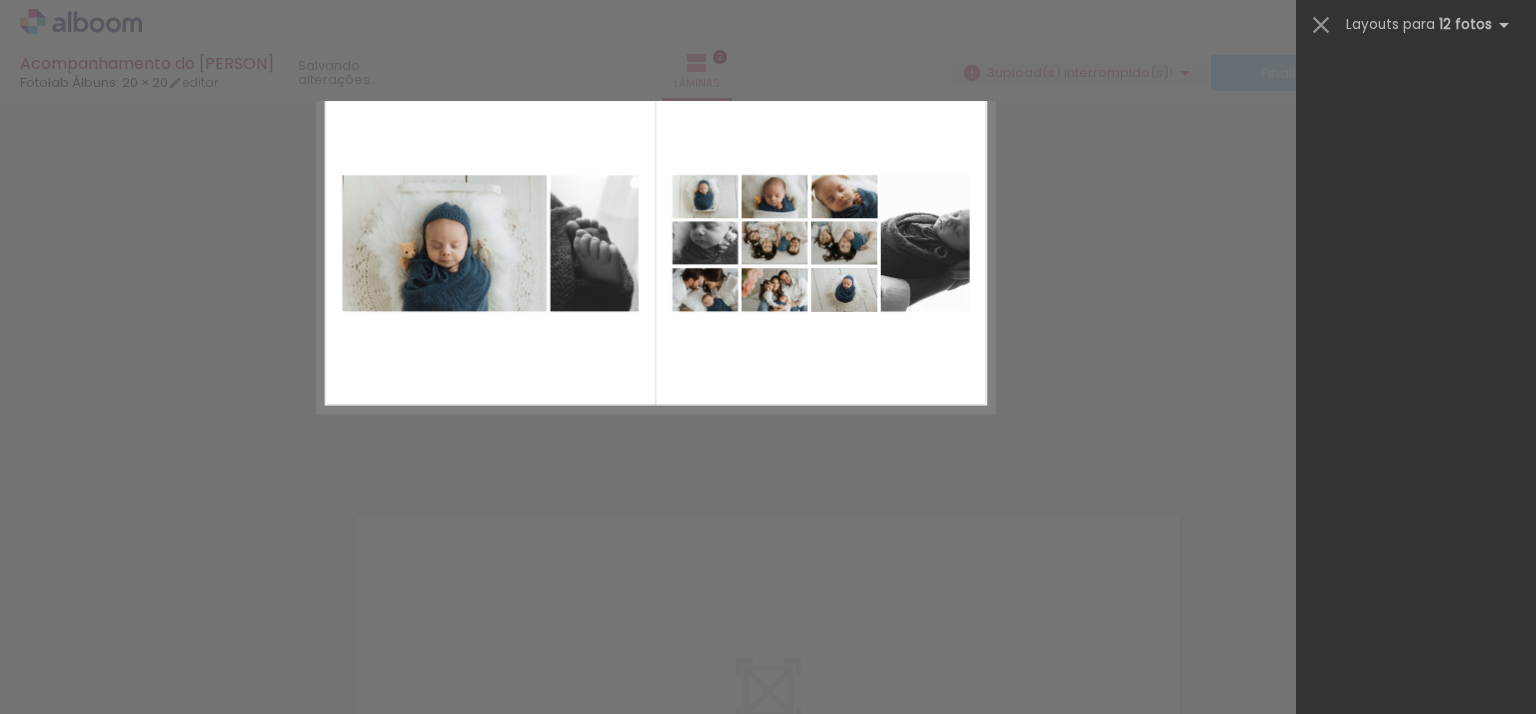 scroll, scrollTop: 0, scrollLeft: 0, axis: both 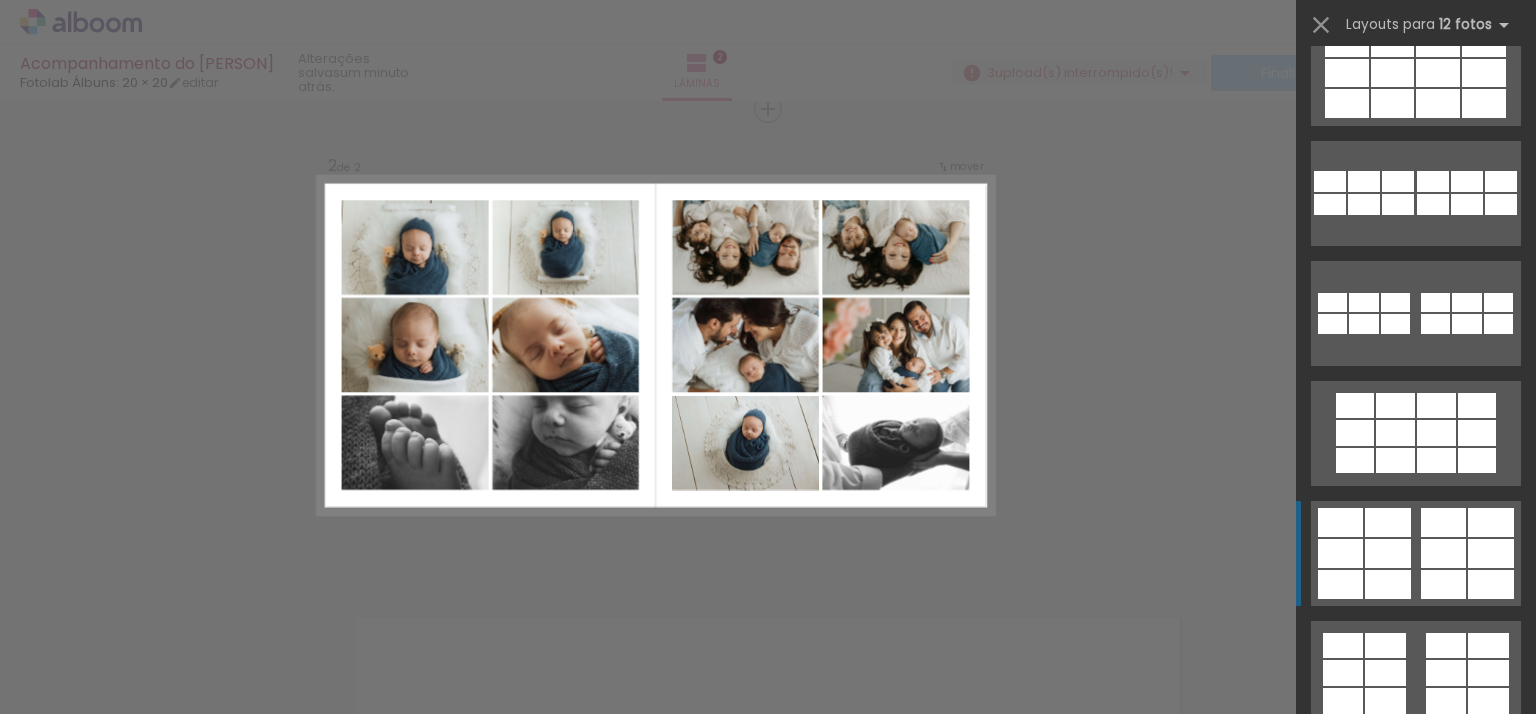 click at bounding box center [1475, -287] 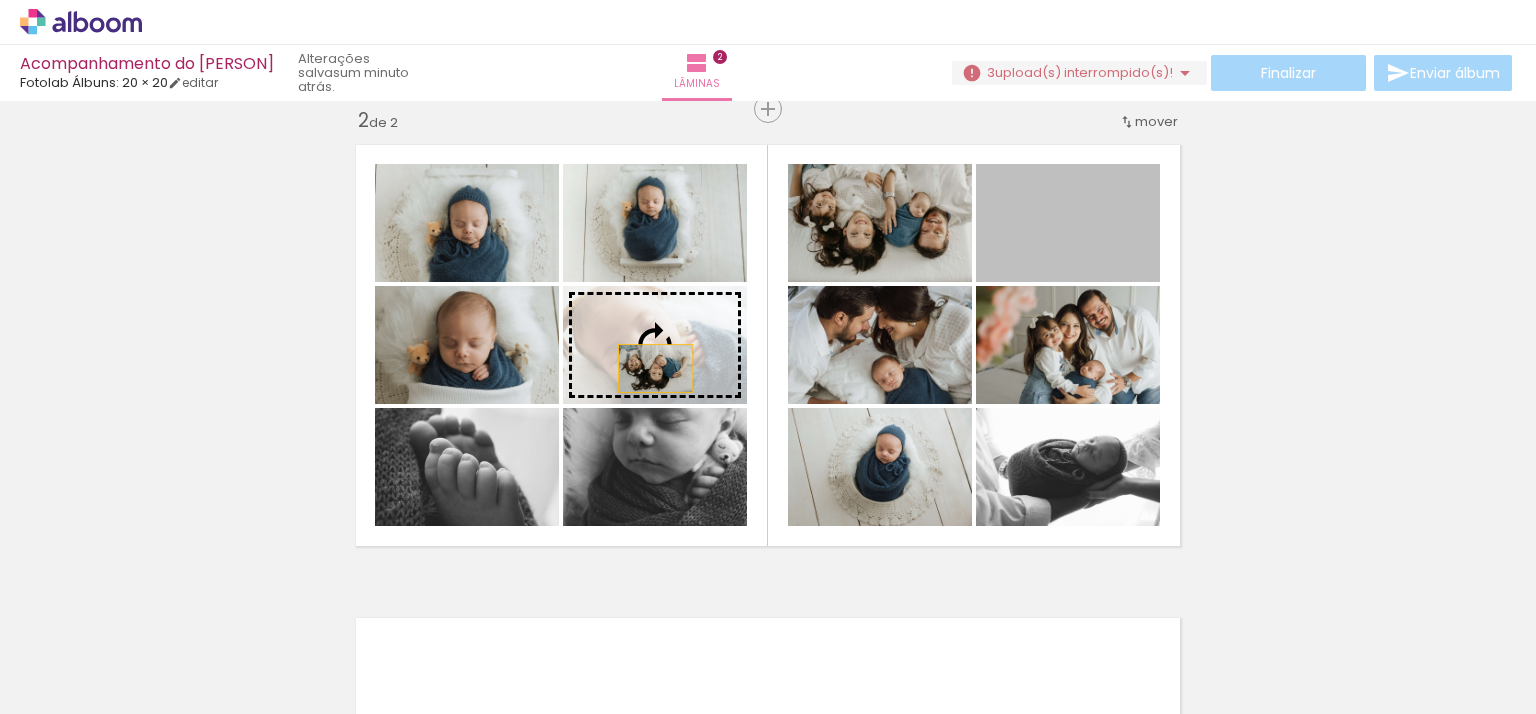 drag, startPoint x: 1072, startPoint y: 239, endPoint x: 648, endPoint y: 368, distance: 443.18958 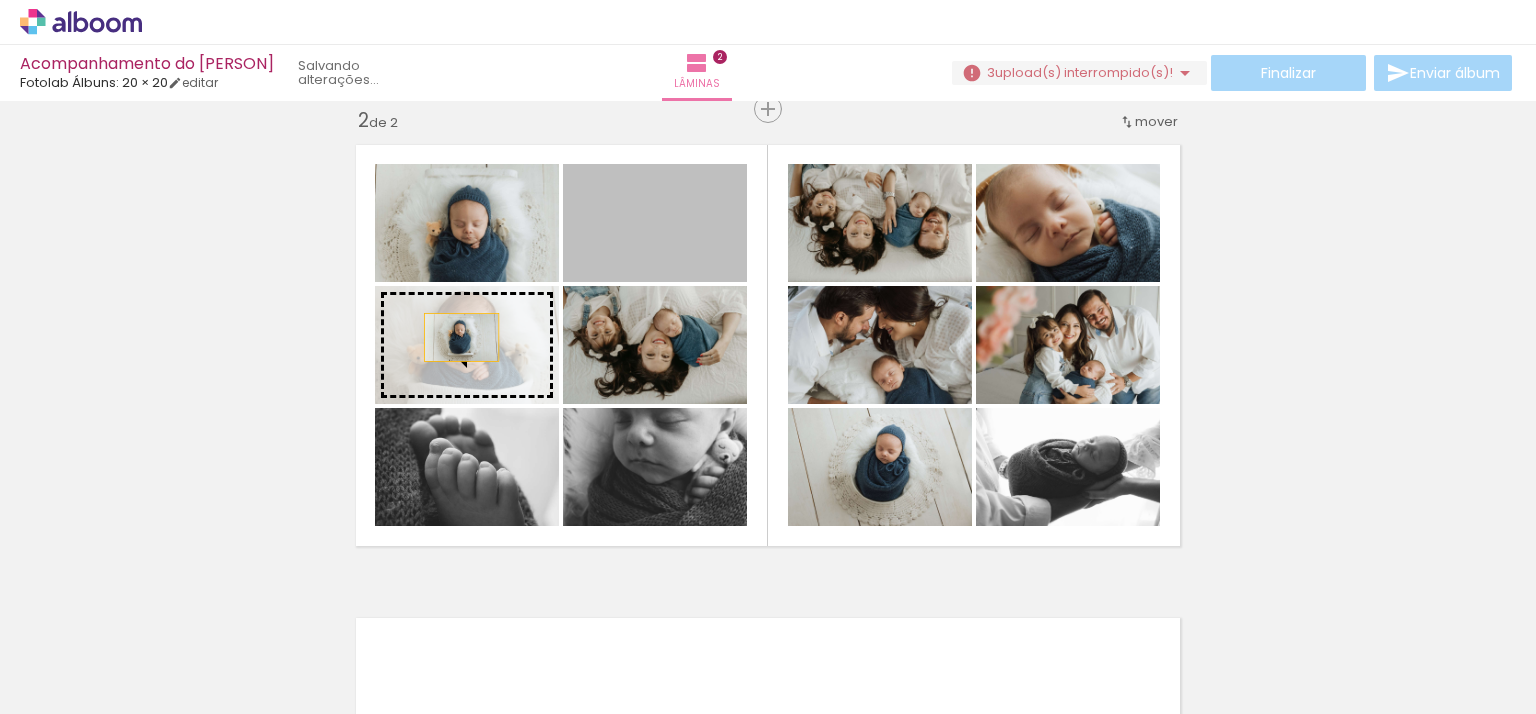 drag, startPoint x: 651, startPoint y: 223, endPoint x: 454, endPoint y: 337, distance: 227.60712 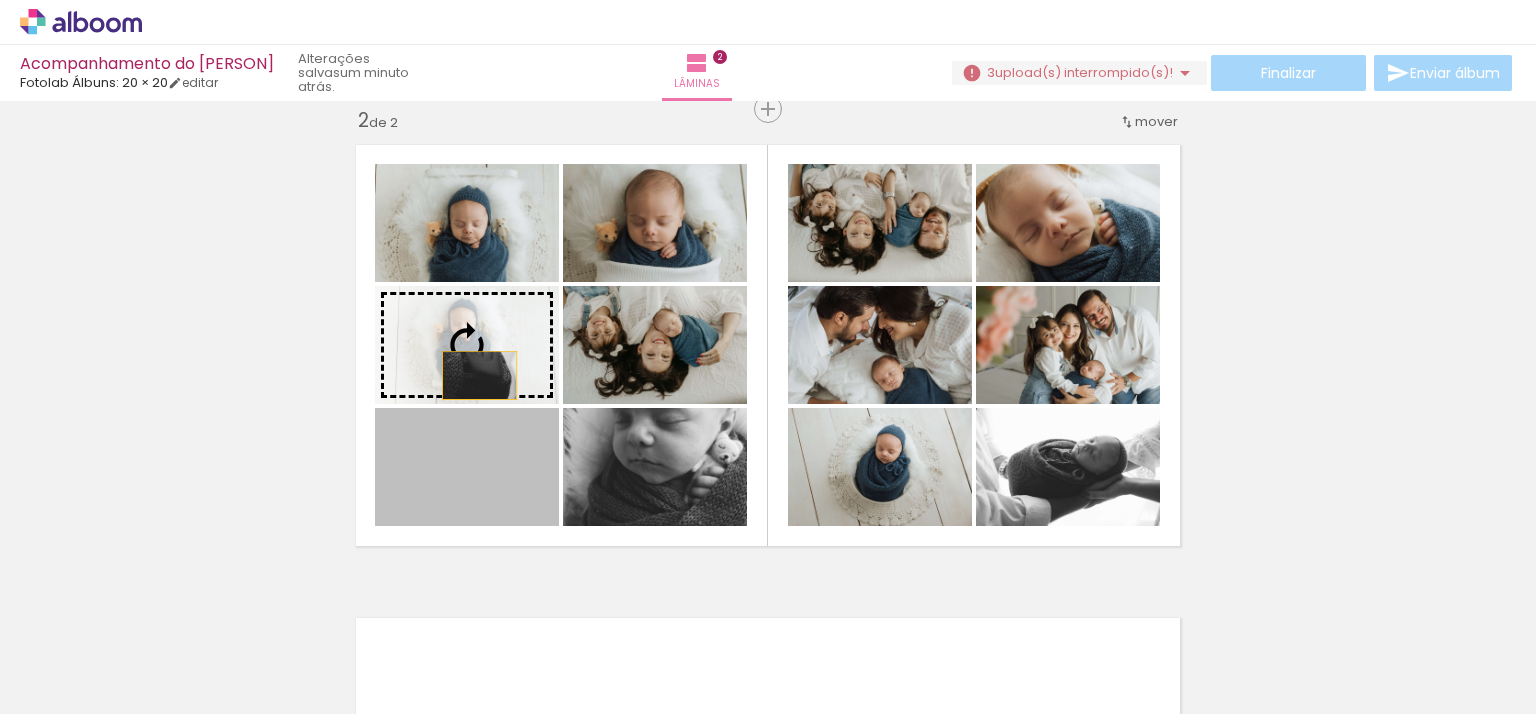 drag, startPoint x: 460, startPoint y: 508, endPoint x: 472, endPoint y: 375, distance: 133.54025 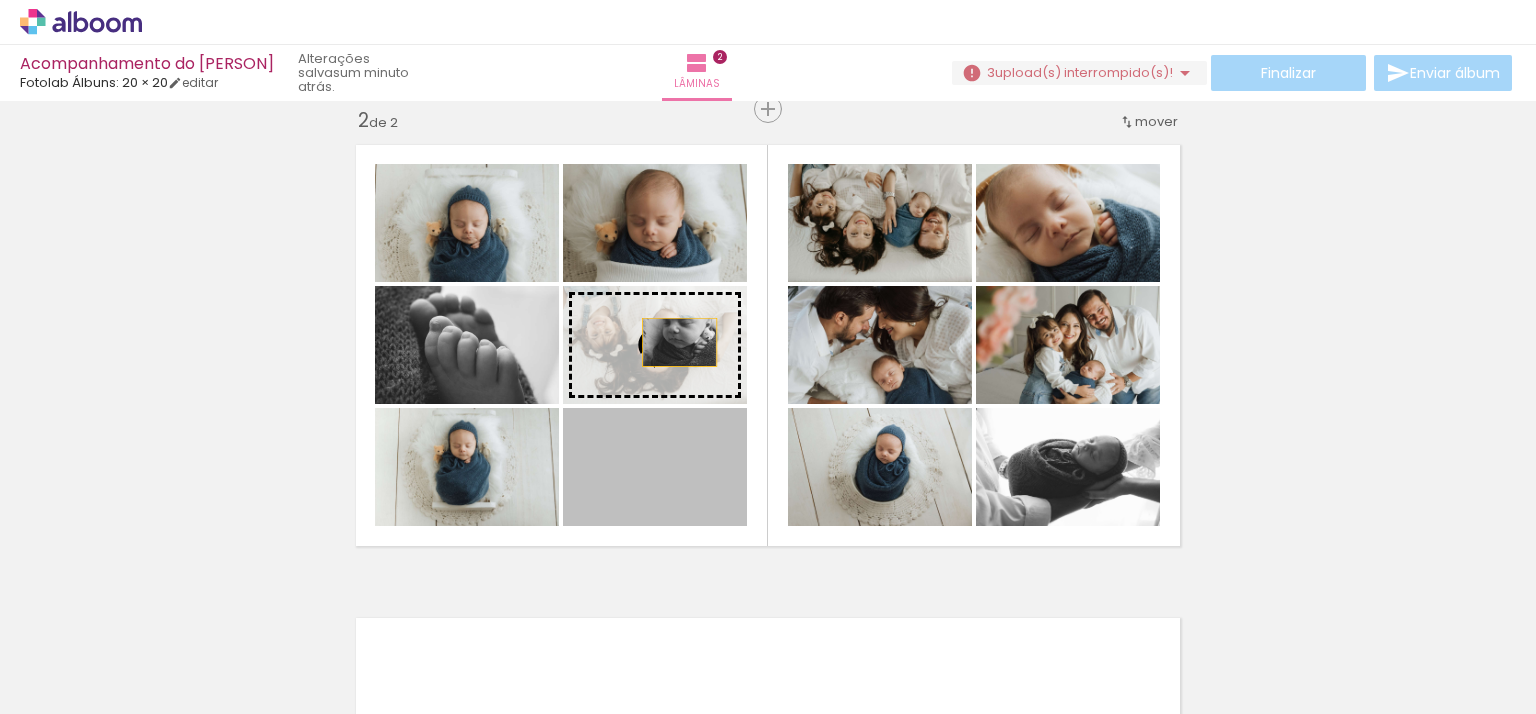 drag, startPoint x: 664, startPoint y: 509, endPoint x: 672, endPoint y: 342, distance: 167.19151 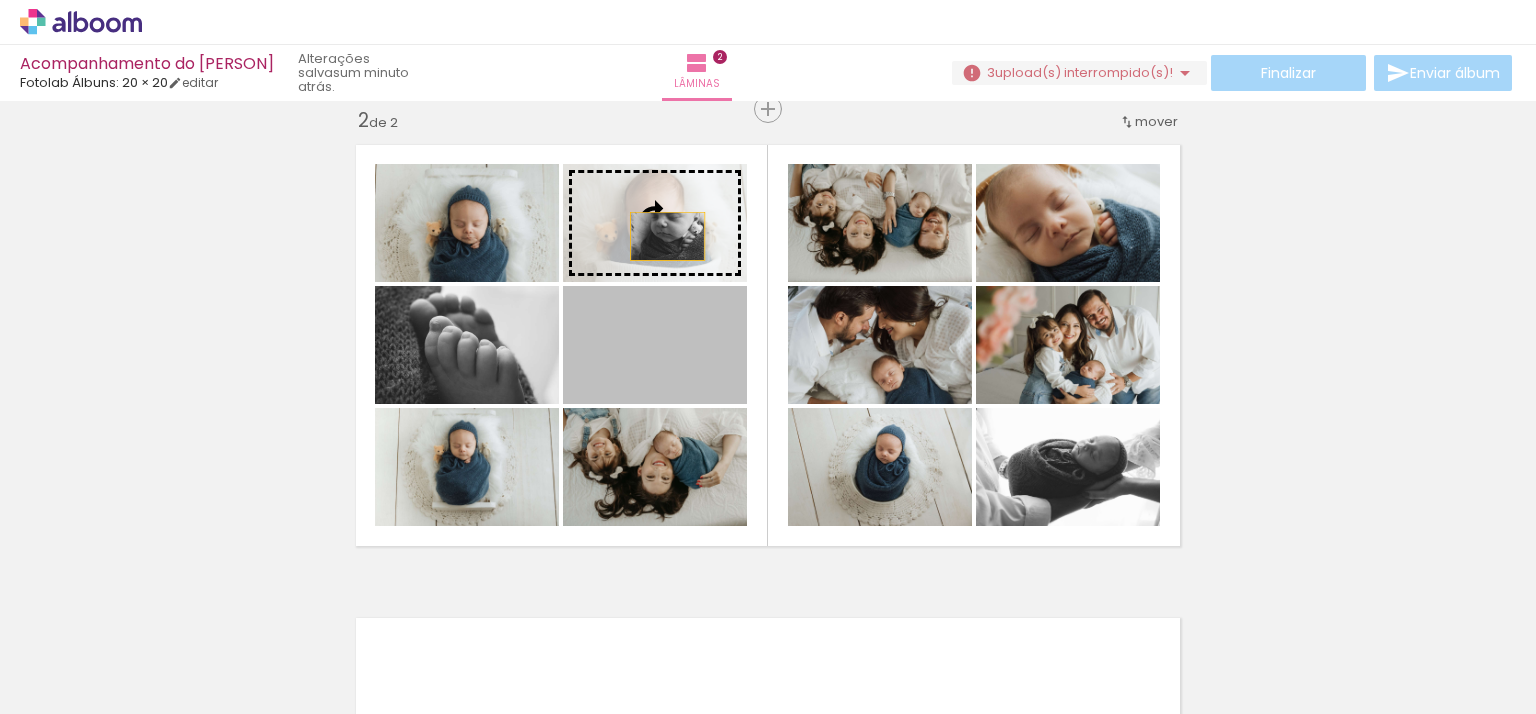 drag, startPoint x: 660, startPoint y: 377, endPoint x: 660, endPoint y: 236, distance: 141 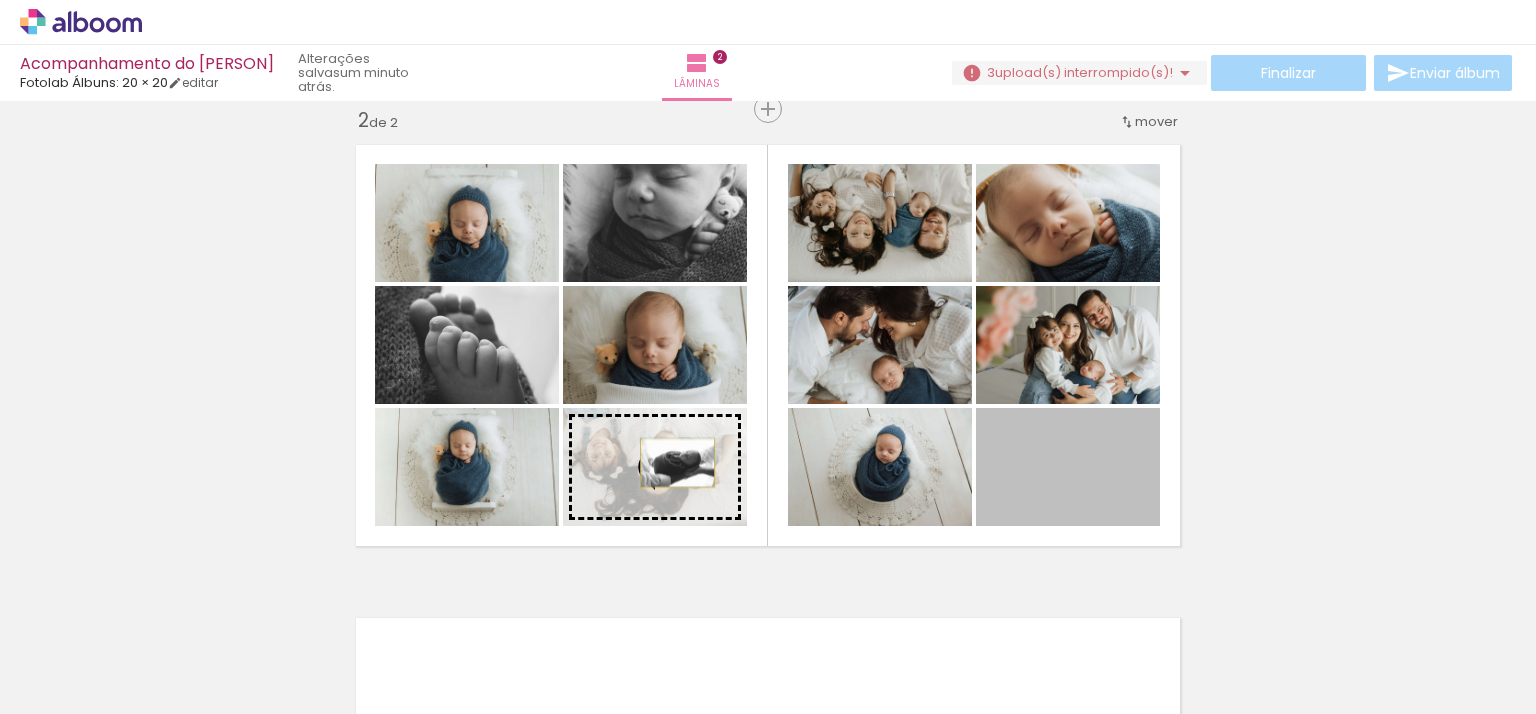 drag, startPoint x: 1110, startPoint y: 491, endPoint x: 670, endPoint y: 463, distance: 440.89 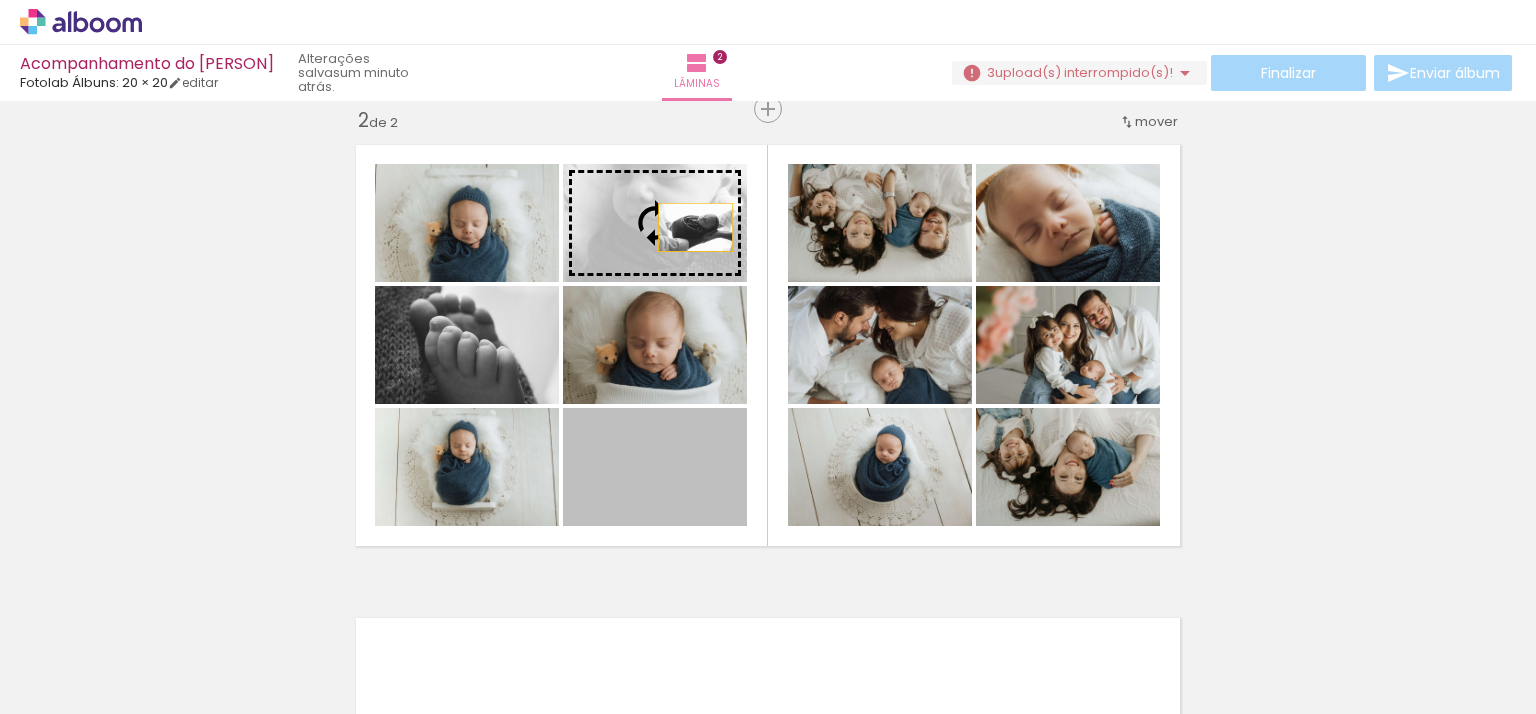 drag, startPoint x: 697, startPoint y: 505, endPoint x: 688, endPoint y: 227, distance: 278.14566 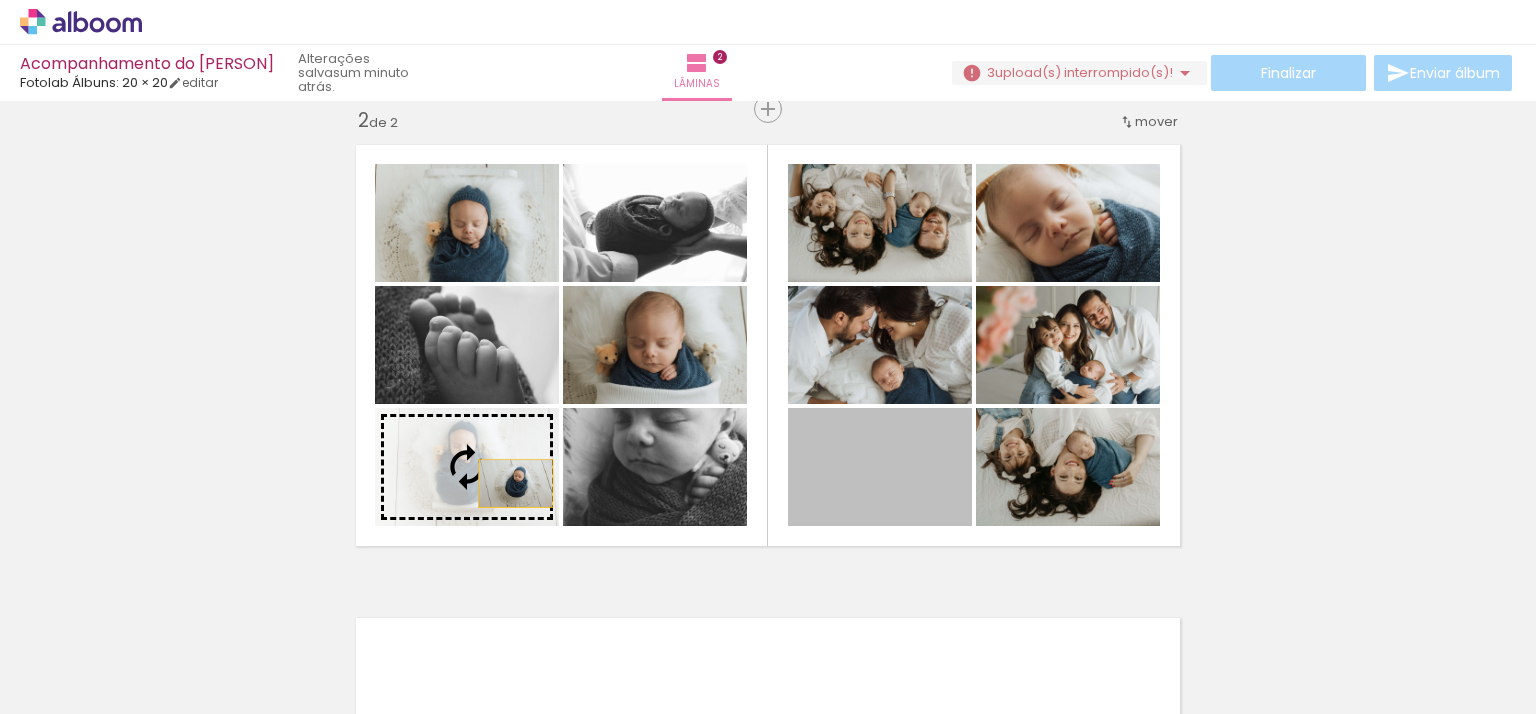 drag, startPoint x: 886, startPoint y: 480, endPoint x: 508, endPoint y: 483, distance: 378.0119 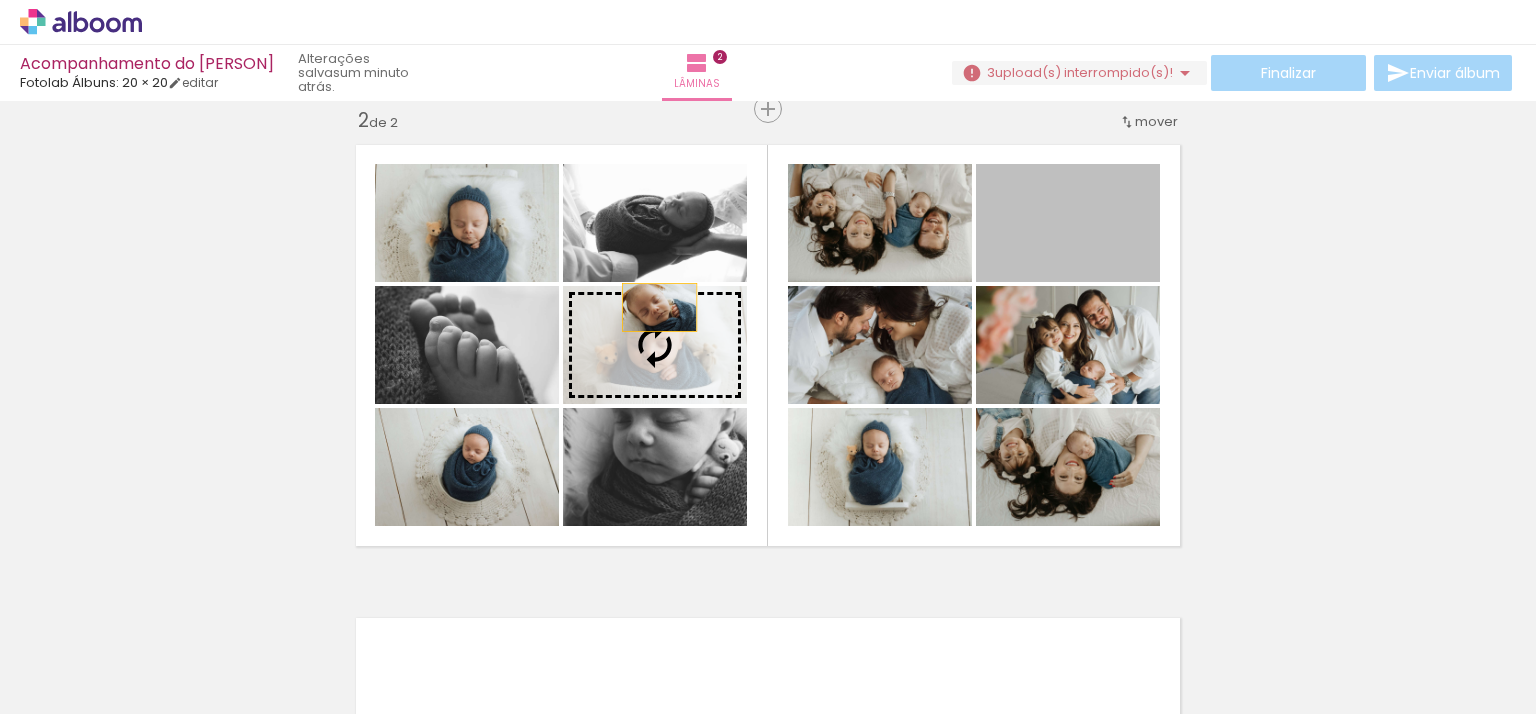 drag, startPoint x: 1082, startPoint y: 227, endPoint x: 652, endPoint y: 307, distance: 437.37854 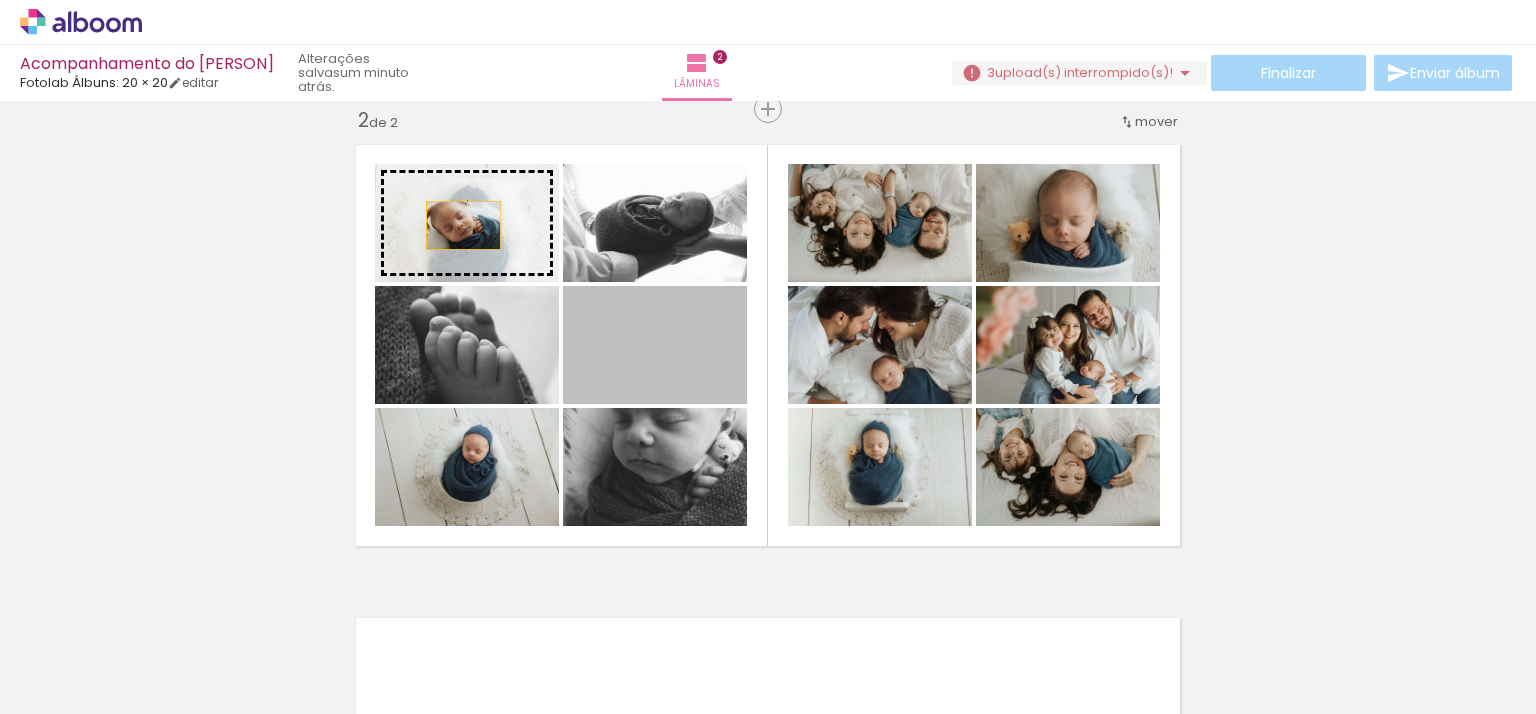 drag, startPoint x: 665, startPoint y: 379, endPoint x: 456, endPoint y: 225, distance: 259.6093 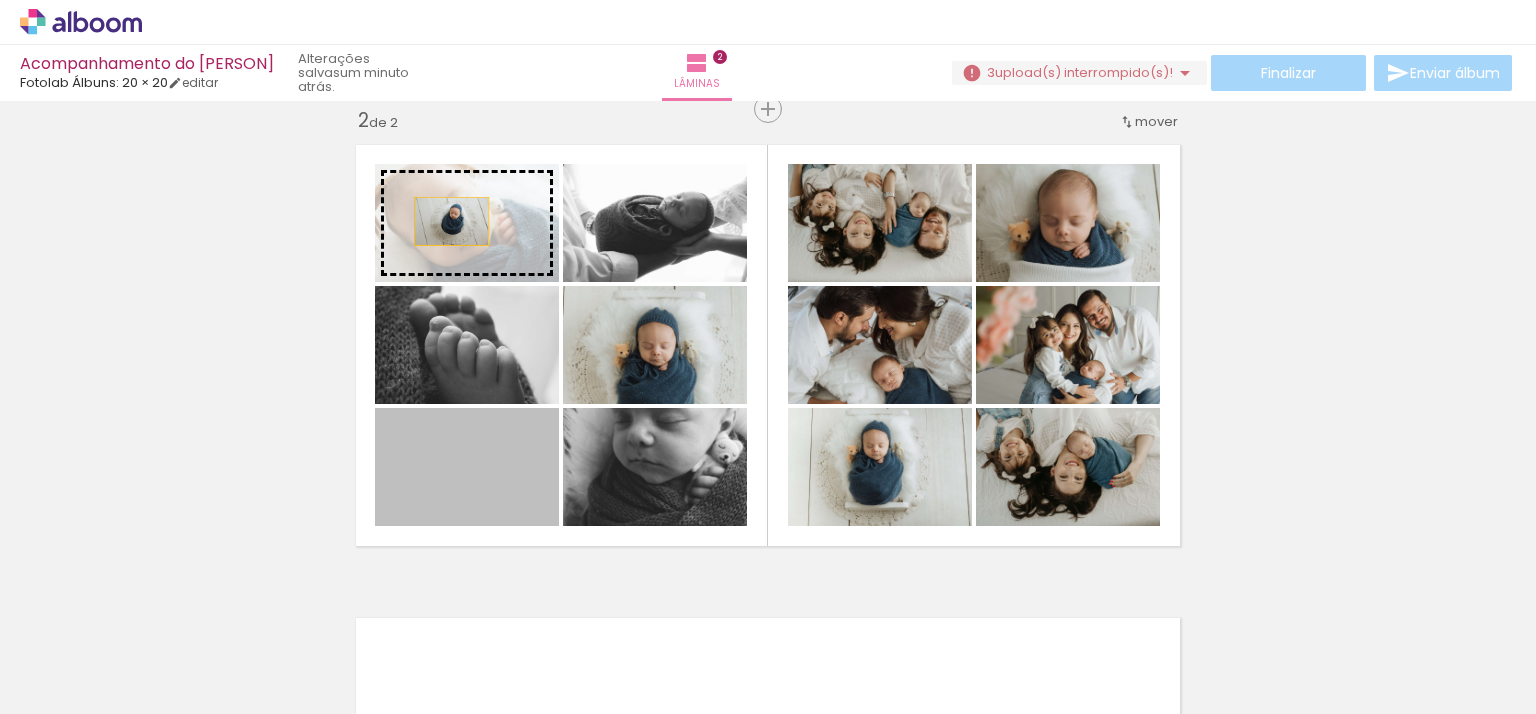 drag, startPoint x: 466, startPoint y: 503, endPoint x: 444, endPoint y: 219, distance: 284.85083 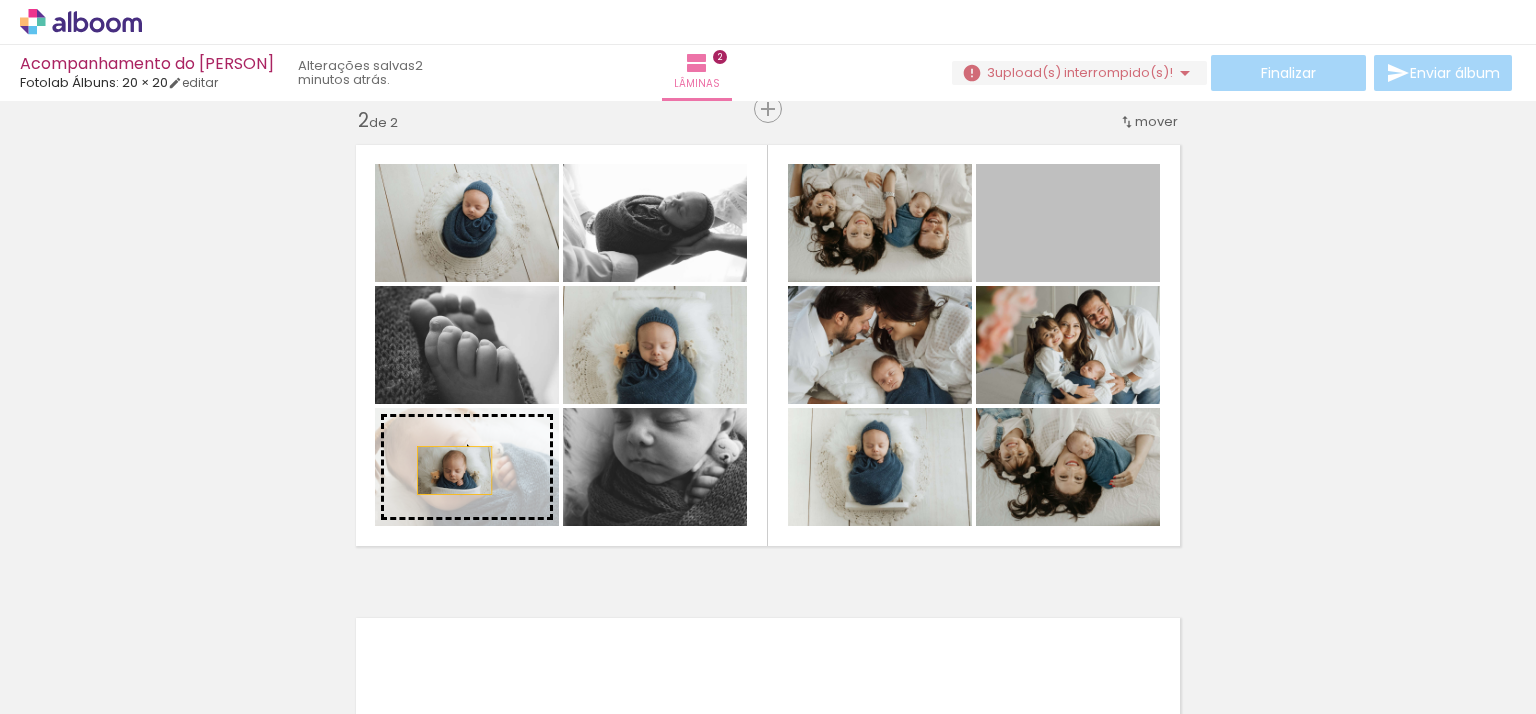 drag, startPoint x: 1067, startPoint y: 257, endPoint x: 447, endPoint y: 470, distance: 655.5677 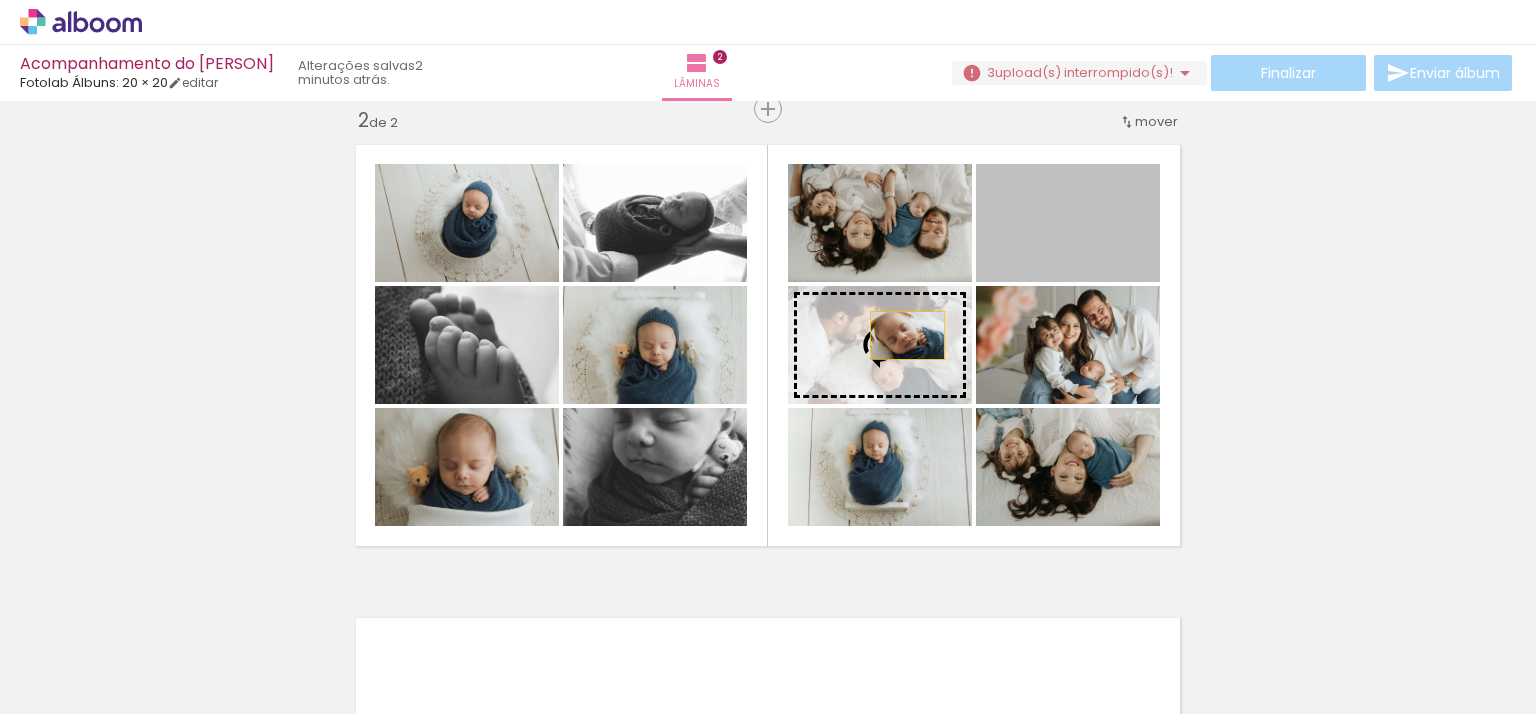 drag, startPoint x: 1089, startPoint y: 239, endPoint x: 900, endPoint y: 335, distance: 211.98349 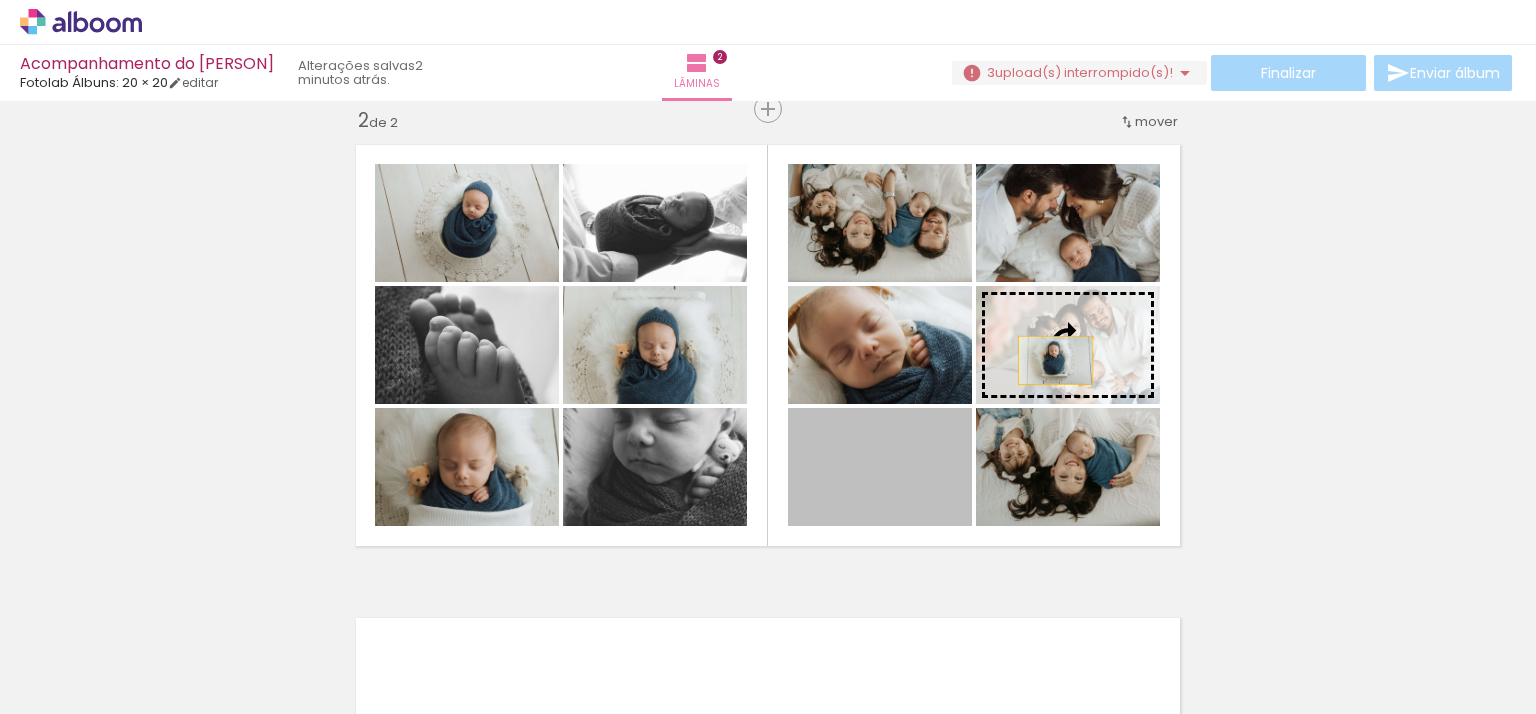 drag, startPoint x: 884, startPoint y: 487, endPoint x: 1048, endPoint y: 360, distance: 207.42468 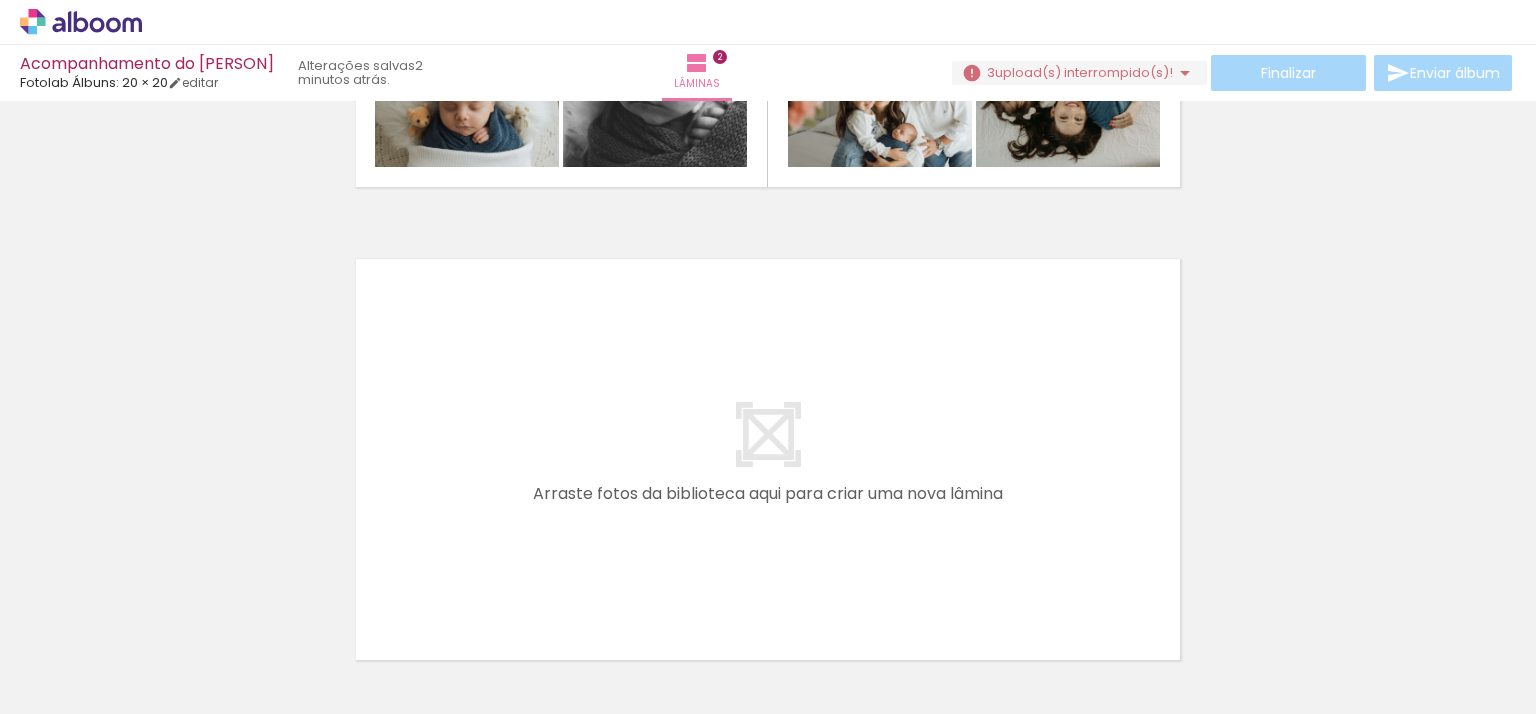scroll, scrollTop: 898, scrollLeft: 0, axis: vertical 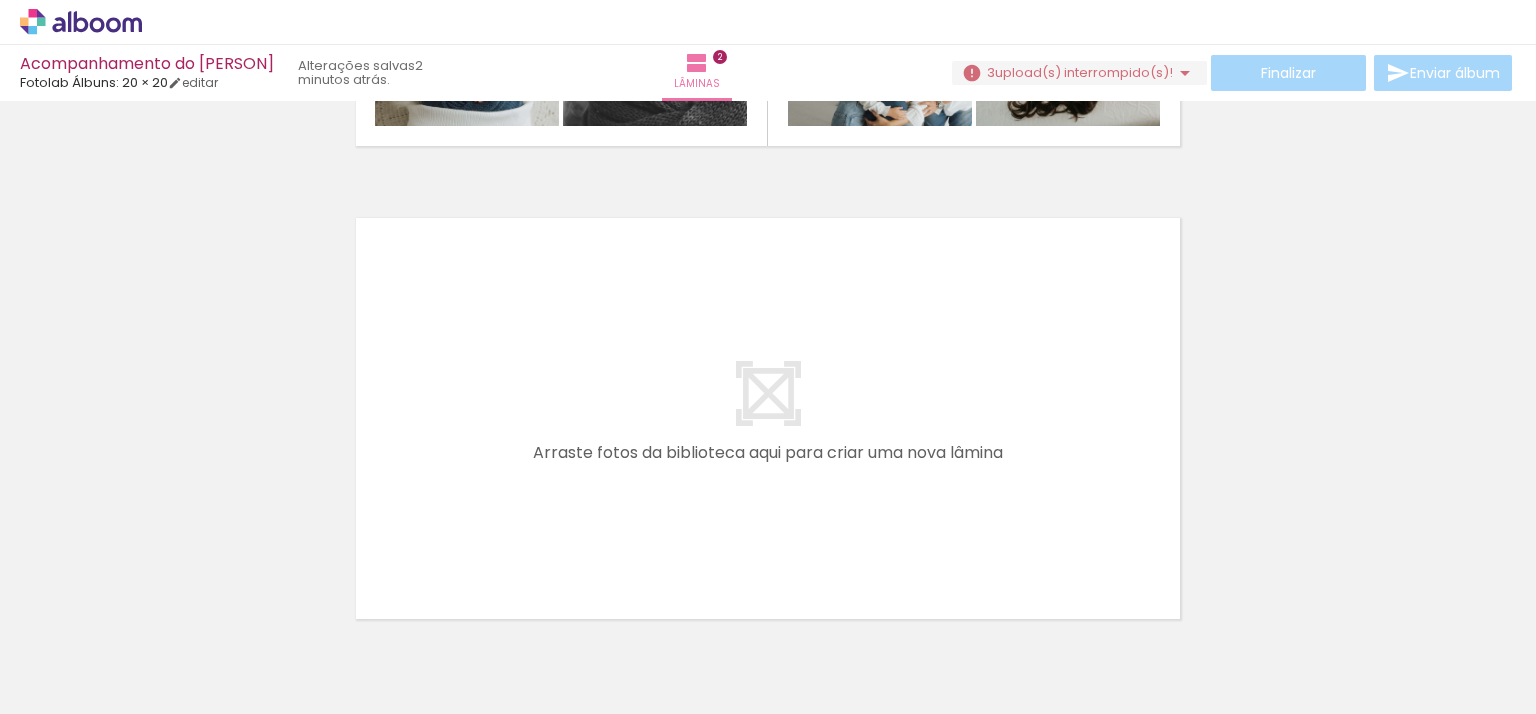 click at bounding box center [156, 606] 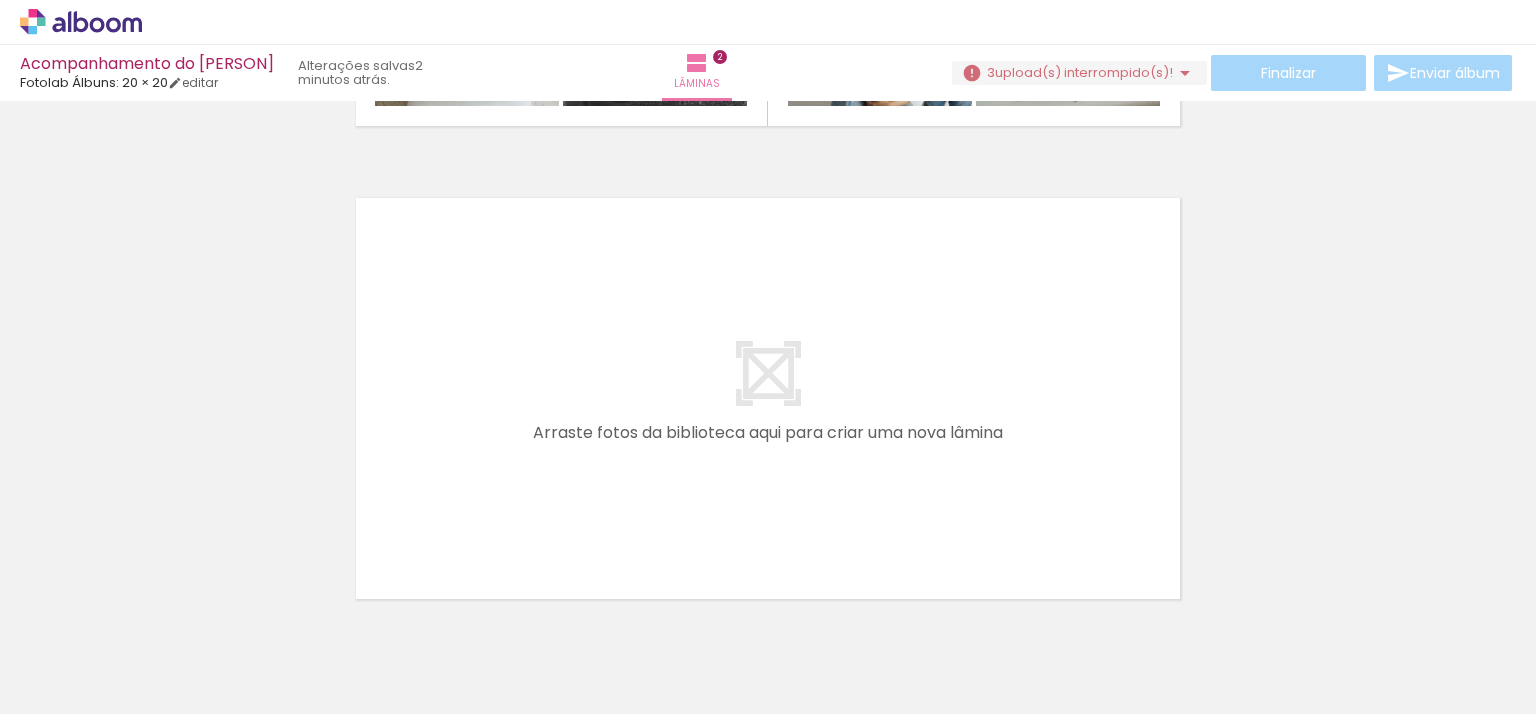 scroll, scrollTop: 1009, scrollLeft: 0, axis: vertical 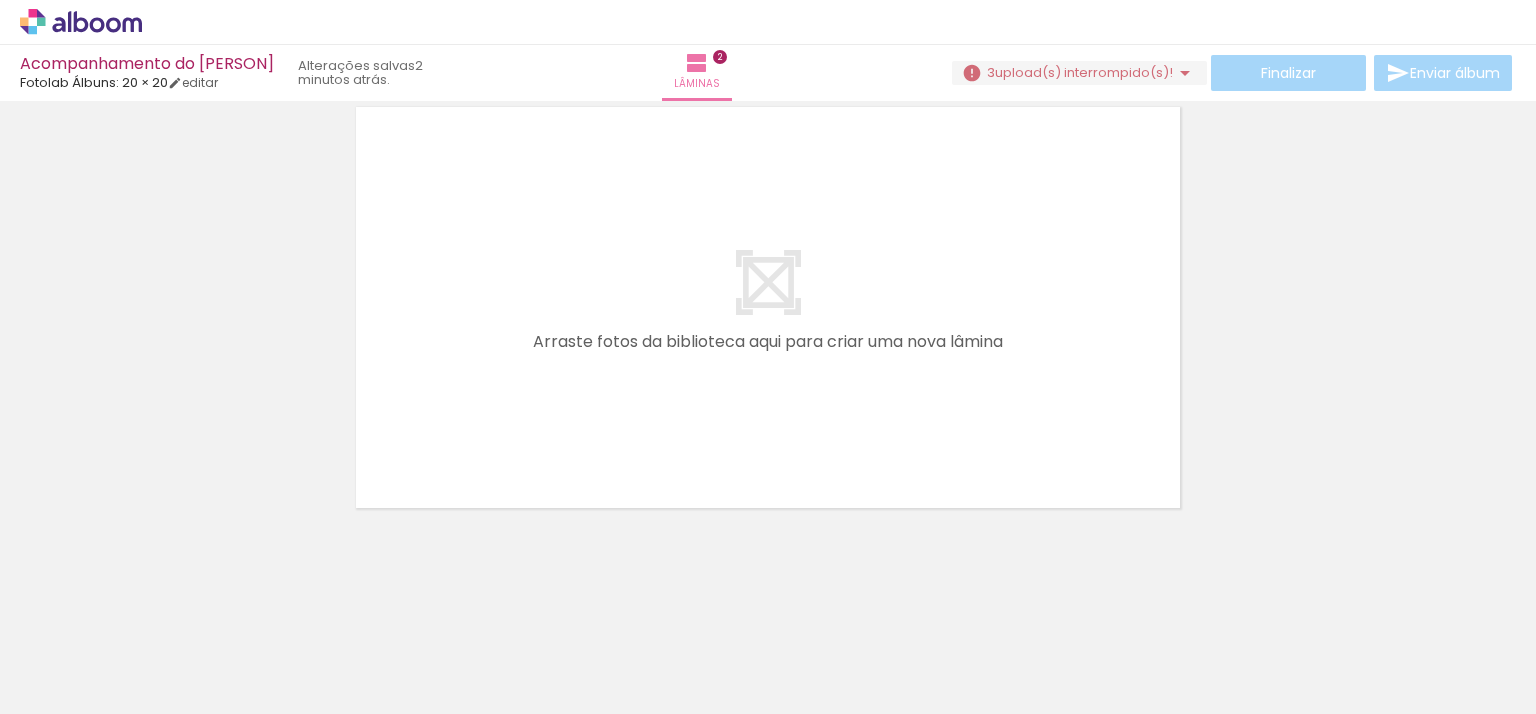 click on "Adicionar
Fotos" at bounding box center [61, 687] 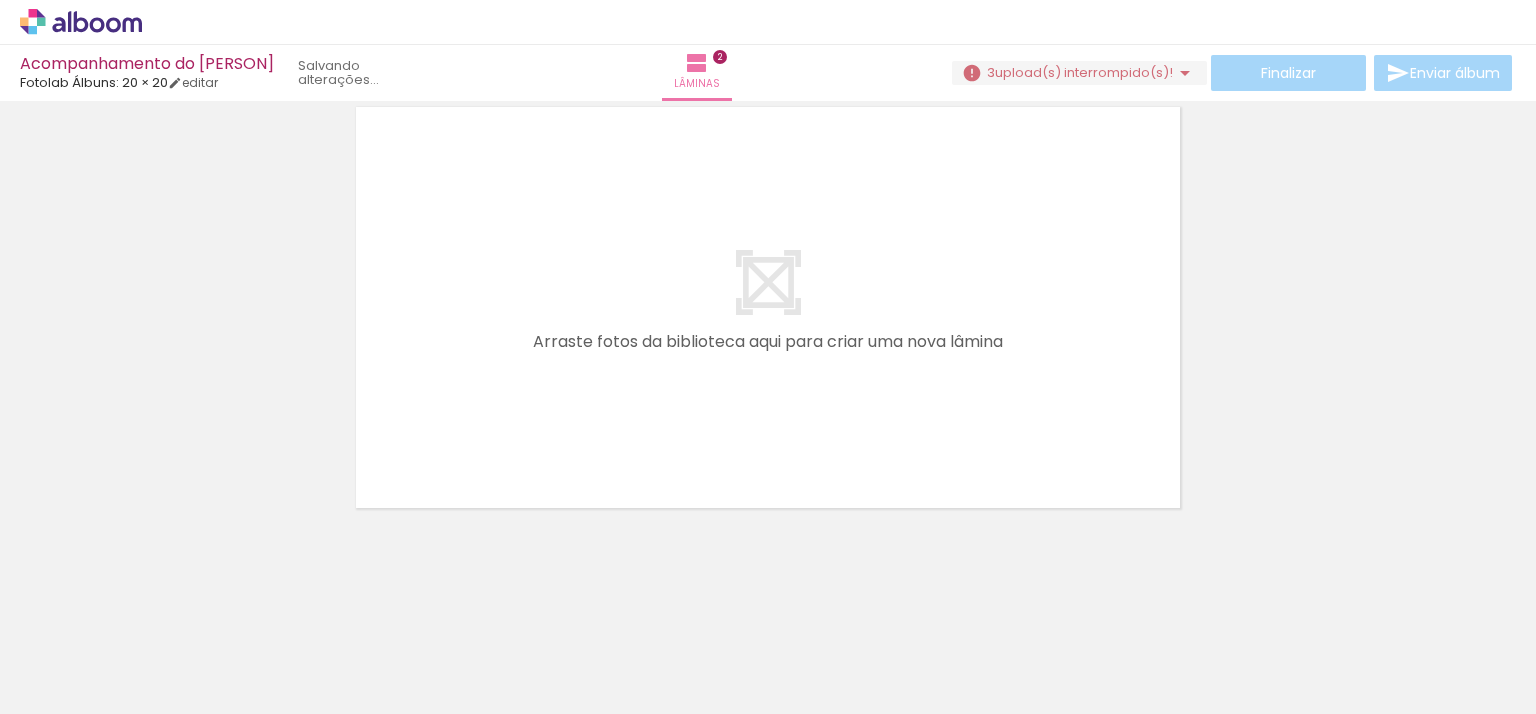 scroll, scrollTop: 0, scrollLeft: 0, axis: both 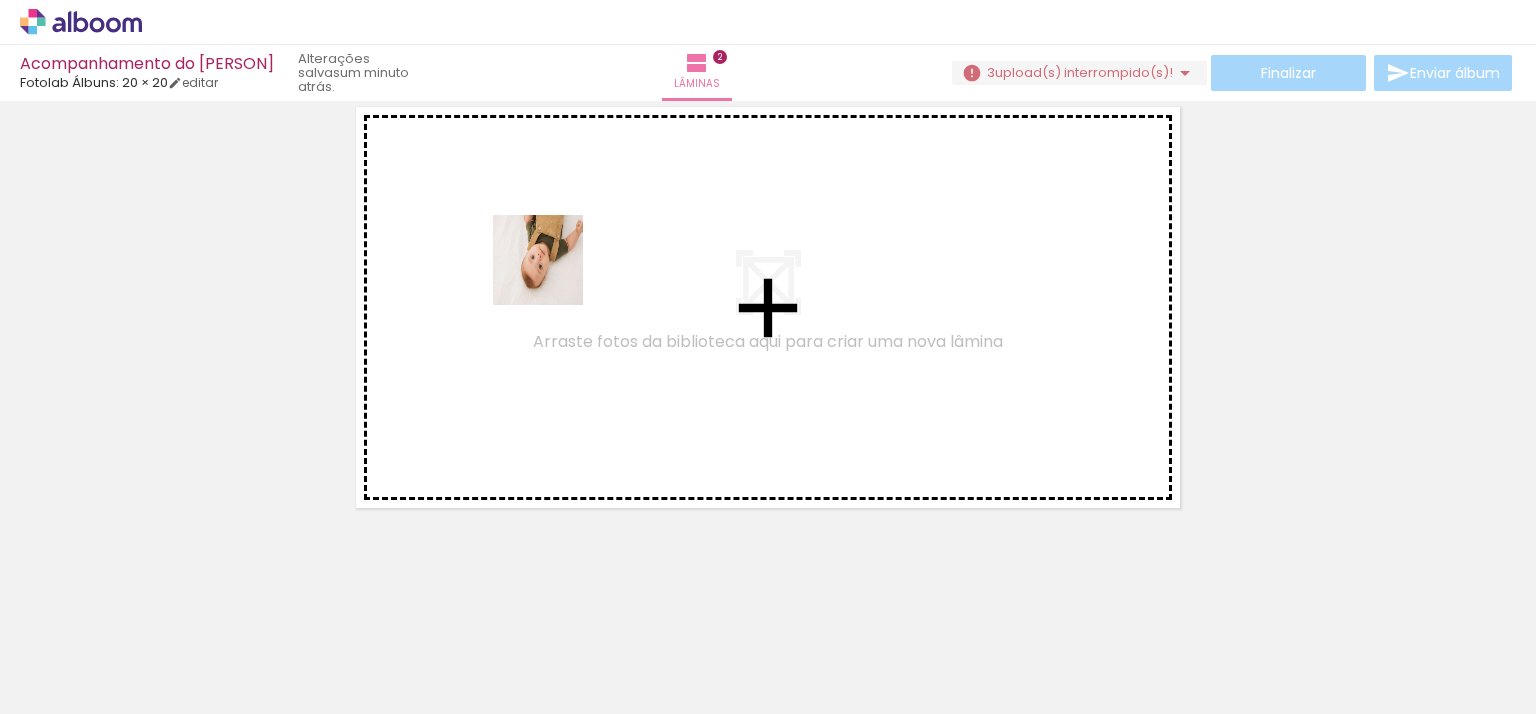 drag, startPoint x: 510, startPoint y: 657, endPoint x: 568, endPoint y: 466, distance: 199.61212 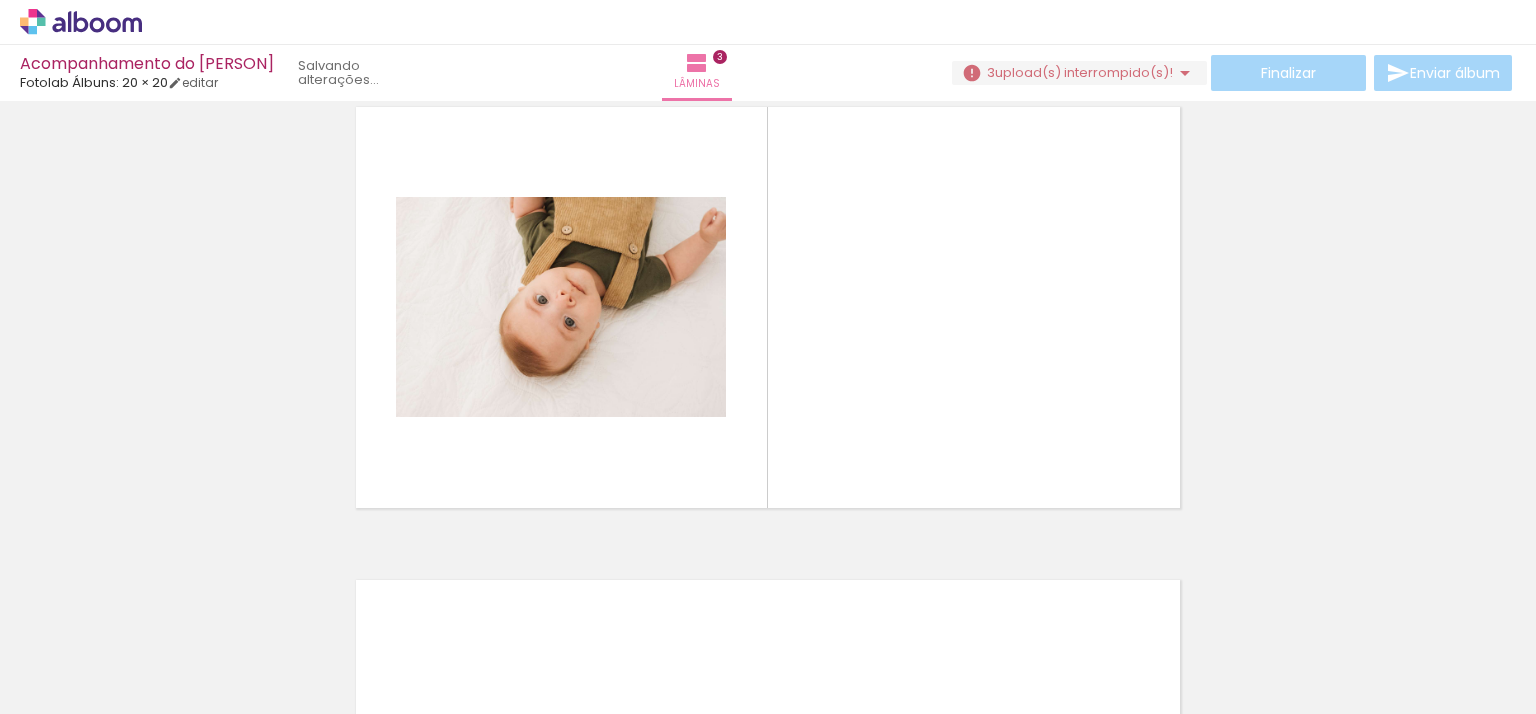 scroll, scrollTop: 976, scrollLeft: 0, axis: vertical 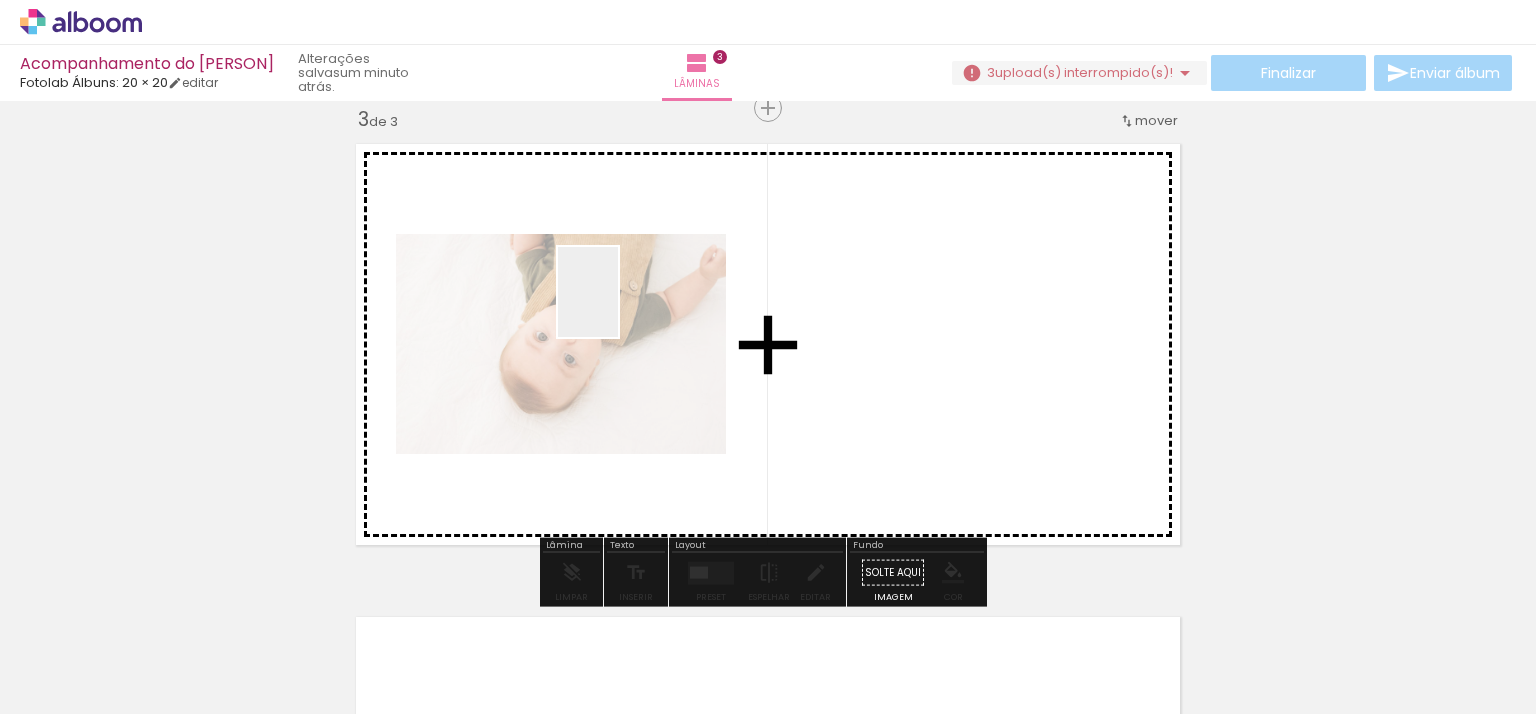 drag, startPoint x: 604, startPoint y: 665, endPoint x: 618, endPoint y: 307, distance: 358.27365 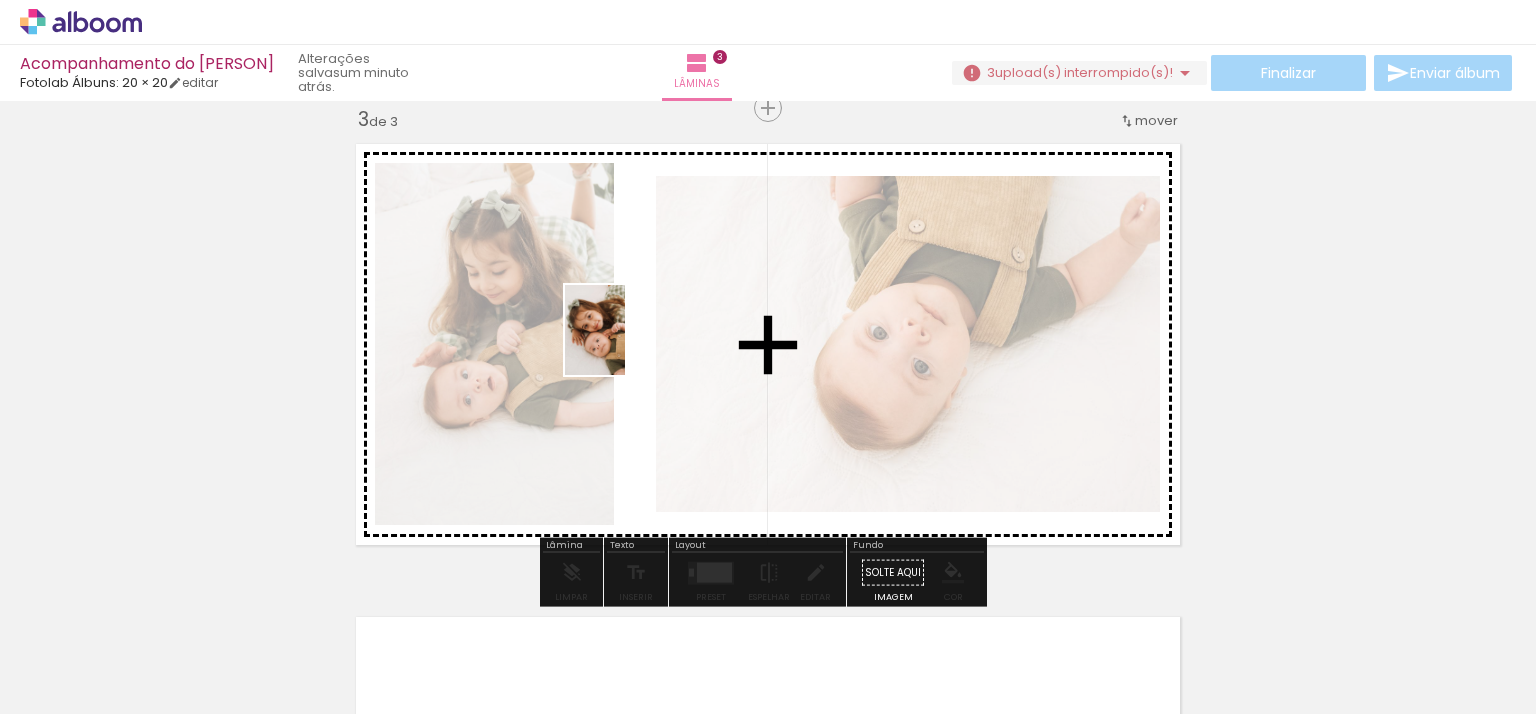 drag, startPoint x: 720, startPoint y: 667, endPoint x: 625, endPoint y: 345, distance: 335.72162 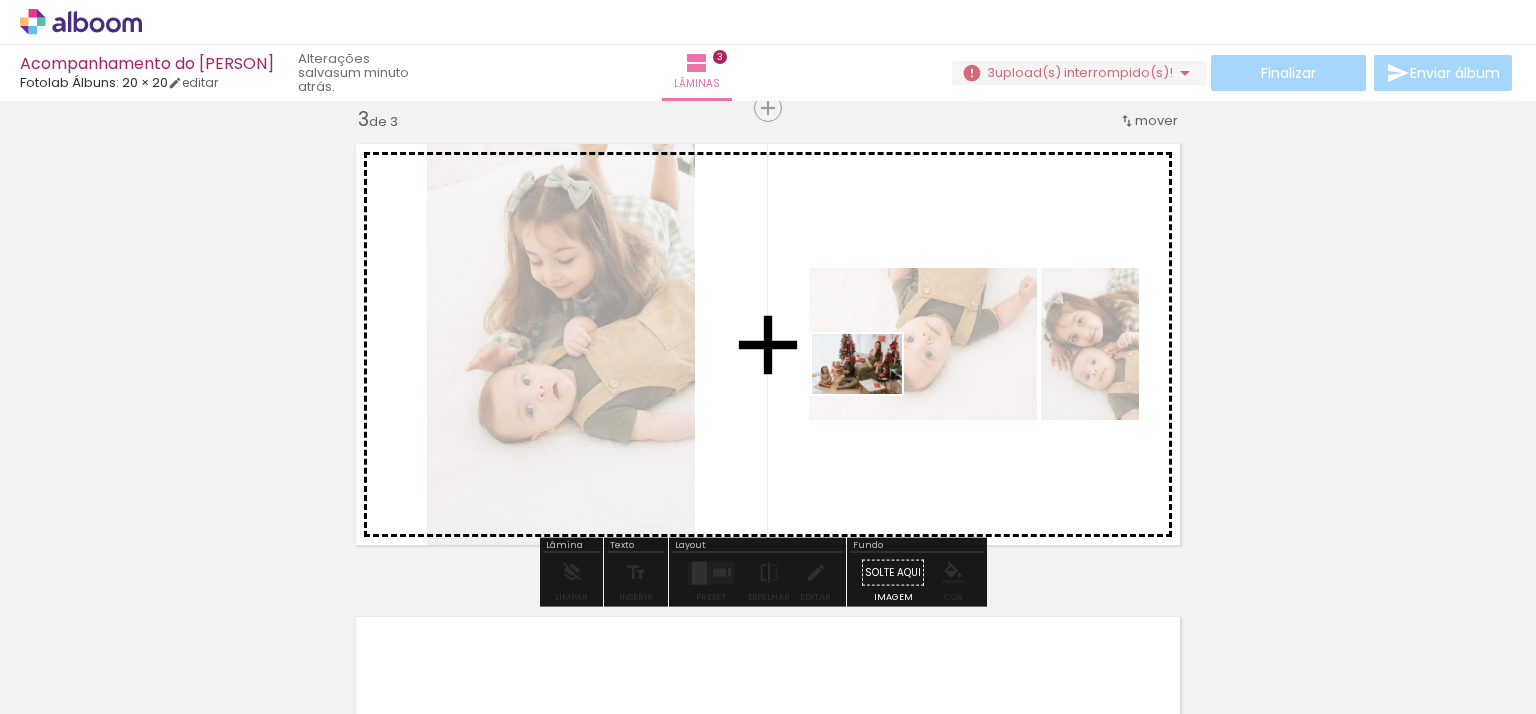 drag, startPoint x: 838, startPoint y: 676, endPoint x: 872, endPoint y: 394, distance: 284.04224 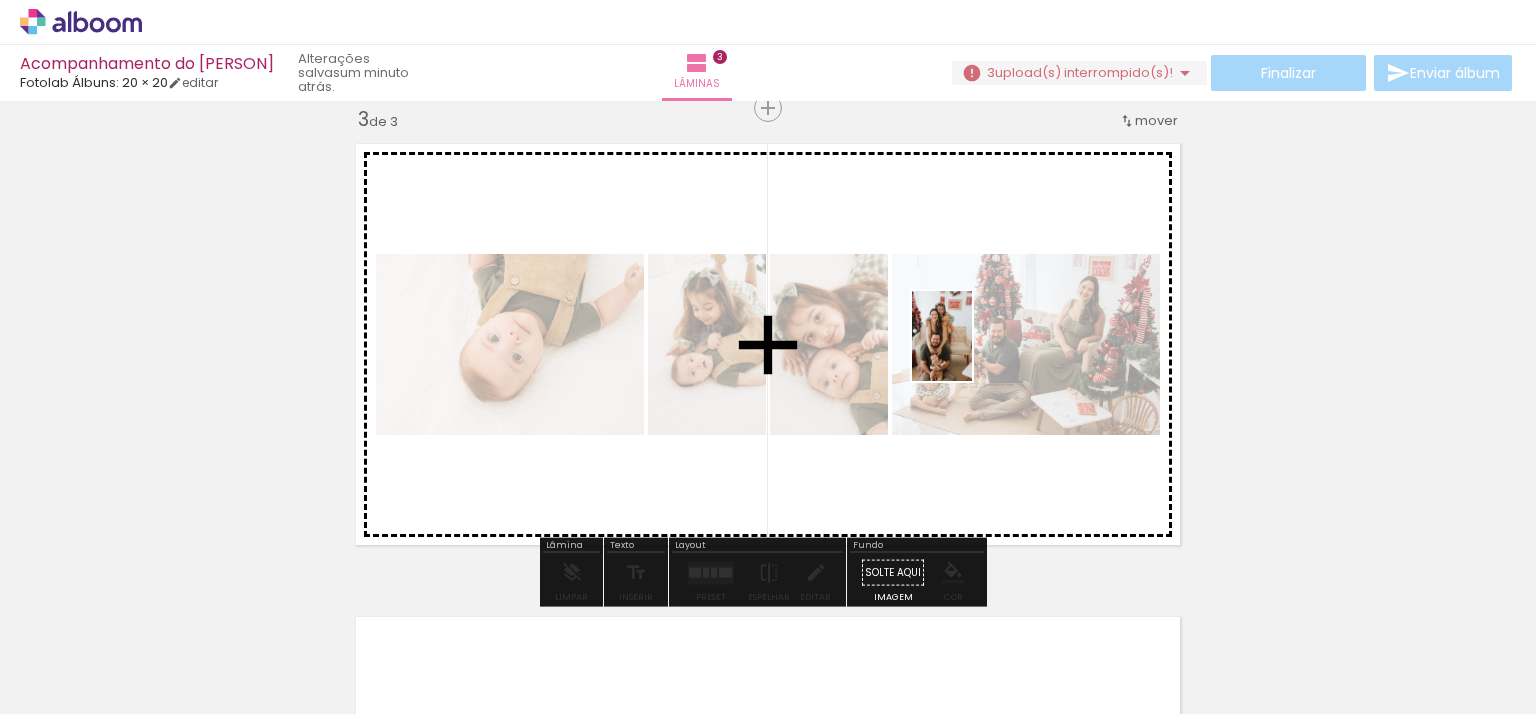 drag, startPoint x: 945, startPoint y: 680, endPoint x: 984, endPoint y: 379, distance: 303.51605 